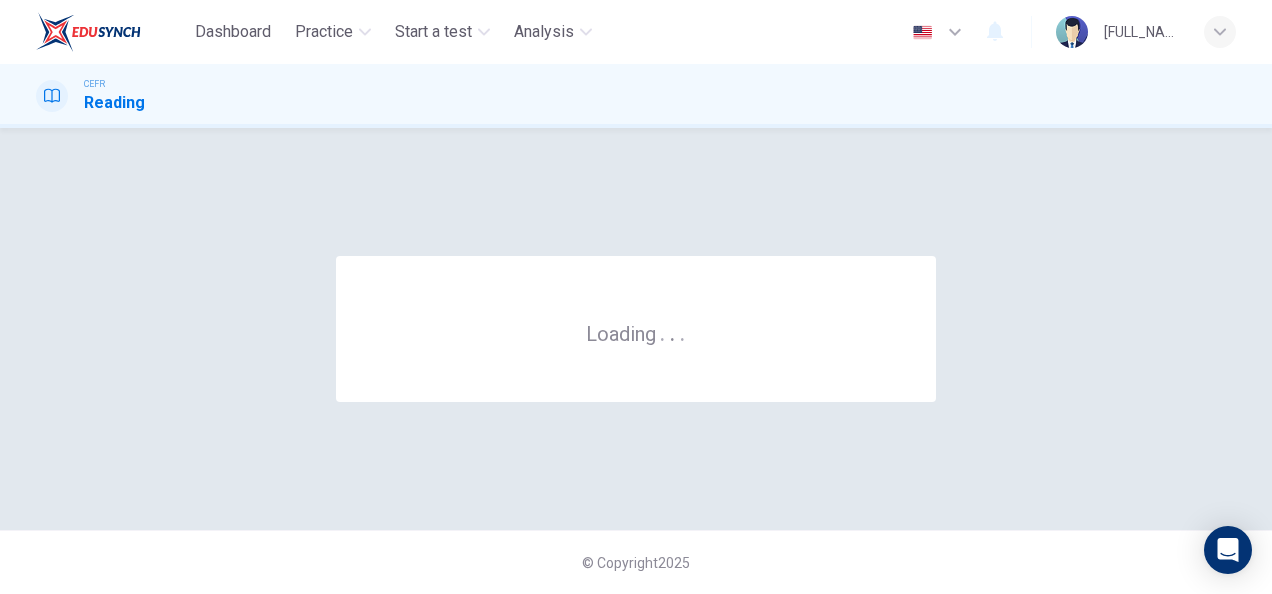 scroll, scrollTop: 0, scrollLeft: 0, axis: both 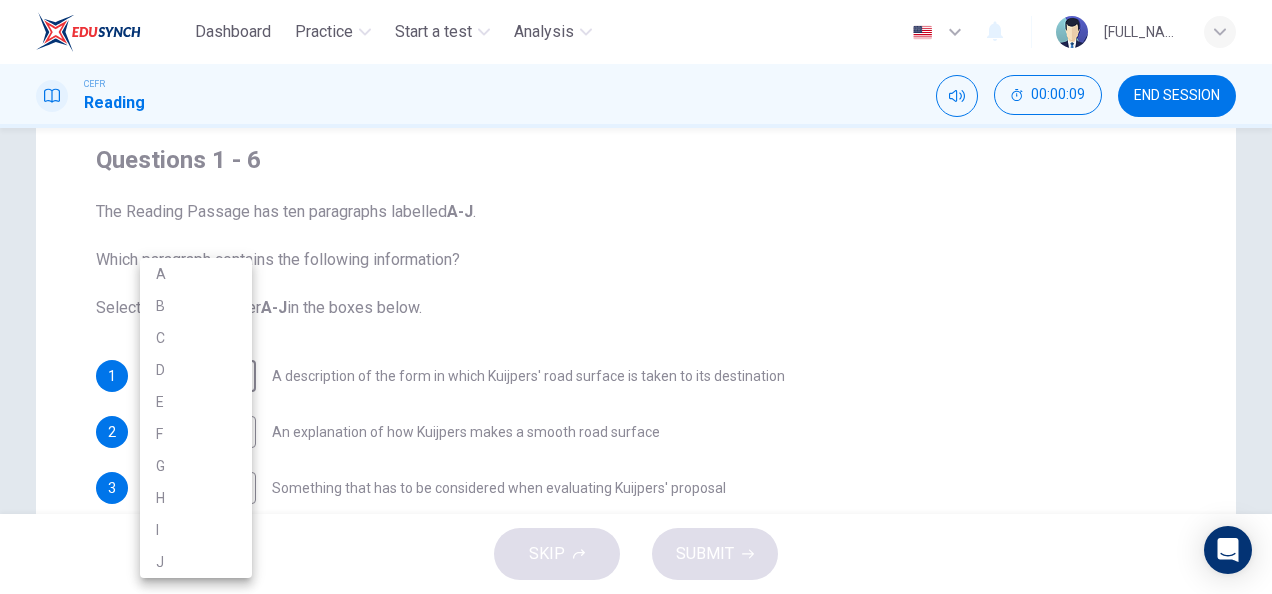 click on "Dashboard Practice Start a test Analysis English en ​ [FULL_NAME] CEFR Reading 00:00:09 END SESSION Question Passage Questions 1 - 6 The Reading Passage has ten paragraphs labelled   A-J .
Which paragraph contains the following information?
Select the correct letter   A-J  in the boxes below. 1 ​ ​ A description of the form in which Kuijpers' road surface is taken to its destination 2 ​ ​ An explanation of how Kuijpers makes a smooth road surface 3 ​ ​ Something that has to be considered when evaluating Kuijpers' proposal 4 B B ​ Various economic reasons for reducing road noise 5 A A ​ A generalisation about the patterns of use of vehicles on major roads 6 I I ​ A summary of the different things affecting levels of noise on roads Quiet Roads Ahead CLICK TO ZOOM Click to Zoom A B C D E F G H I J SKIP SUBMIT EduSynch - Online Language Proficiency Testing
Dashboard Practice Start a test Analysis Notifications © Copyright  2025 A B C D E F G H I J" at bounding box center (636, 297) 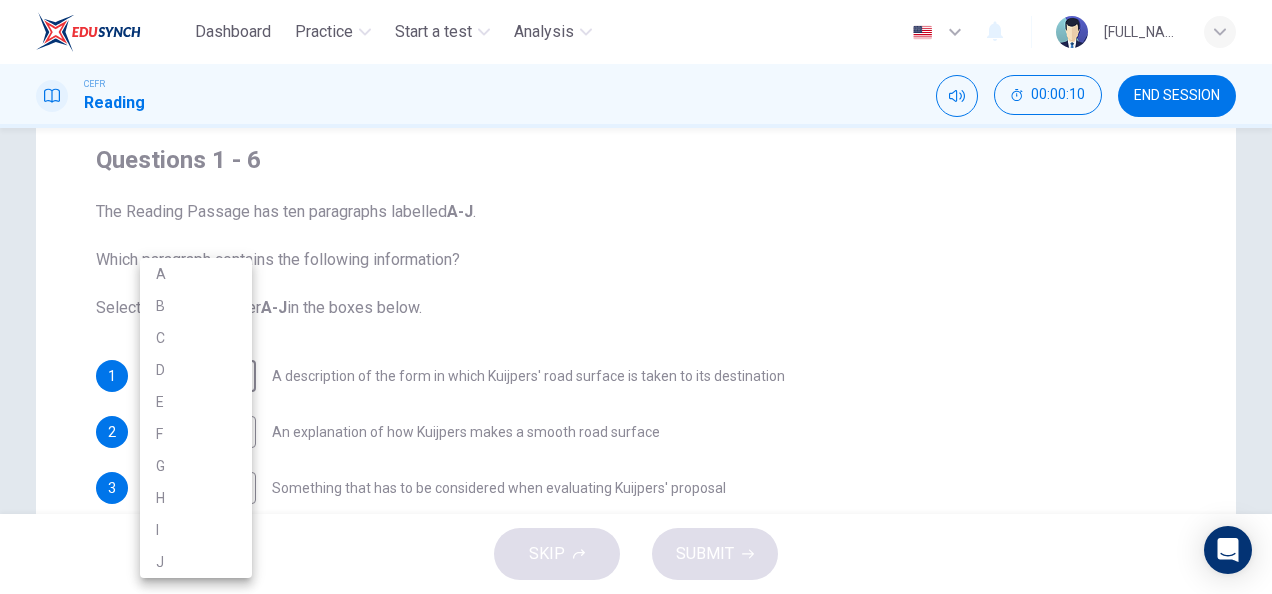 click at bounding box center (636, 297) 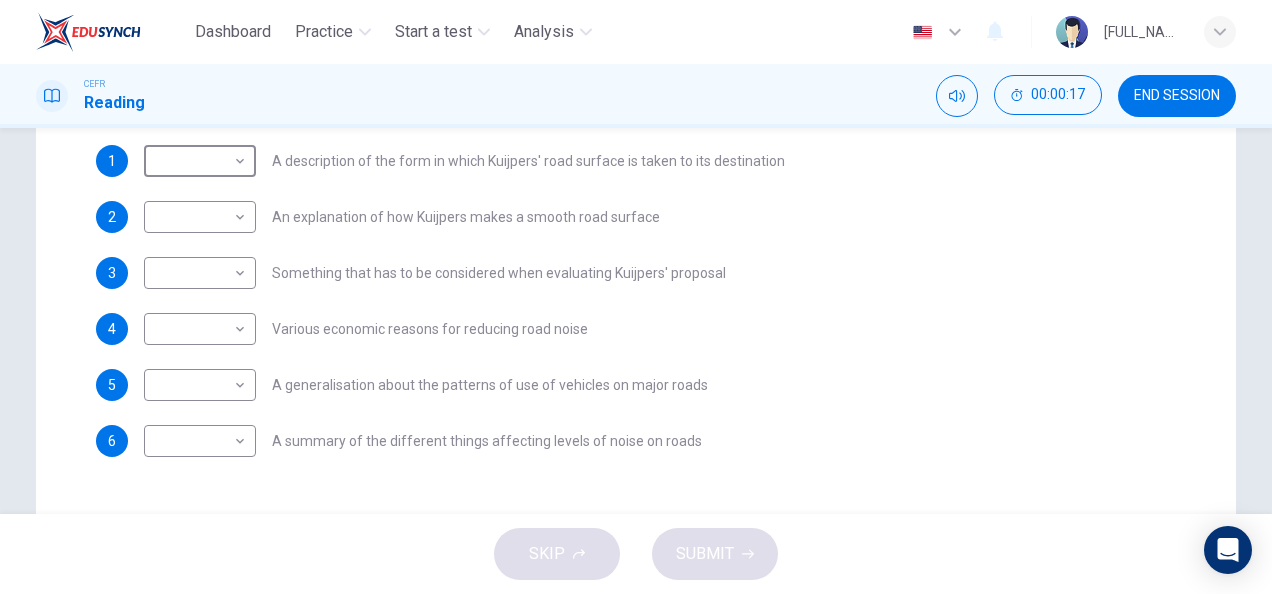 scroll, scrollTop: 0, scrollLeft: 0, axis: both 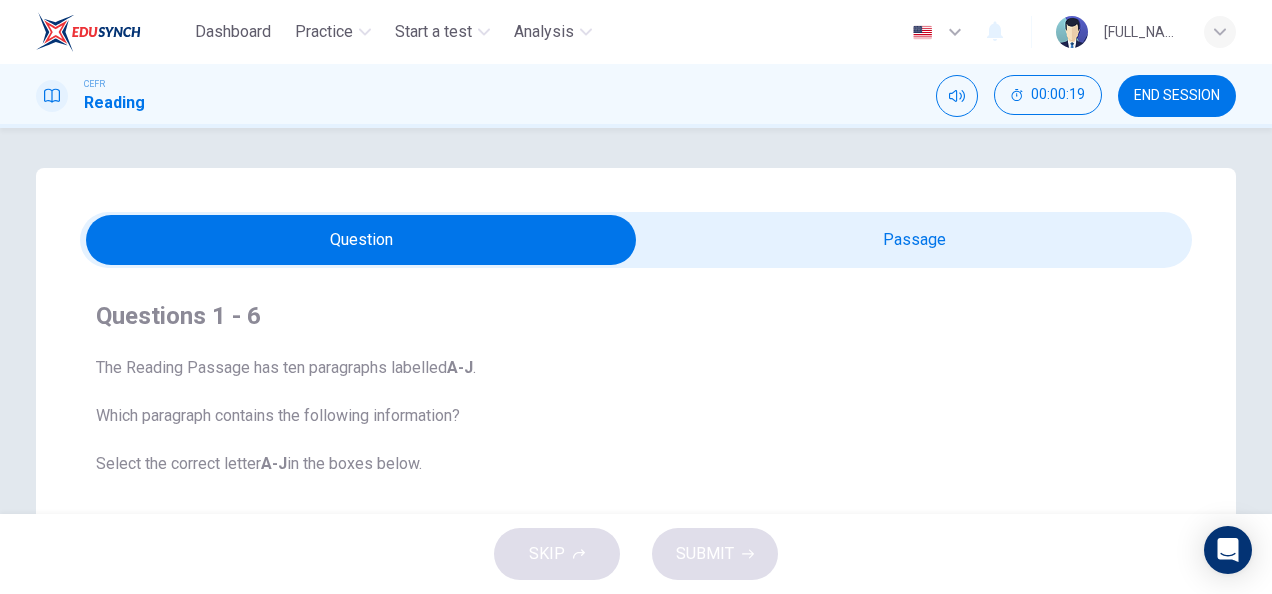 click at bounding box center [361, 240] 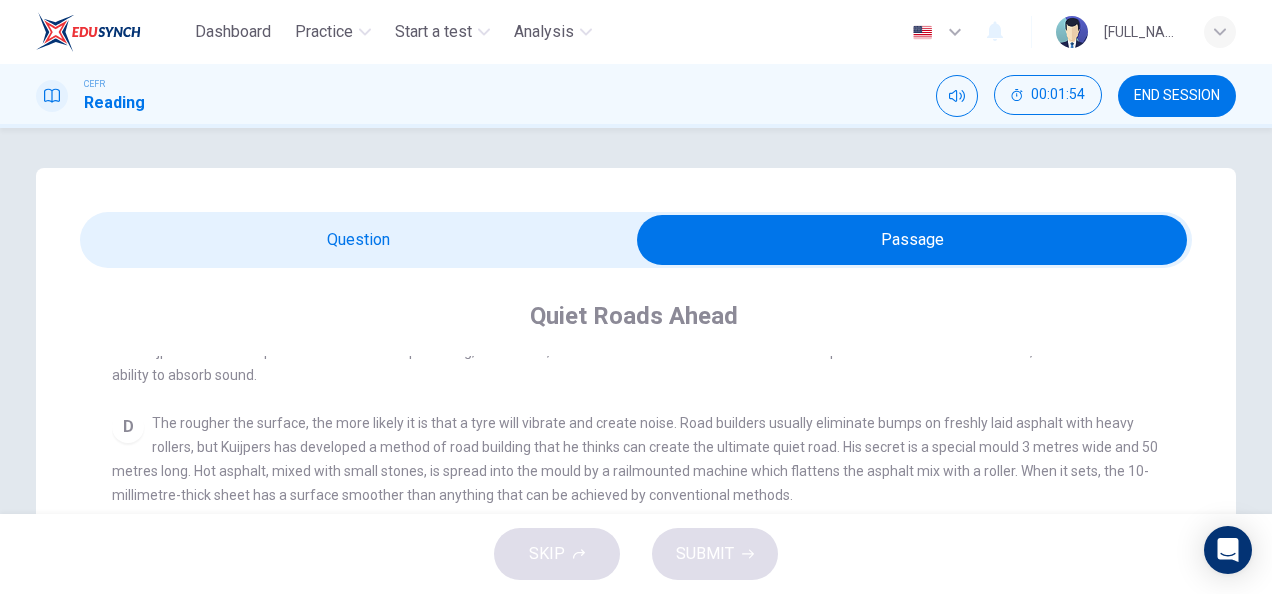 scroll, scrollTop: 643, scrollLeft: 0, axis: vertical 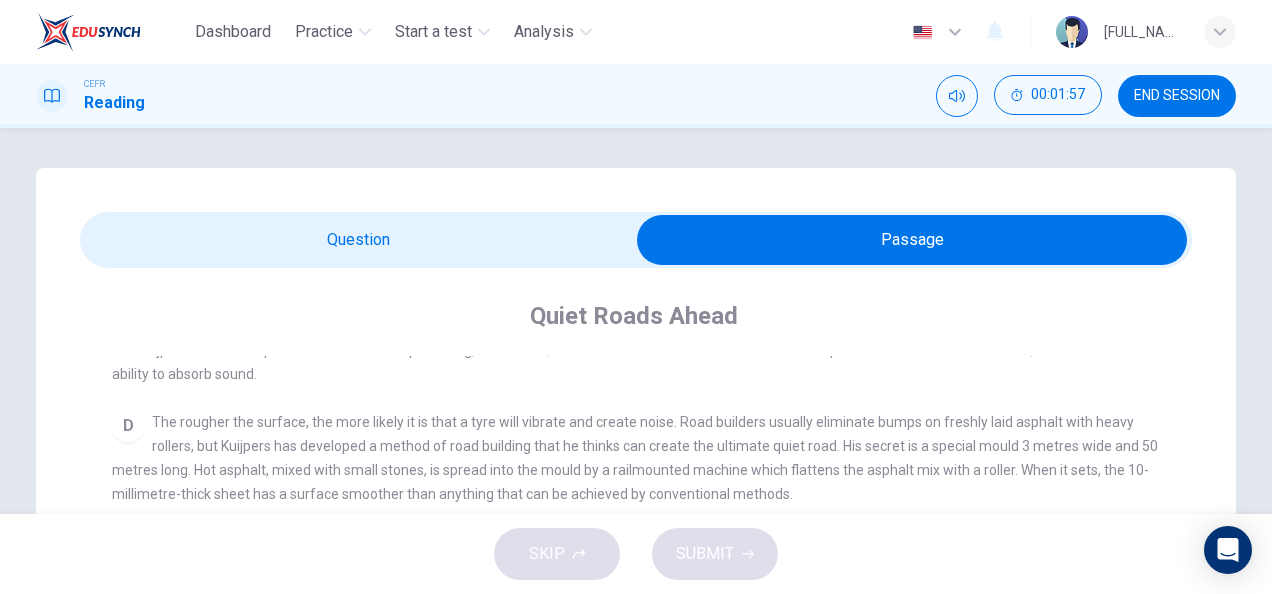 click at bounding box center [912, 240] 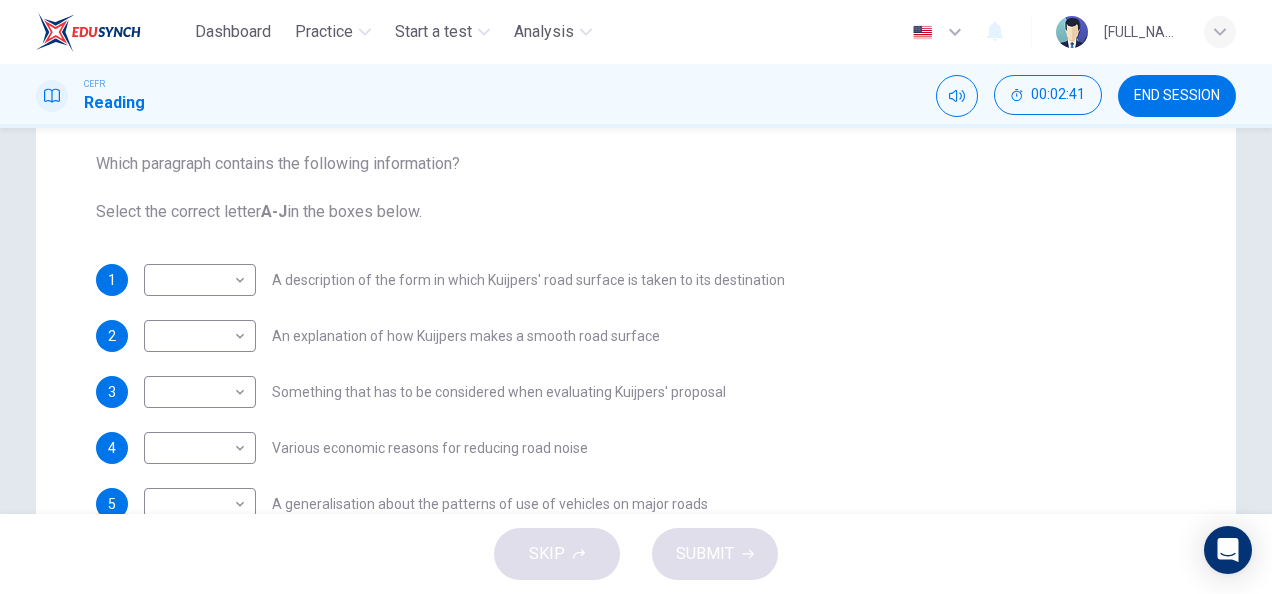 scroll, scrollTop: 0, scrollLeft: 0, axis: both 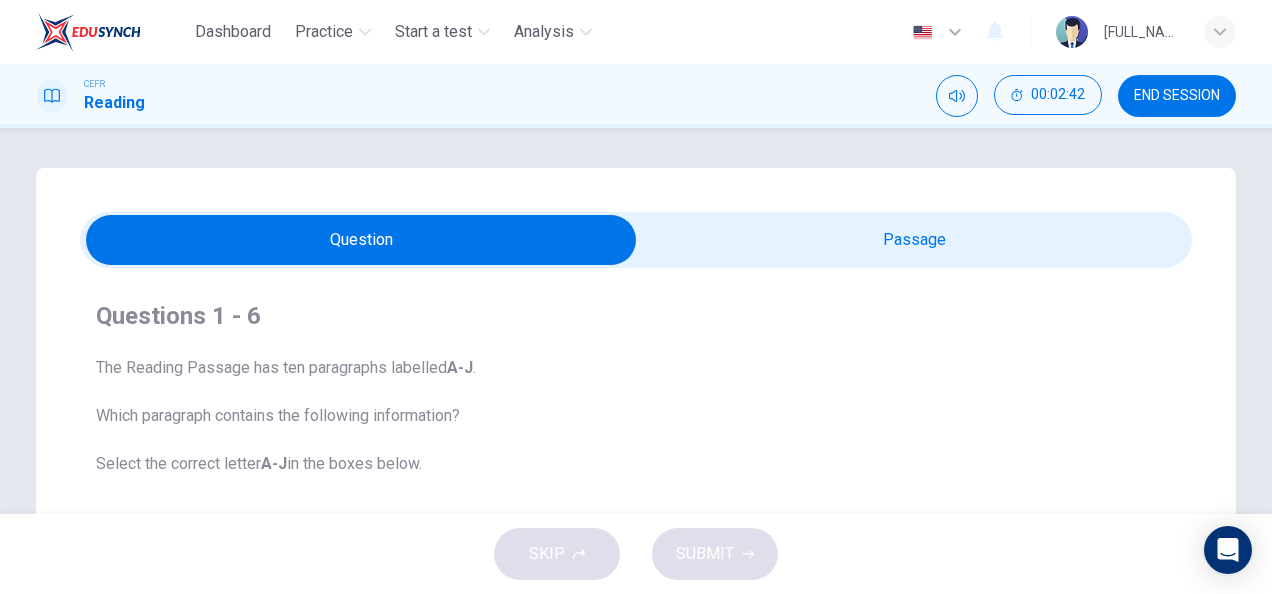 drag, startPoint x: 770, startPoint y: 216, endPoint x: 818, endPoint y: 414, distance: 203.73512 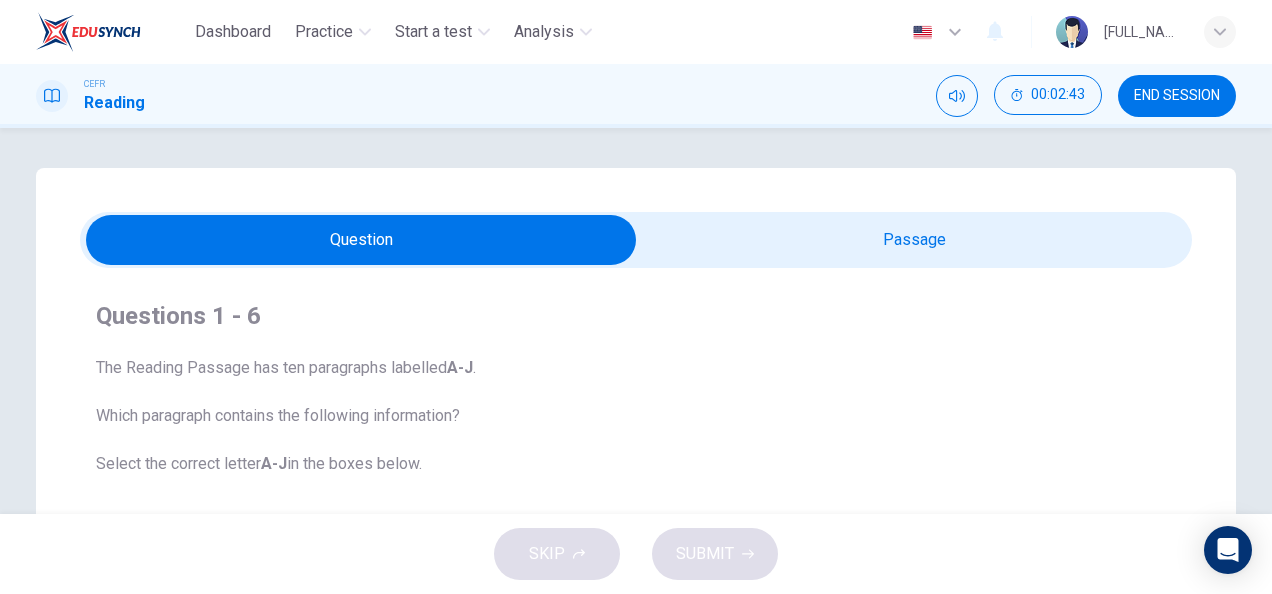 click at bounding box center (361, 240) 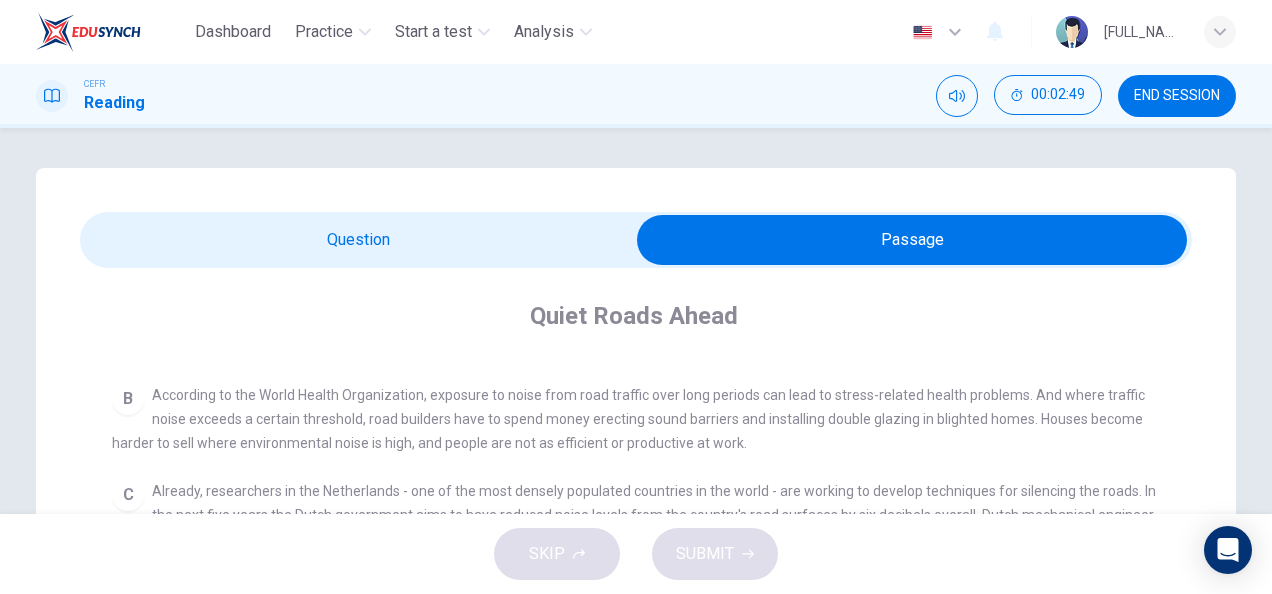 scroll, scrollTop: 472, scrollLeft: 0, axis: vertical 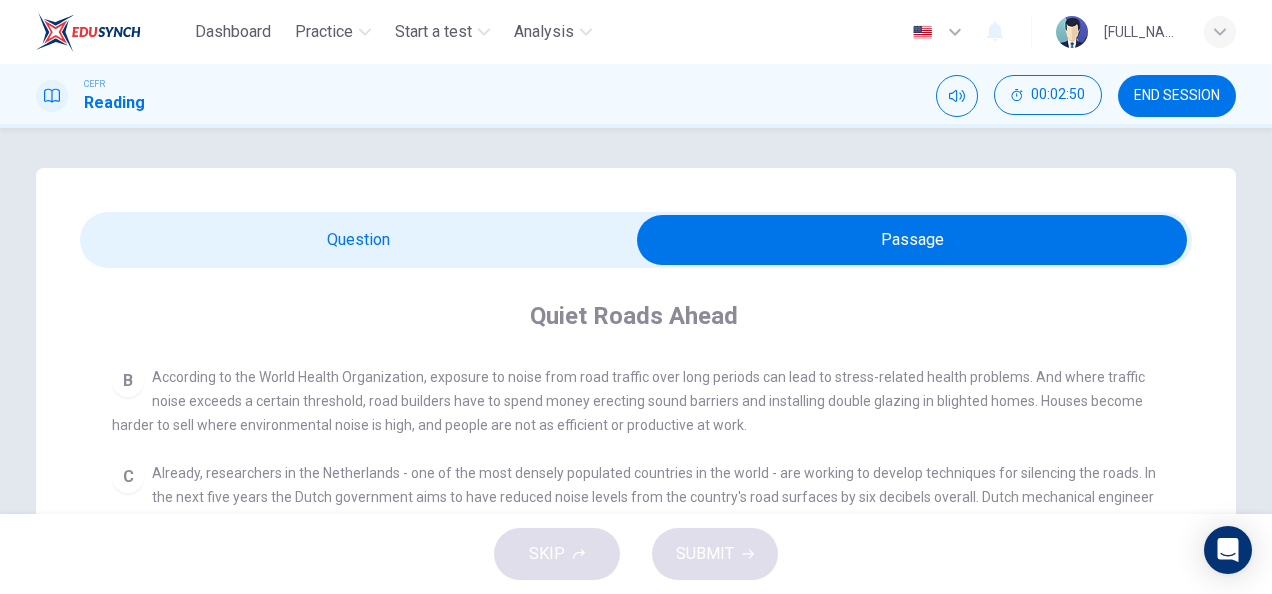 click at bounding box center (912, 240) 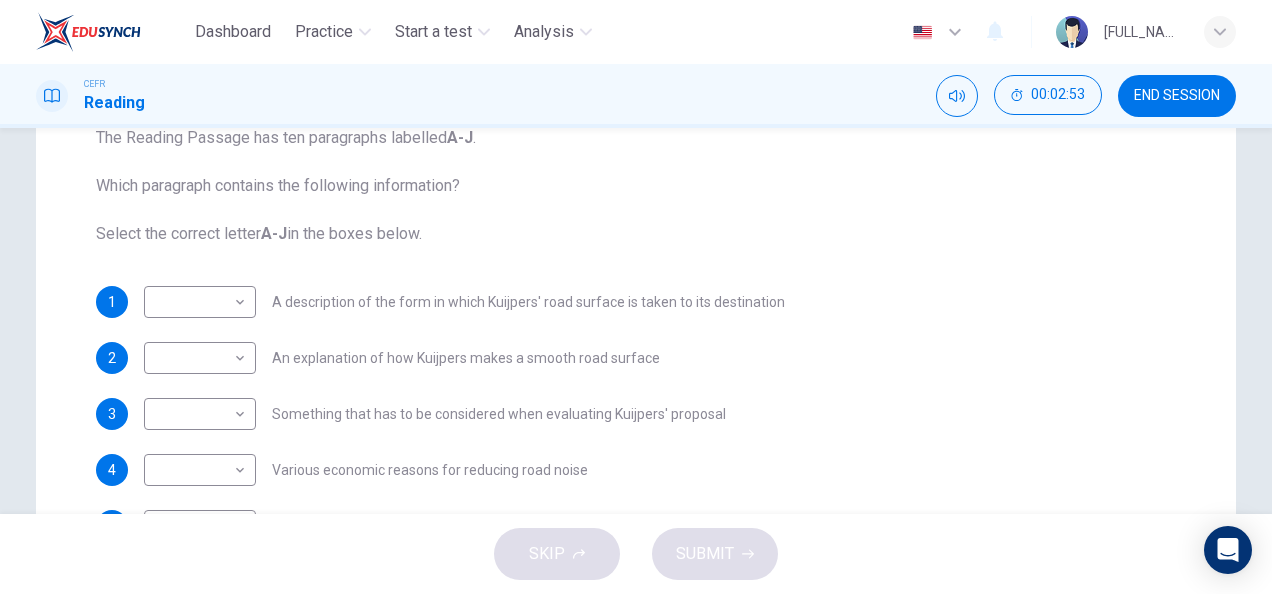 scroll, scrollTop: 0, scrollLeft: 0, axis: both 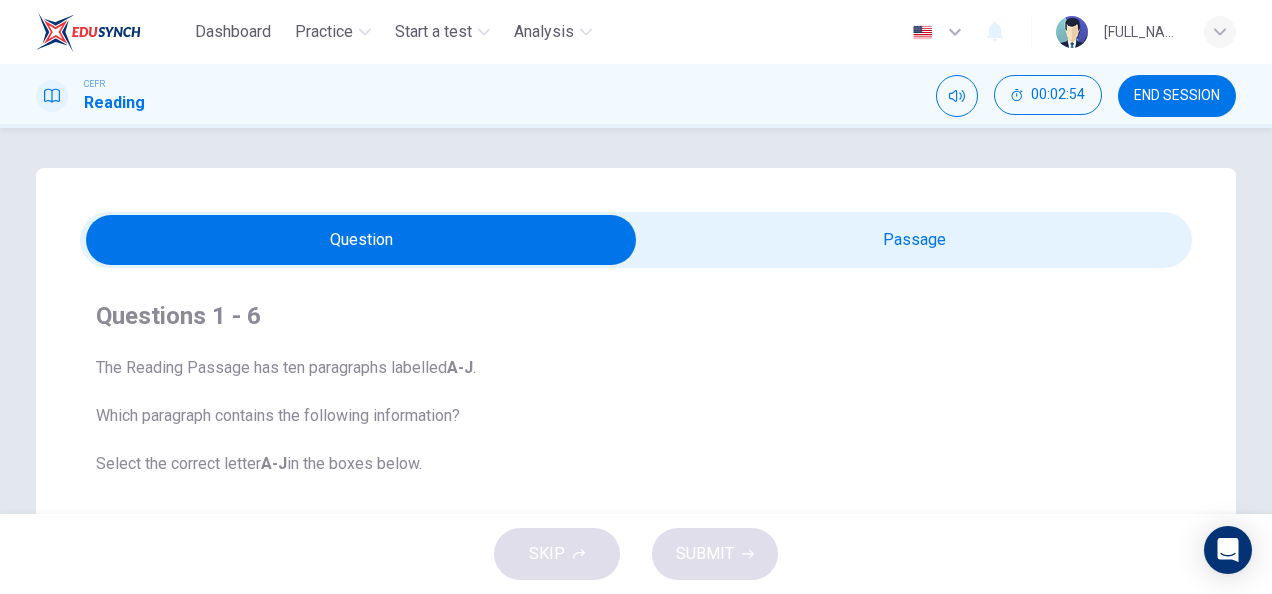 drag, startPoint x: 766, startPoint y: 254, endPoint x: 776, endPoint y: 476, distance: 222.22511 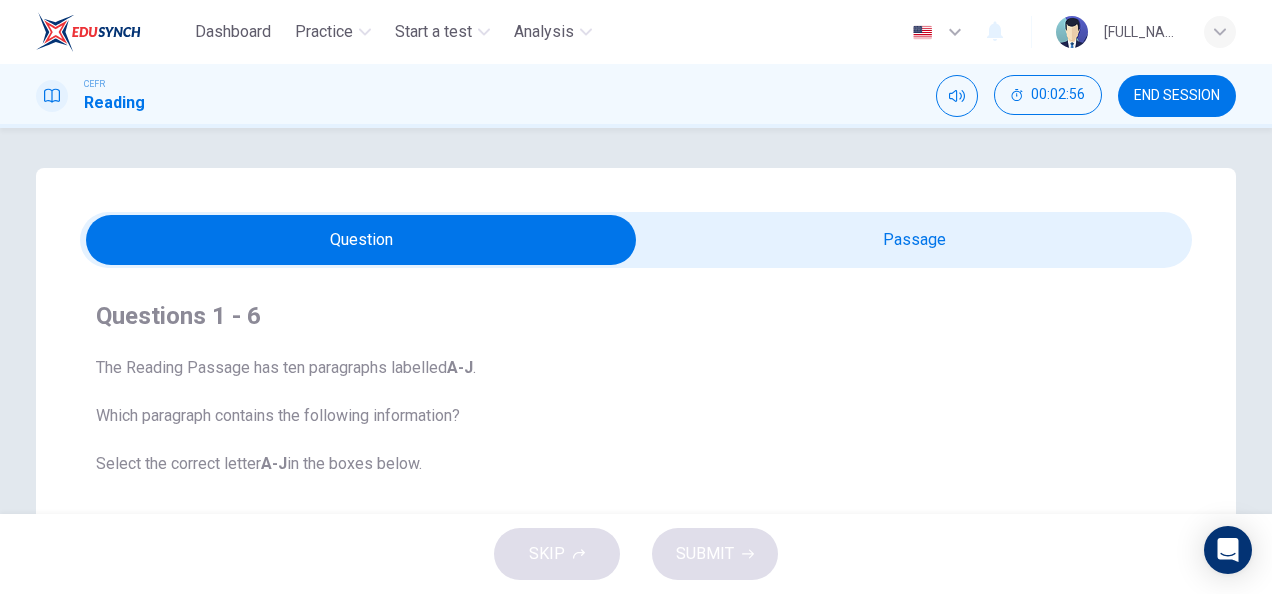 click at bounding box center [361, 240] 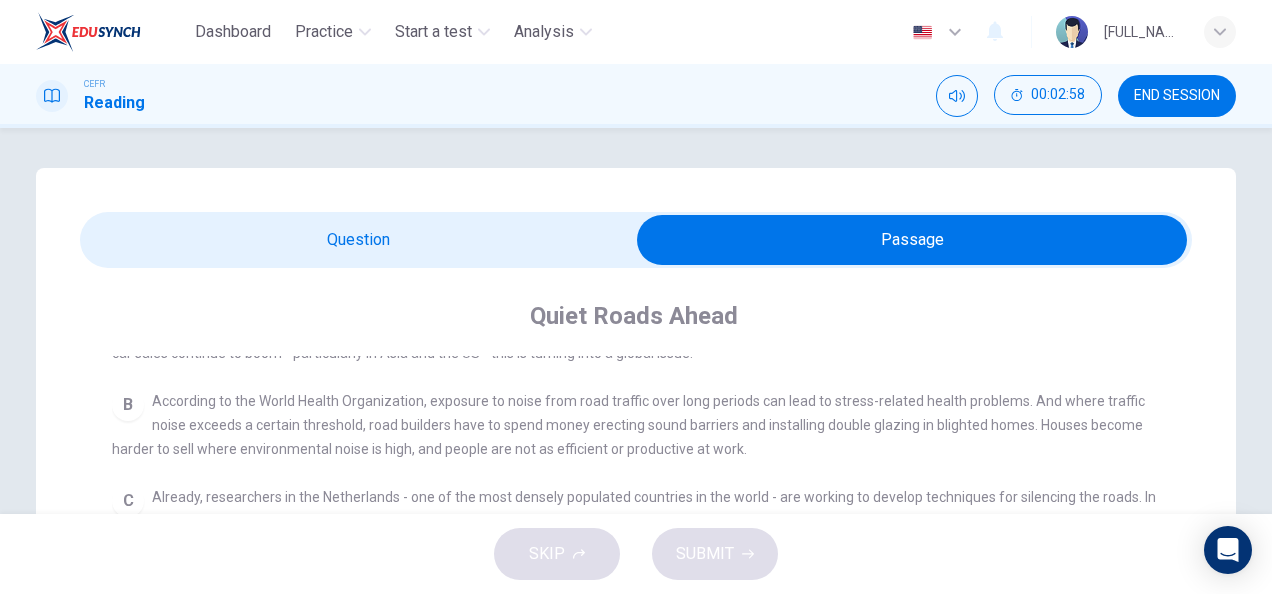 scroll, scrollTop: 446, scrollLeft: 0, axis: vertical 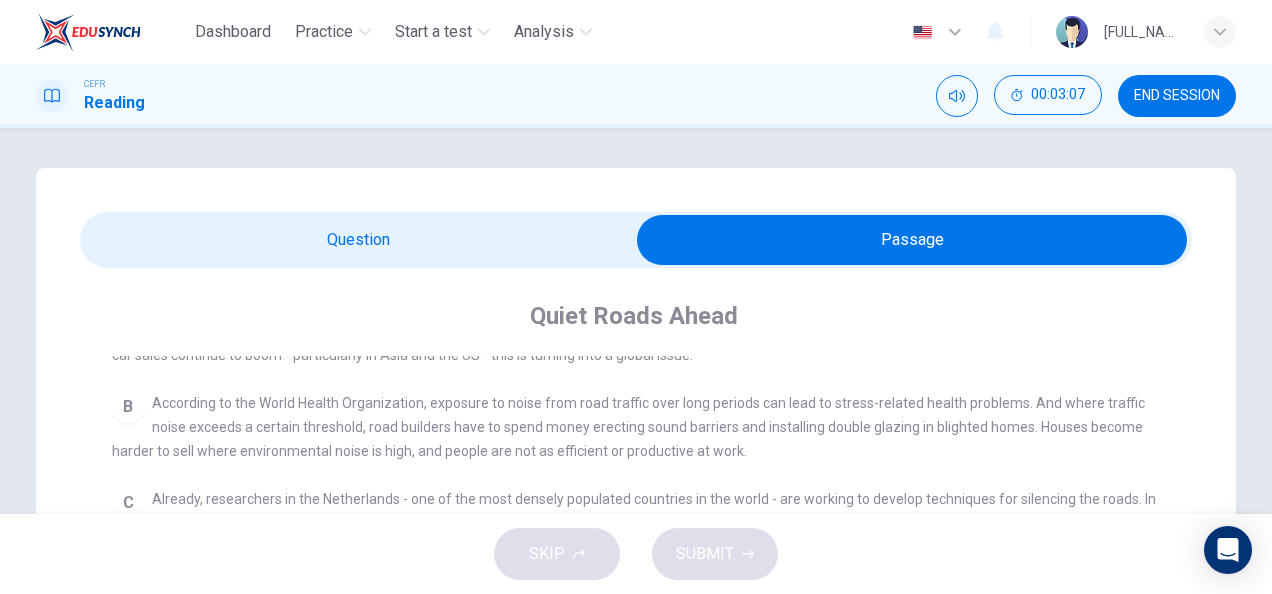 click at bounding box center [912, 240] 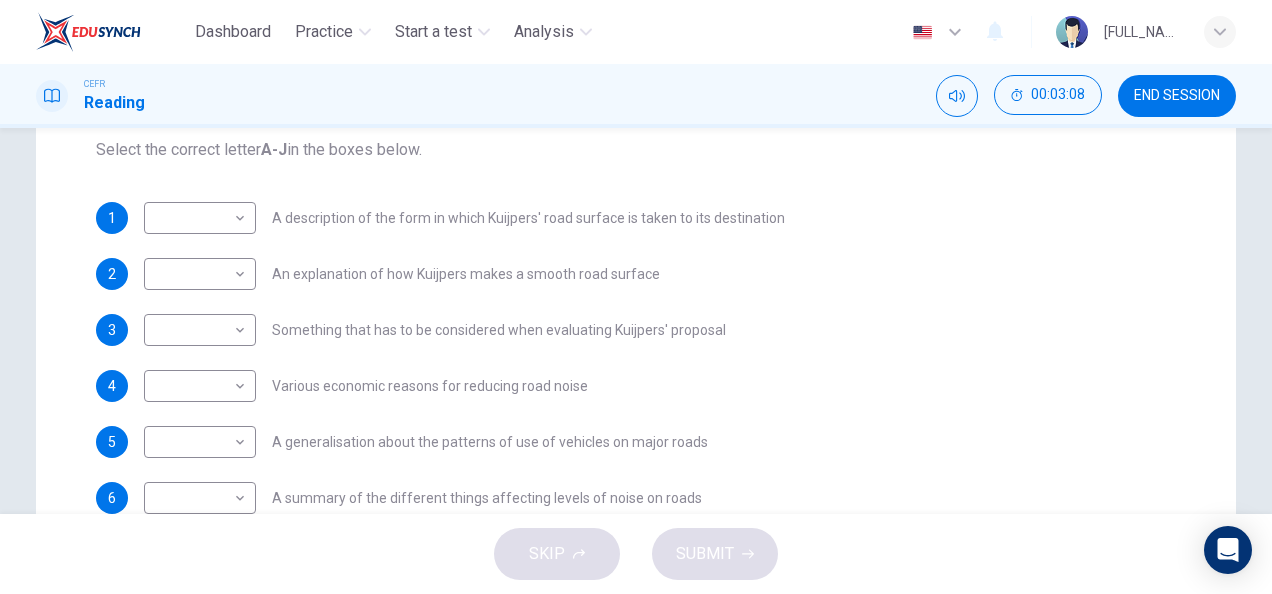 scroll, scrollTop: 342, scrollLeft: 0, axis: vertical 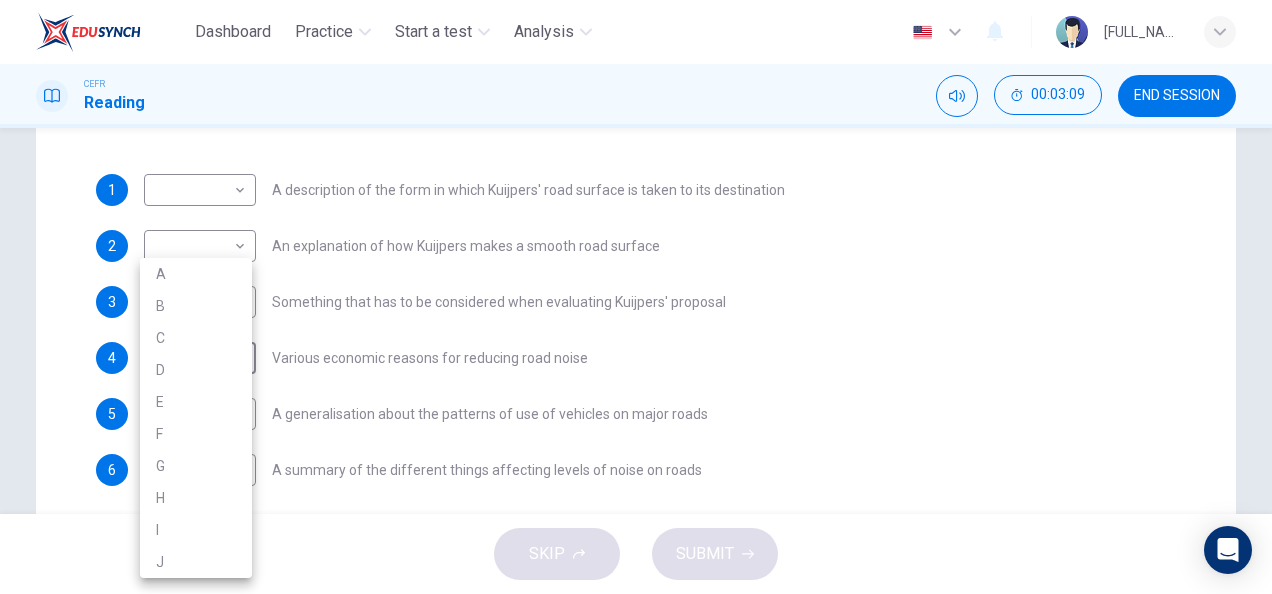 click on "Dashboard Practice Start a test Analysis English en ​ [FULL_NAME] CEFR Reading 00:03:09 END SESSION Question Passage Questions 1 - 6 The Reading Passage has ten paragraphs labelled   A-J .
Which paragraph contains the following information?
Select the correct letter   A-J  in the boxes below. 1 ​ ​ A description of the form in which Kuijpers' road surface is taken to its destination 2 ​ ​ An explanation of how Kuijpers makes a smooth road surface 3 ​ ​ Something that has to be considered when evaluating Kuijpers' proposal 4 ​ ​ Various economic reasons for reducing road noise 5 ​ ​ A generalisation about the patterns of use of vehicles on major roads 6 ​ ​ A summary of the different things affecting levels of noise on roads Quiet Roads Ahead CLICK TO ZOOM Click to Zoom A B C D E F G H I J SKIP SUBMIT EduSynch - Online Language Proficiency Testing
Dashboard Practice Start a test Analysis Notifications © Copyright  2025 A B C D E F G H I J" at bounding box center [636, 297] 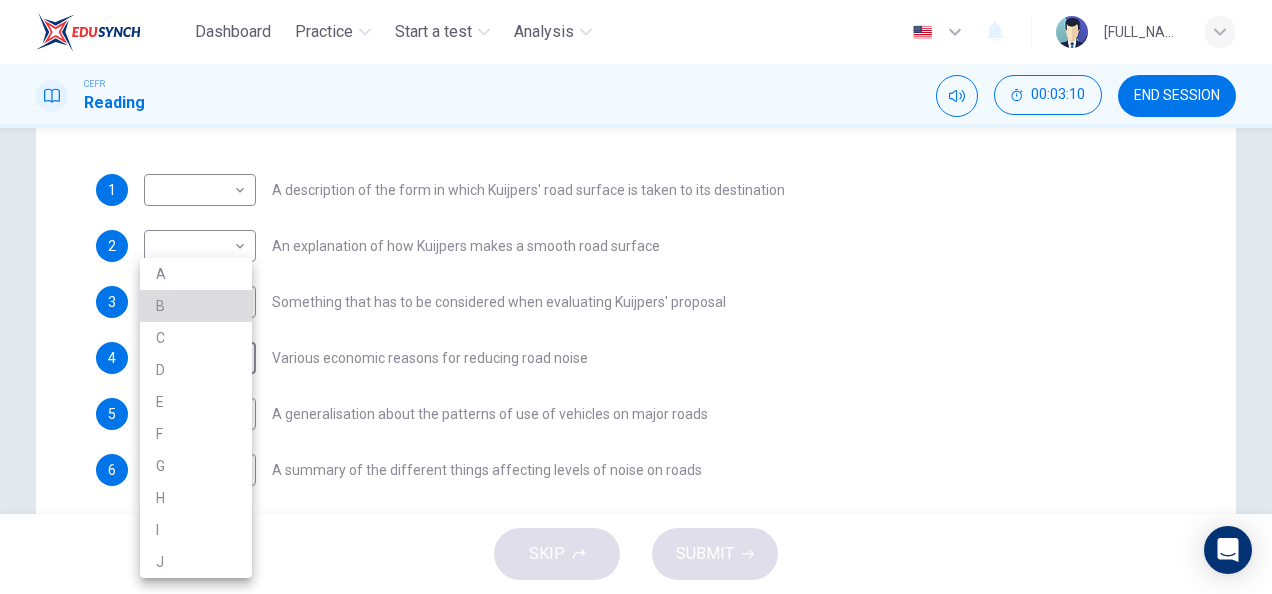 click on "B" at bounding box center (196, 306) 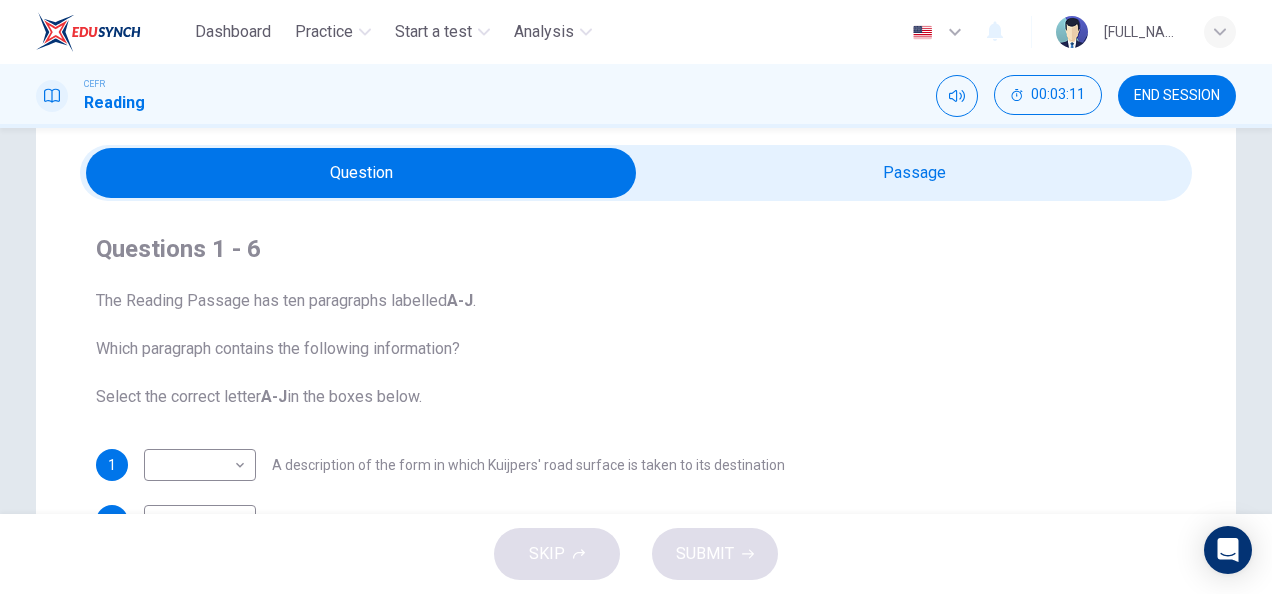 scroll, scrollTop: 43, scrollLeft: 0, axis: vertical 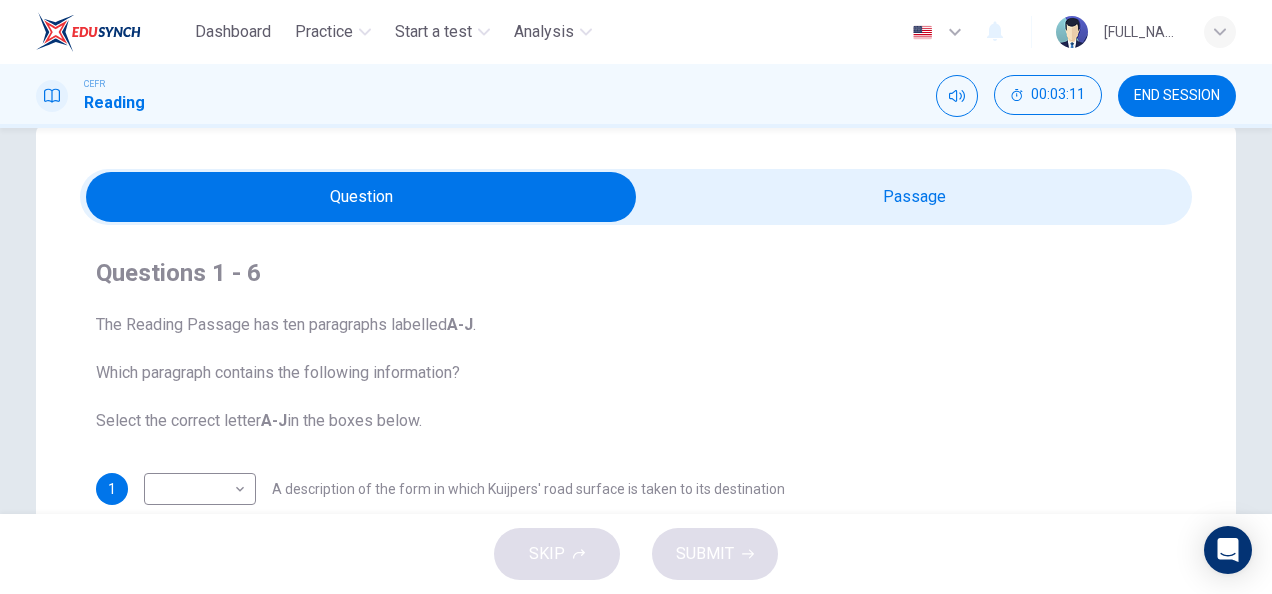 click on "Questions 1 - 6 The Reading Passage has ten paragraphs labelled   A-J .
Which paragraph contains the following information?
Select the correct letter   A-J  in the boxes below. 1 ​ ​ A description of the form in which Kuijpers' road surface is taken to its destination 2 ​ ​ An explanation of how Kuijpers makes a smooth road surface 3 ​ ​ Something that has to be considered when evaluating Kuijpers' proposal 4 B B ​ Various economic reasons for reducing road noise 5 ​ ​ A generalisation about the patterns of use of vehicles on major roads 6 ​ ​ A summary of the different things affecting levels of noise on roads" at bounding box center [636, 521] 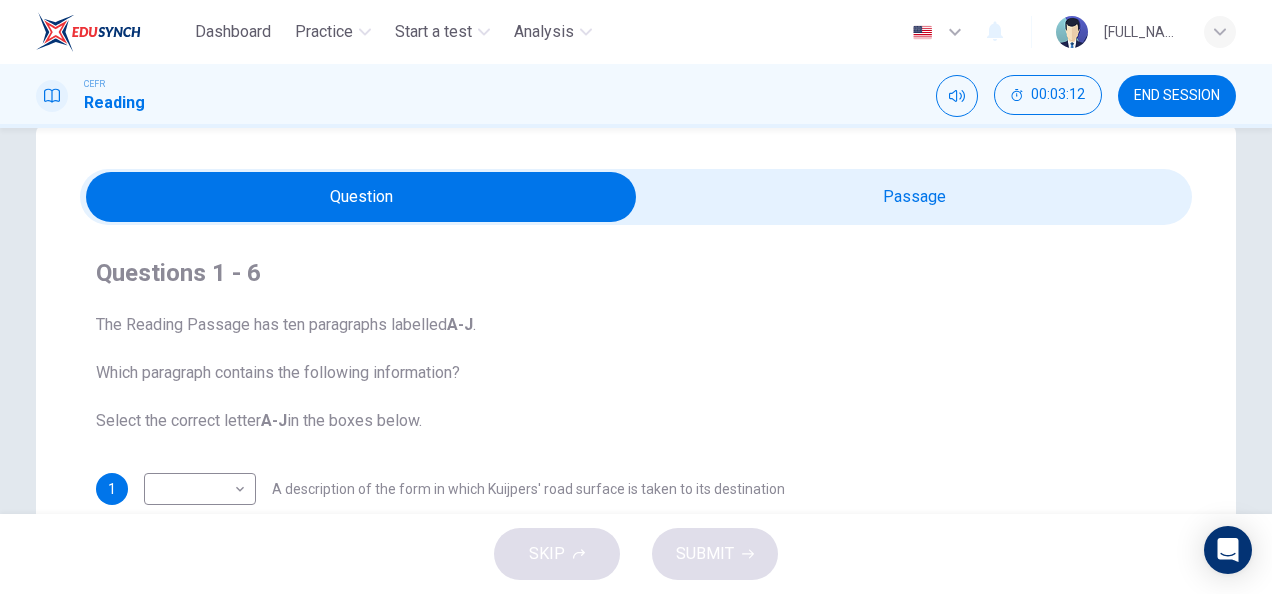 click on "Questions 1 - 6 The Reading Passage has ten paragraphs labelled   A-J .
Which paragraph contains the following information?
Select the correct letter   A-J  in the boxes below. 1 ​ ​ A description of the form in which Kuijpers' road surface is taken to its destination 2 ​ ​ An explanation of how Kuijpers makes a smooth road surface 3 ​ ​ Something that has to be considered when evaluating Kuijpers' proposal 4 B B ​ Various economic reasons for reducing road noise 5 ​ ​ A generalisation about the patterns of use of vehicles on major roads 6 ​ ​ A summary of the different things affecting levels of noise on roads" at bounding box center (636, 521) 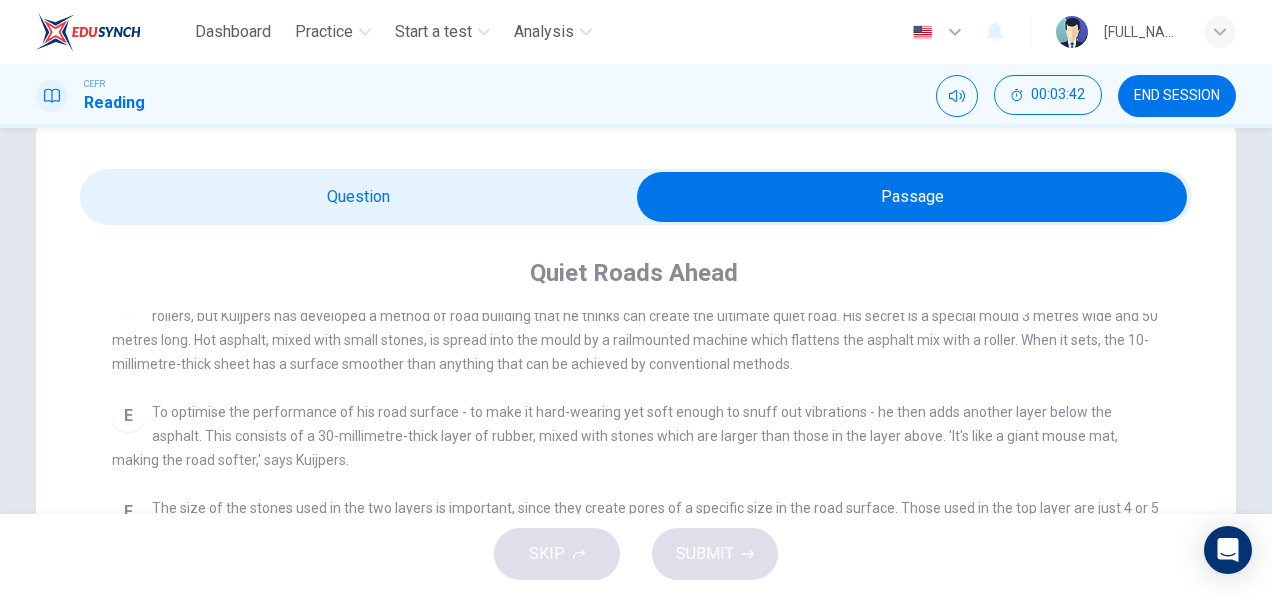 scroll, scrollTop: 733, scrollLeft: 0, axis: vertical 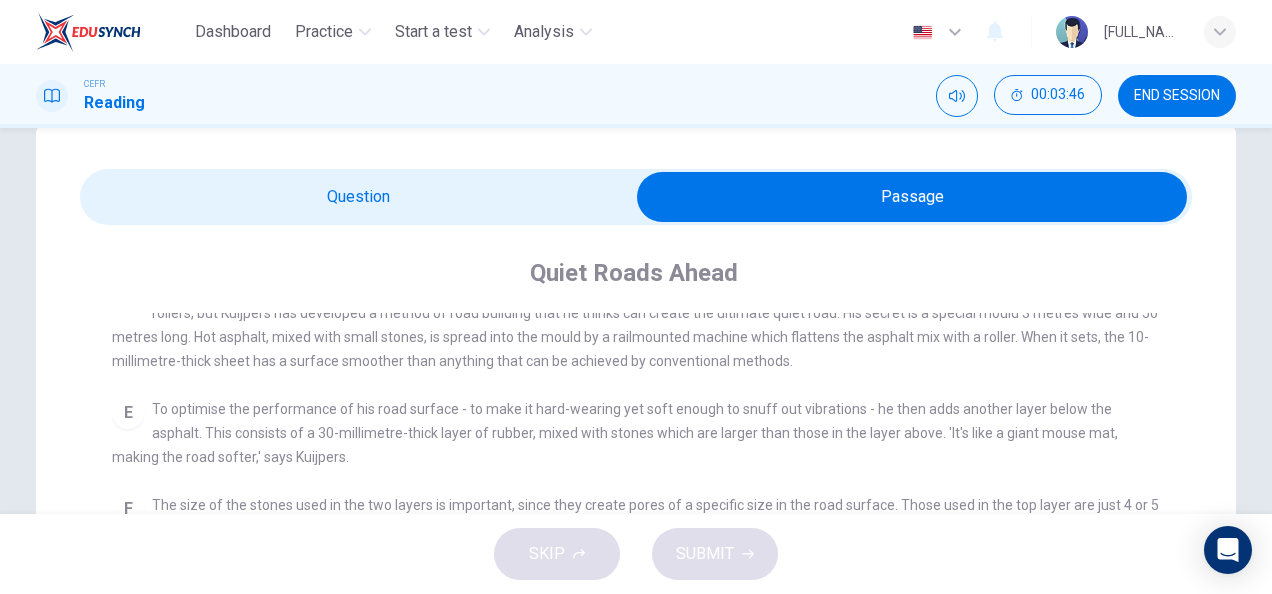 click on "To optimise the performance of his road surface - to make it hard-wearing yet soft enough to snuff out vibrations - he then adds another layer below the asphalt. This consists of a 30-millimetre-thick layer of rubber, mixed with stones which are larger than those in the layer above. 'It's like a giant mouse mat, making the road softer,' says Kuijpers." at bounding box center [628, 1] 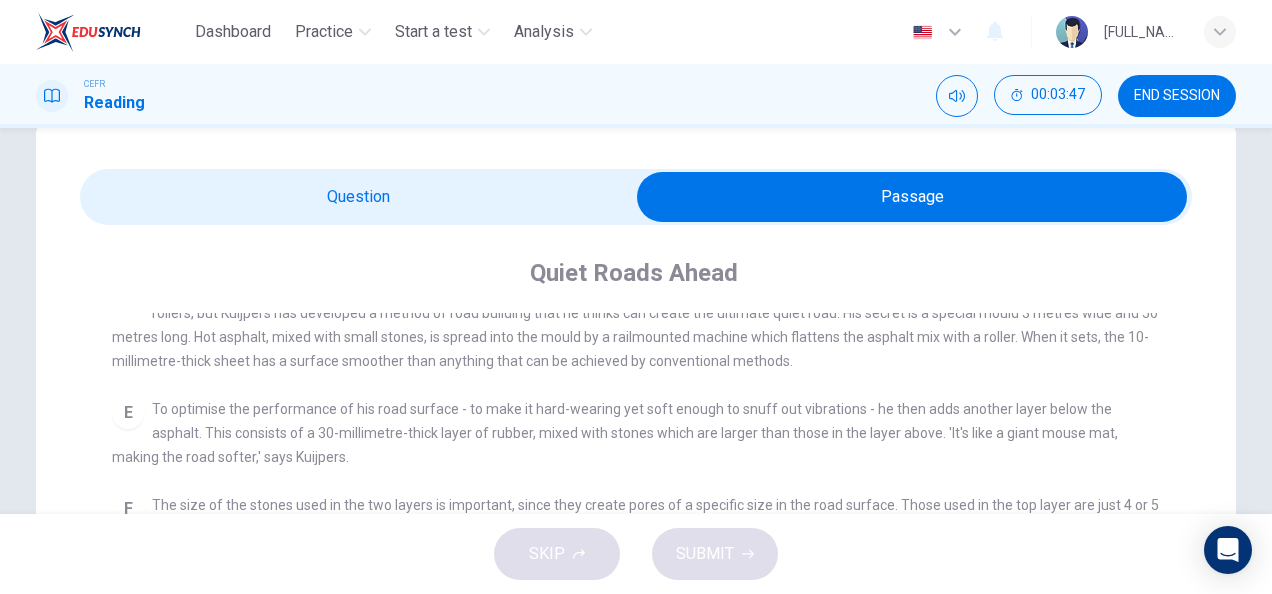 scroll, scrollTop: 772, scrollLeft: 0, axis: vertical 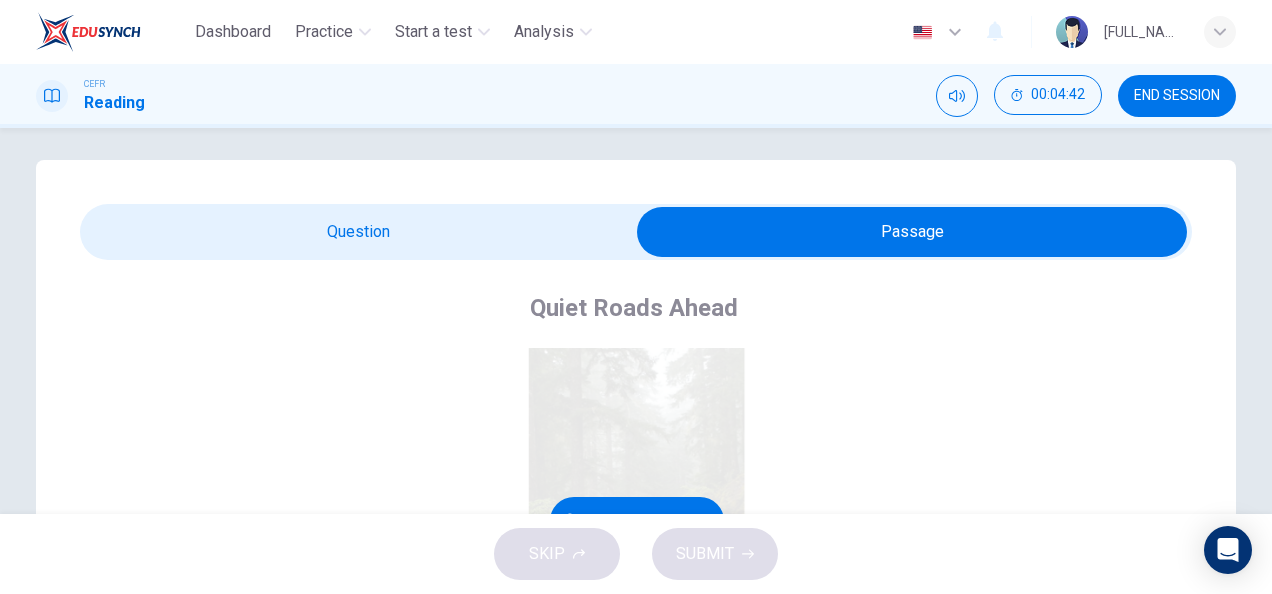 drag, startPoint x: 526, startPoint y: 230, endPoint x: 602, endPoint y: 449, distance: 231.81242 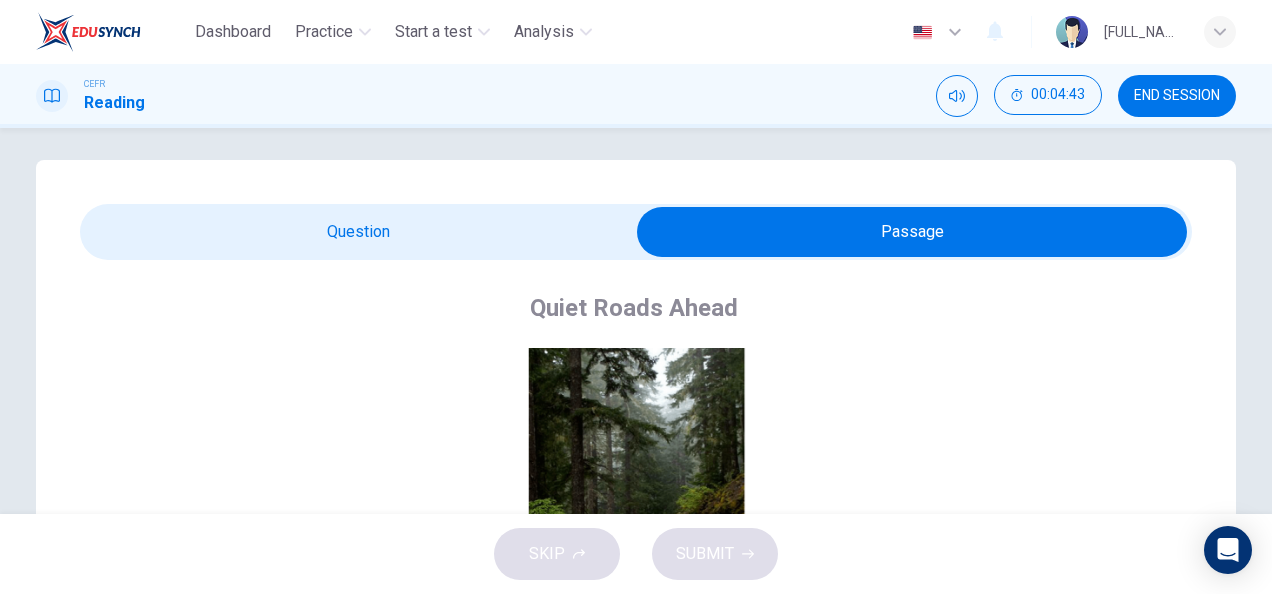 click at bounding box center (912, 232) 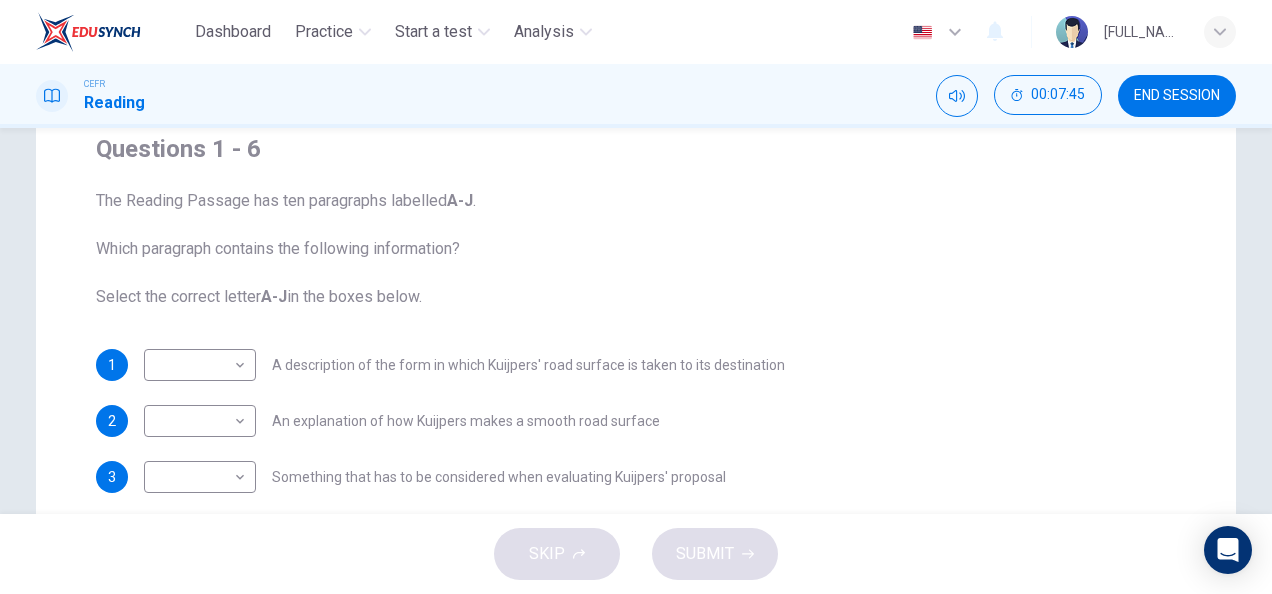 scroll, scrollTop: 45, scrollLeft: 0, axis: vertical 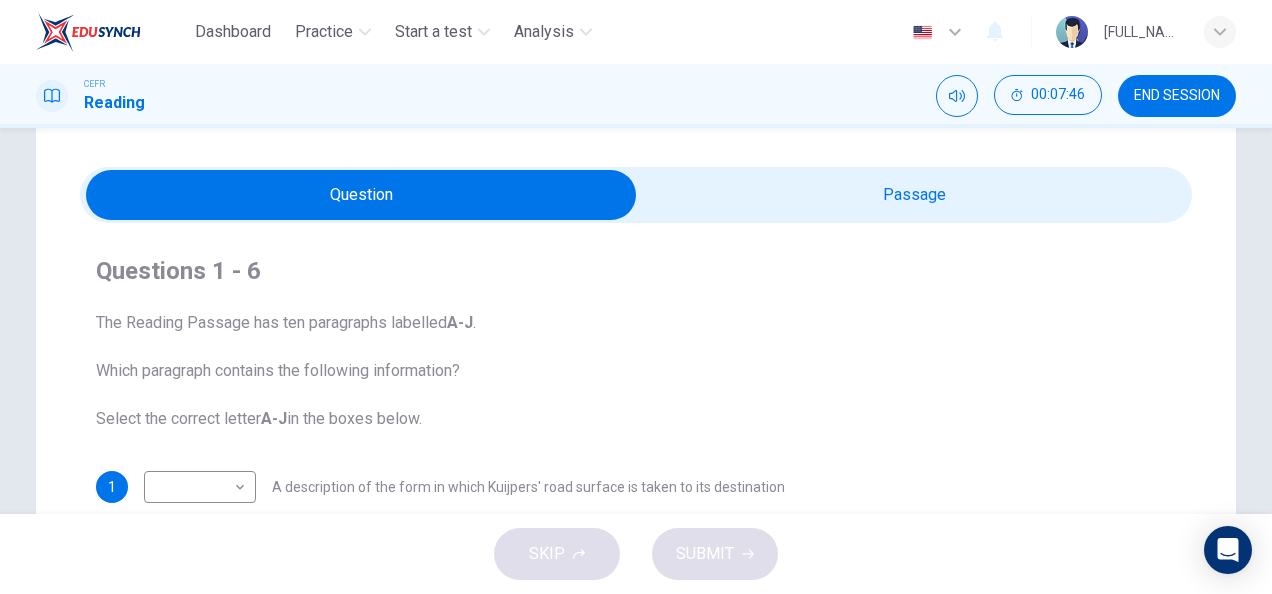 click at bounding box center [361, 195] 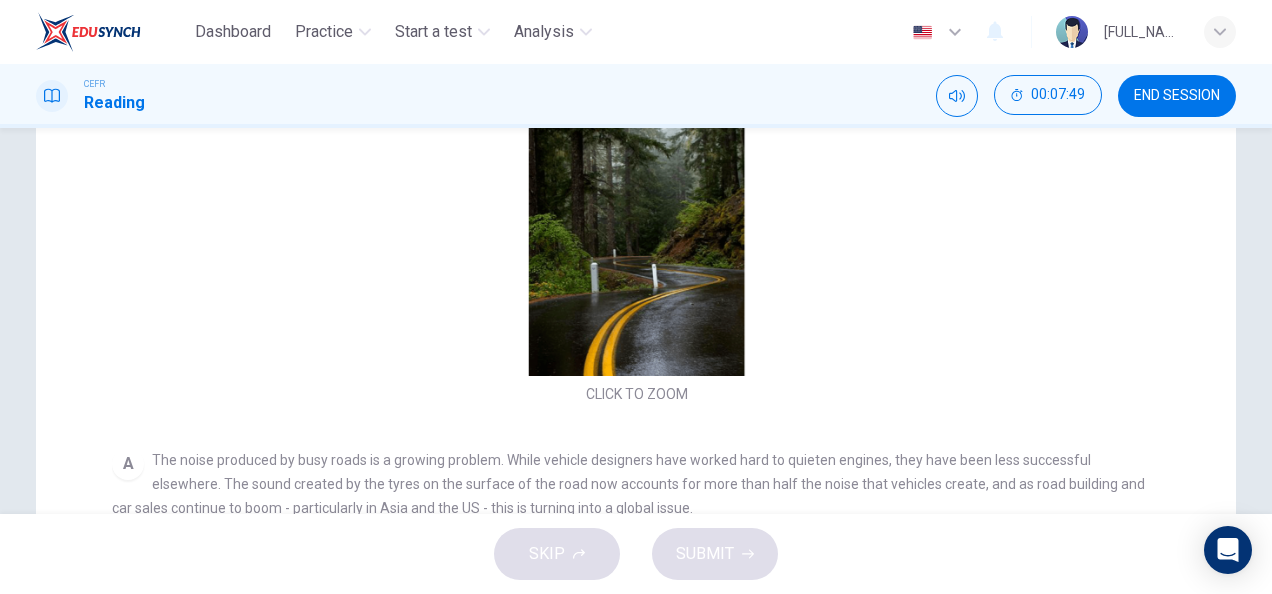 scroll, scrollTop: 294, scrollLeft: 0, axis: vertical 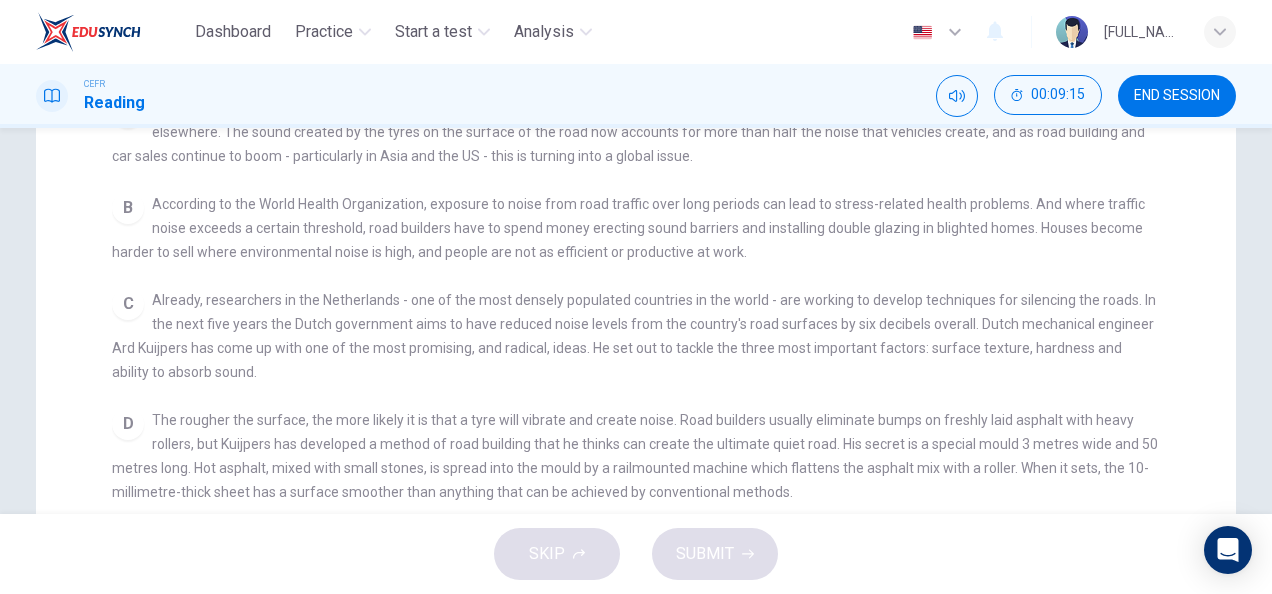 click on "C Already, researchers in the Netherlands - one of the most densely populated countries in the world - are working to develop techniques for silencing the roads. In the next five years the Dutch government aims to have reduced noise levels from the country's road surfaces by six decibels overall. Dutch mechanical engineer Ard Kuijpers has come up with one of the most promising, and radical, ideas. He set out to tackle the three most important factors: surface texture, hardness and ability to absorb sound." at bounding box center [636, 336] 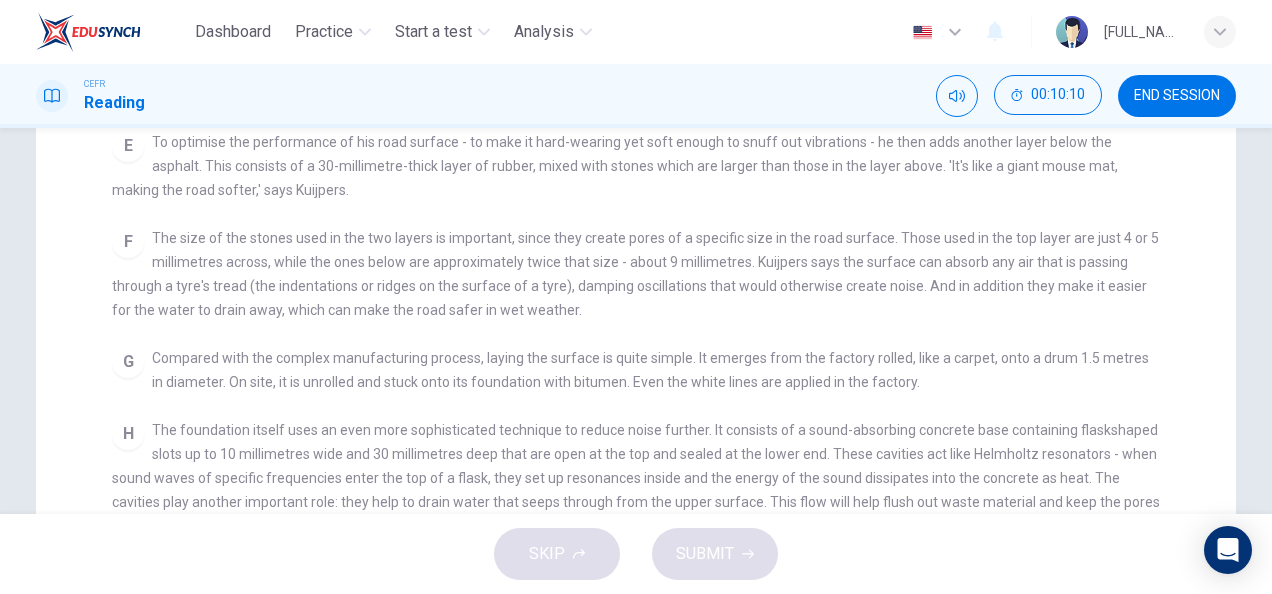 scroll, scrollTop: 772, scrollLeft: 0, axis: vertical 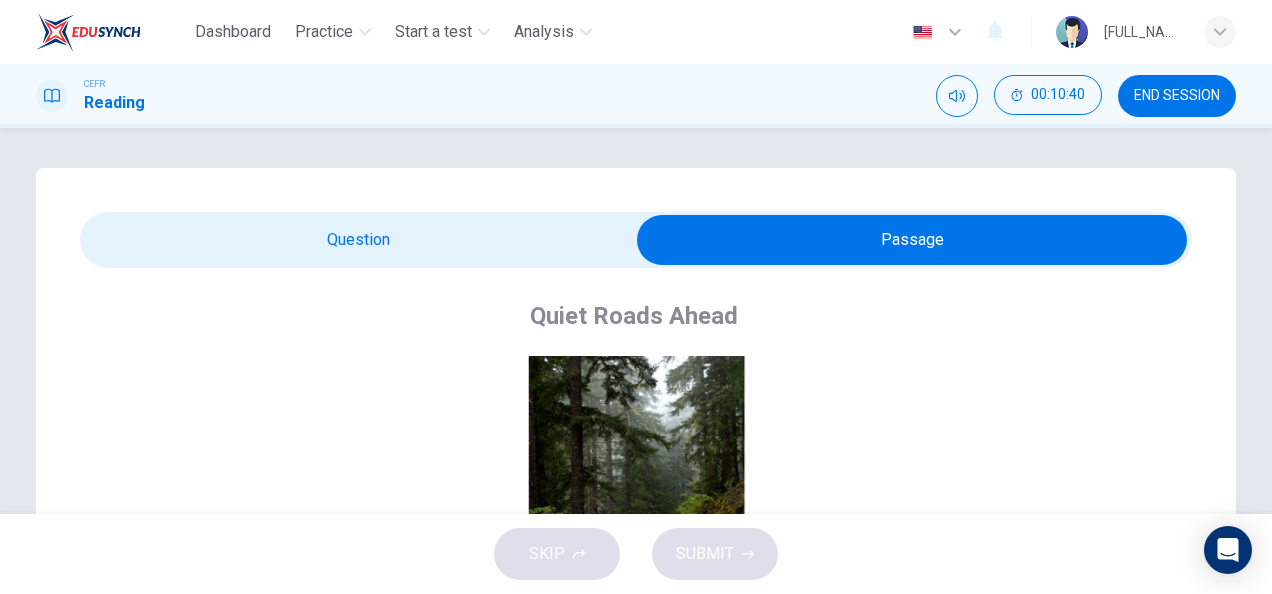 click at bounding box center [912, 240] 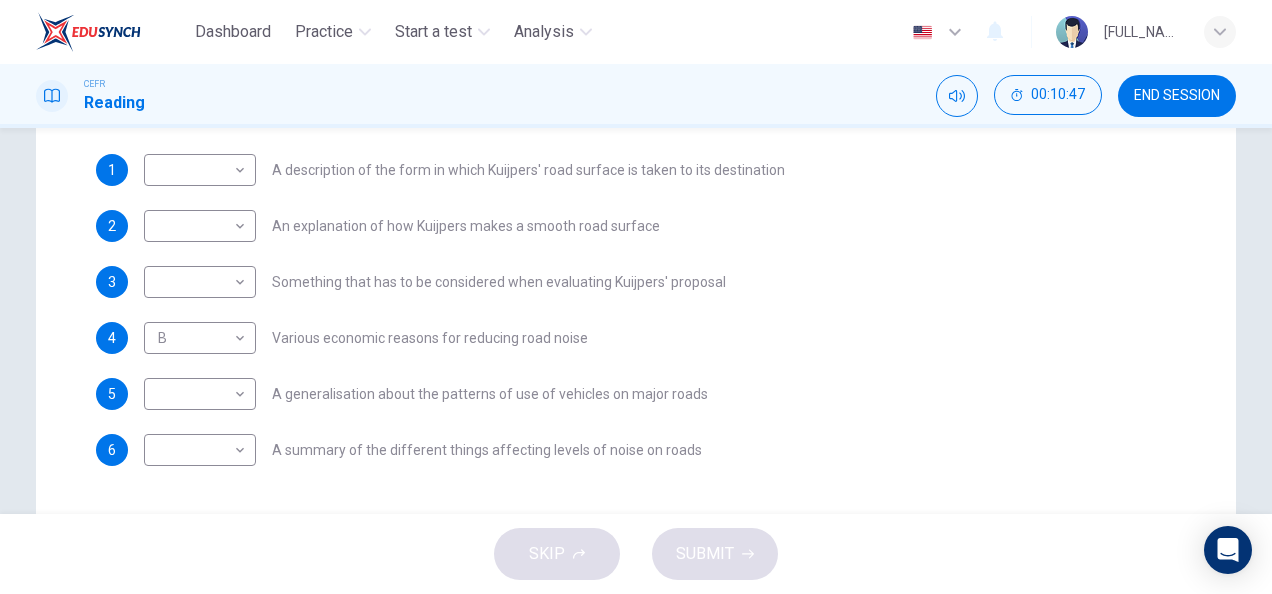 scroll, scrollTop: 0, scrollLeft: 0, axis: both 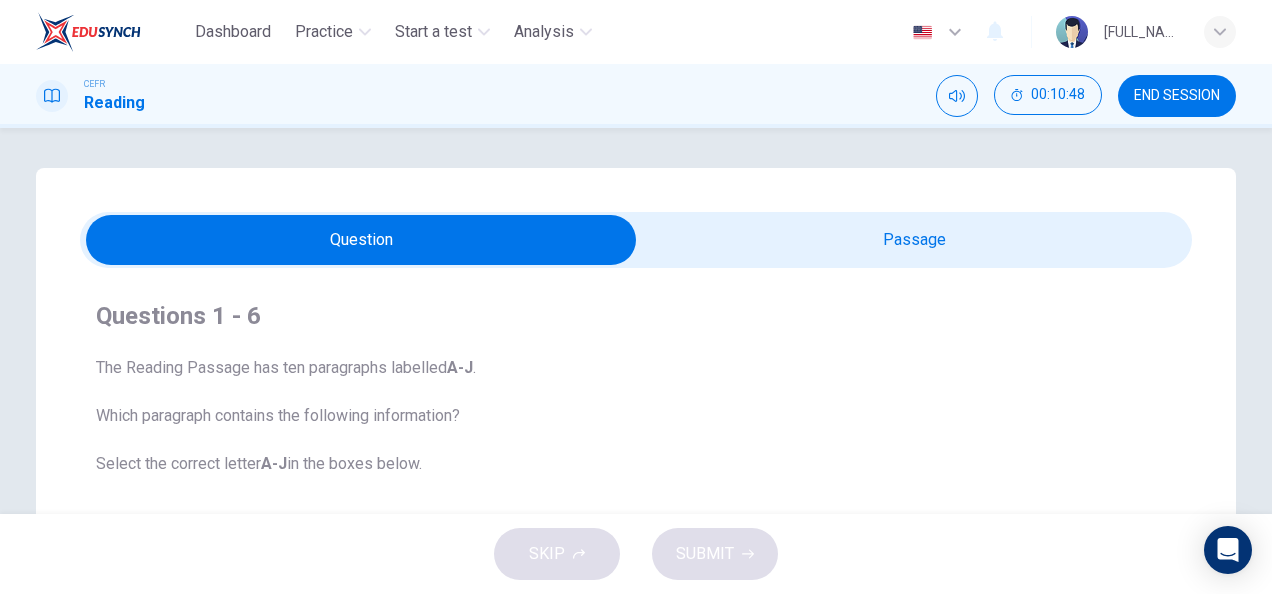 click at bounding box center [361, 240] 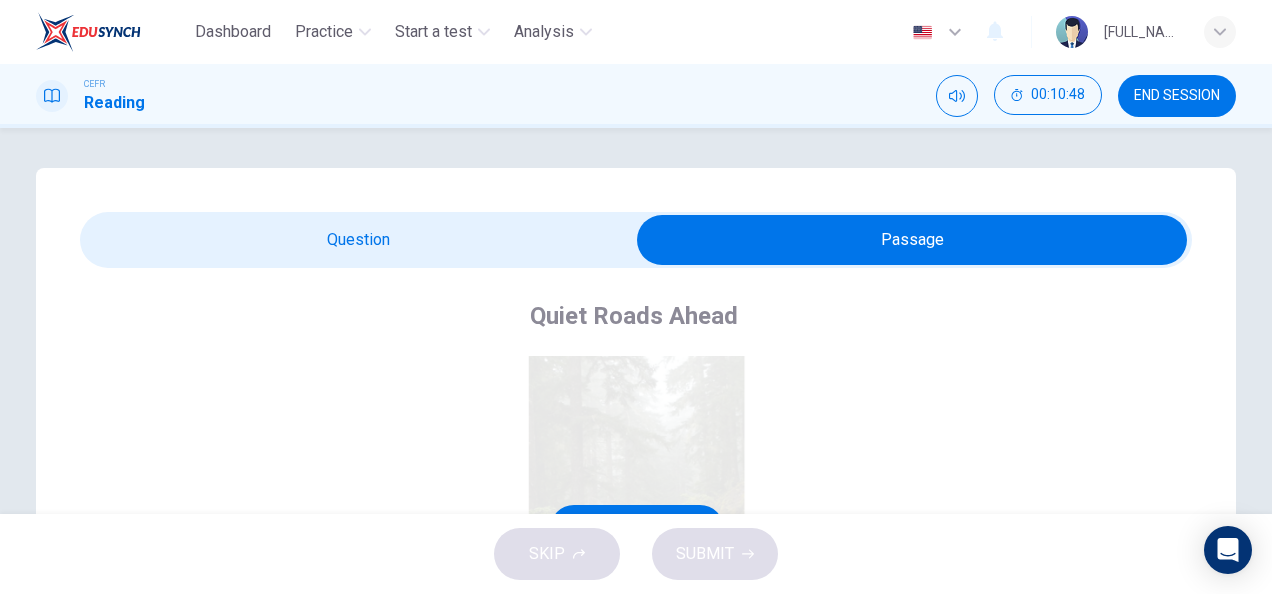 scroll, scrollTop: 772, scrollLeft: 0, axis: vertical 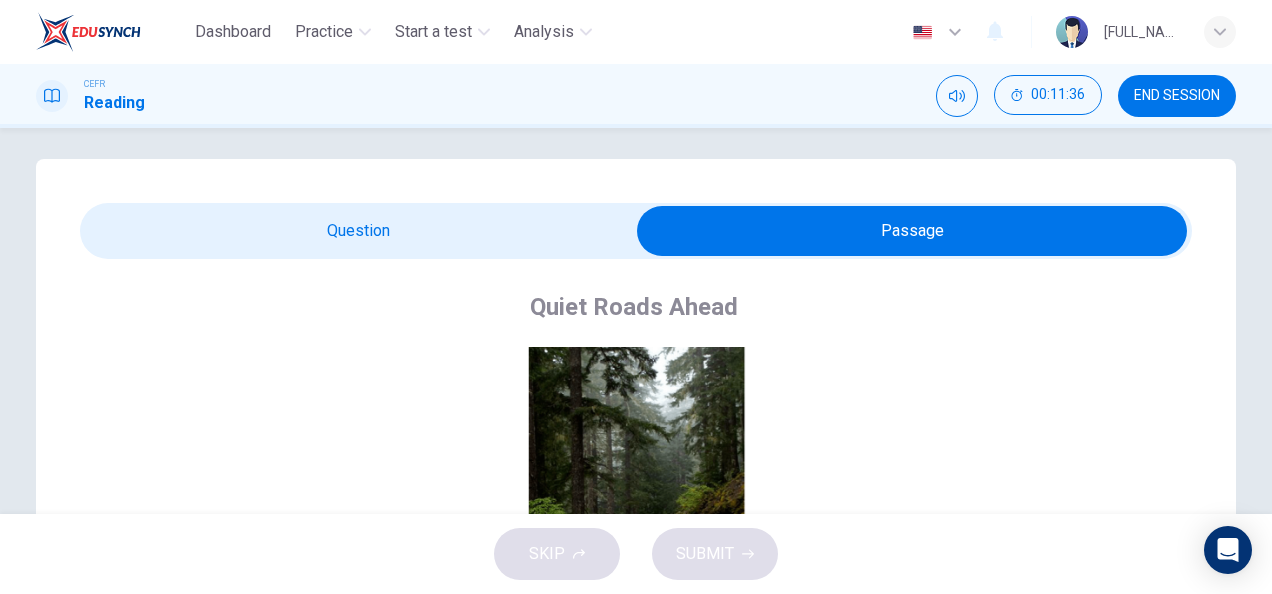 drag, startPoint x: 575, startPoint y: 219, endPoint x: 580, endPoint y: 255, distance: 36.345562 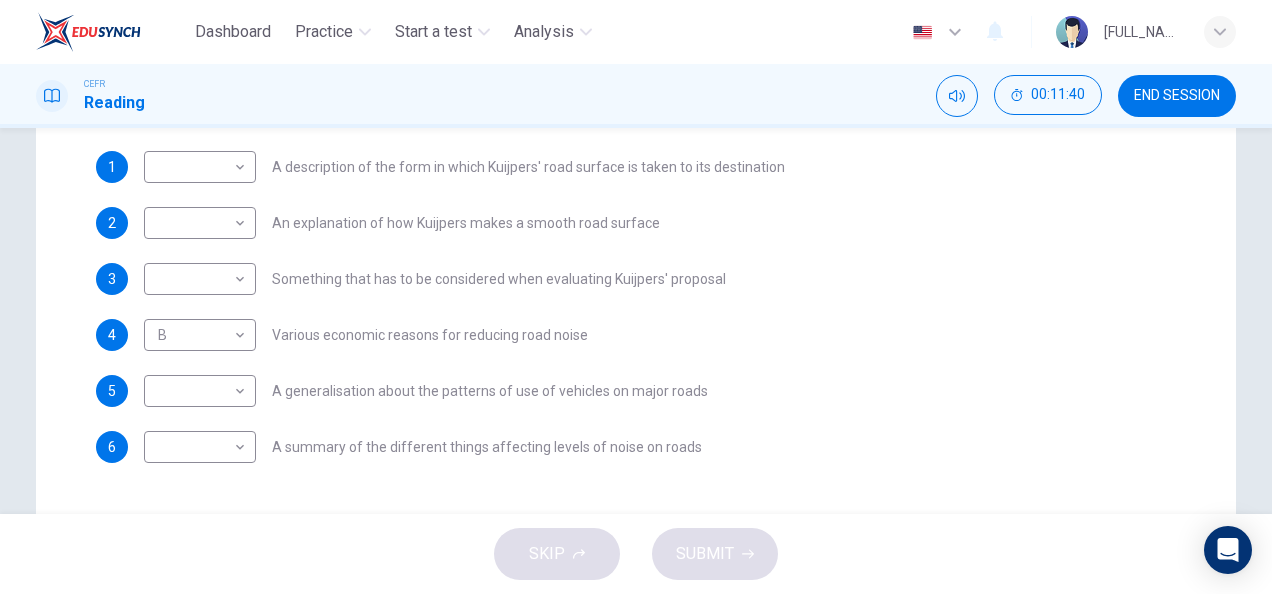 scroll, scrollTop: 366, scrollLeft: 0, axis: vertical 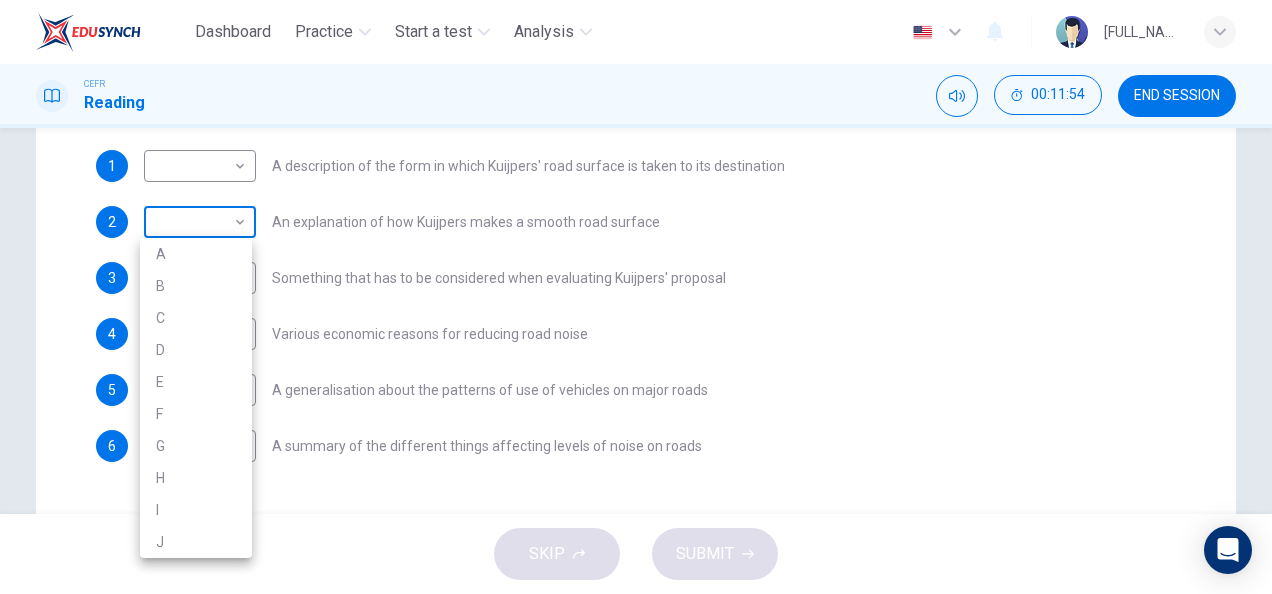 click on "Dashboard Practice Start a test Analysis English en ​ [FULL_NAME] CEFR Reading 00:11:54 END SESSION Question Passage Questions 1 - 6 The Reading Passage has ten paragraphs labelled   A-J .
Which paragraph contains the following information?
Select the correct letter   A-J  in the boxes below. 1 ​ ​ A description of the form in which Kuijpers' road surface is taken to its destination 2 ​ ​ An explanation of how Kuijpers makes a smooth road surface 3 ​ ​ Something that has to be considered when evaluating Kuijpers' proposal 4 B B ​ Various economic reasons for reducing road noise 5 ​ ​ A generalisation about the patterns of use of vehicles on major roads 6 ​ ​ A summary of the different things affecting levels of noise on roads Quiet Roads Ahead CLICK TO ZOOM Click to Zoom A B C D E F G H I J SKIP SUBMIT EduSynch - Online Language Proficiency Testing
Dashboard Practice Start a test Analysis Notifications © Copyright  2025 A B C D E F G H I J" at bounding box center (636, 297) 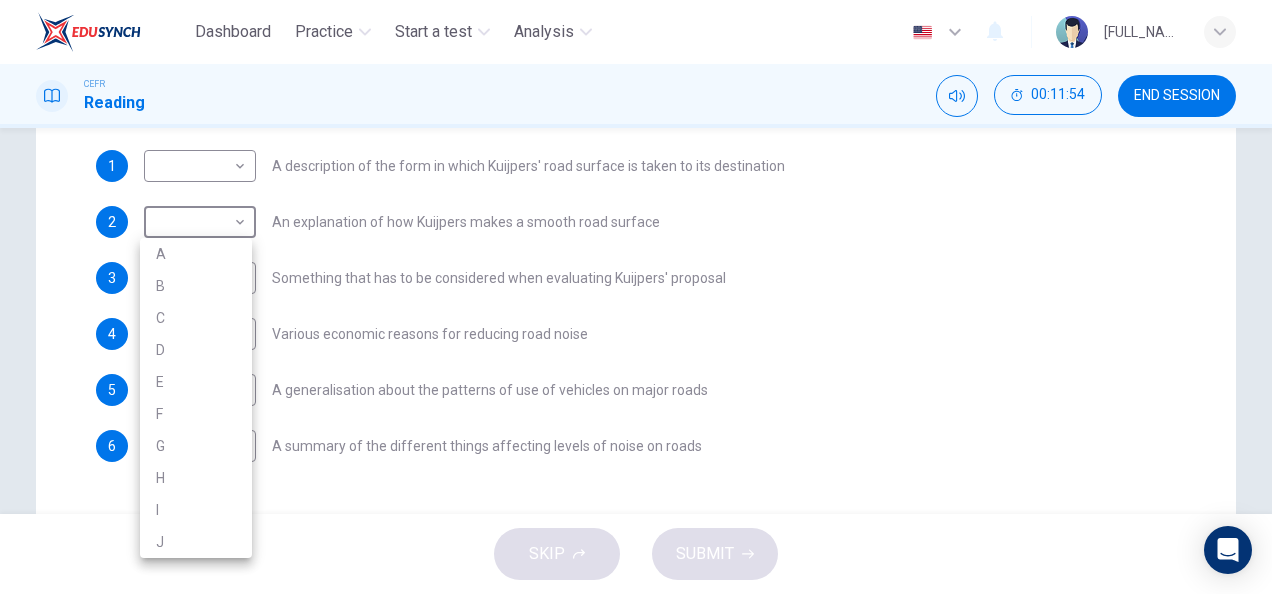 click at bounding box center [636, 297] 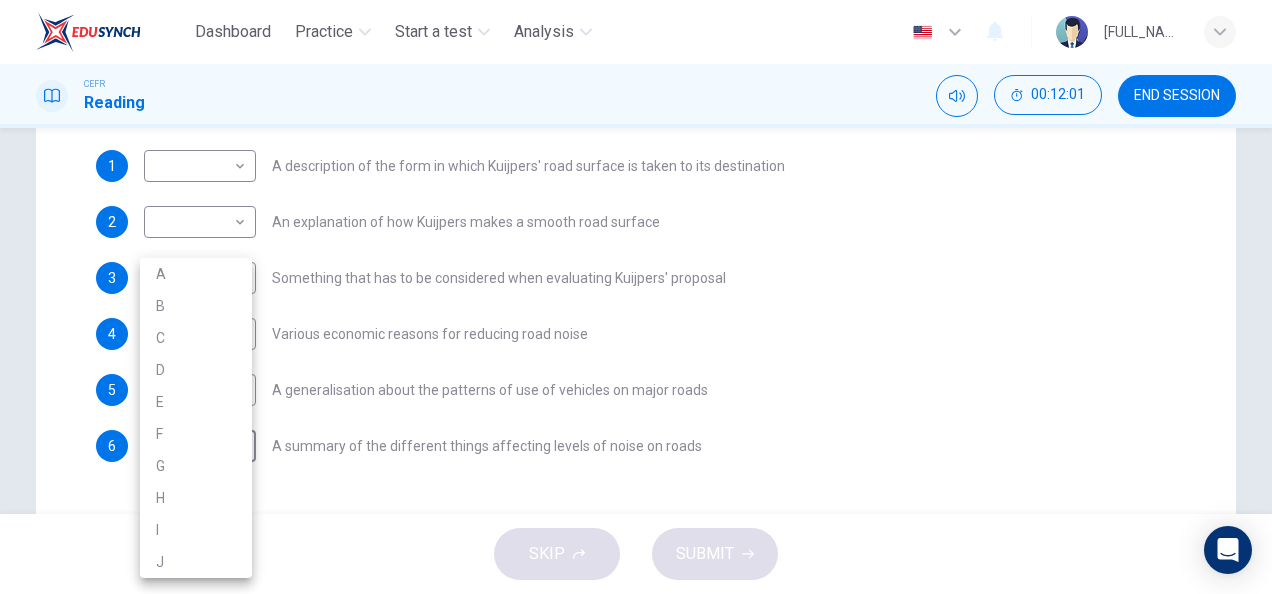 drag, startPoint x: 231, startPoint y: 444, endPoint x: 212, endPoint y: 527, distance: 85.146935 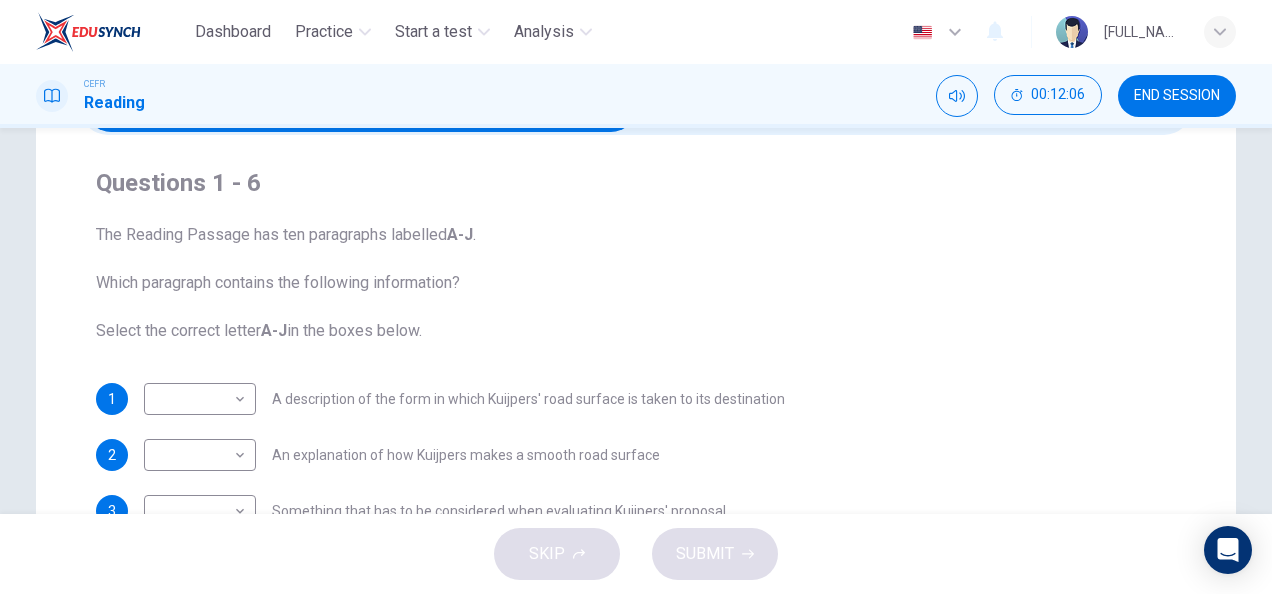 scroll, scrollTop: 98, scrollLeft: 0, axis: vertical 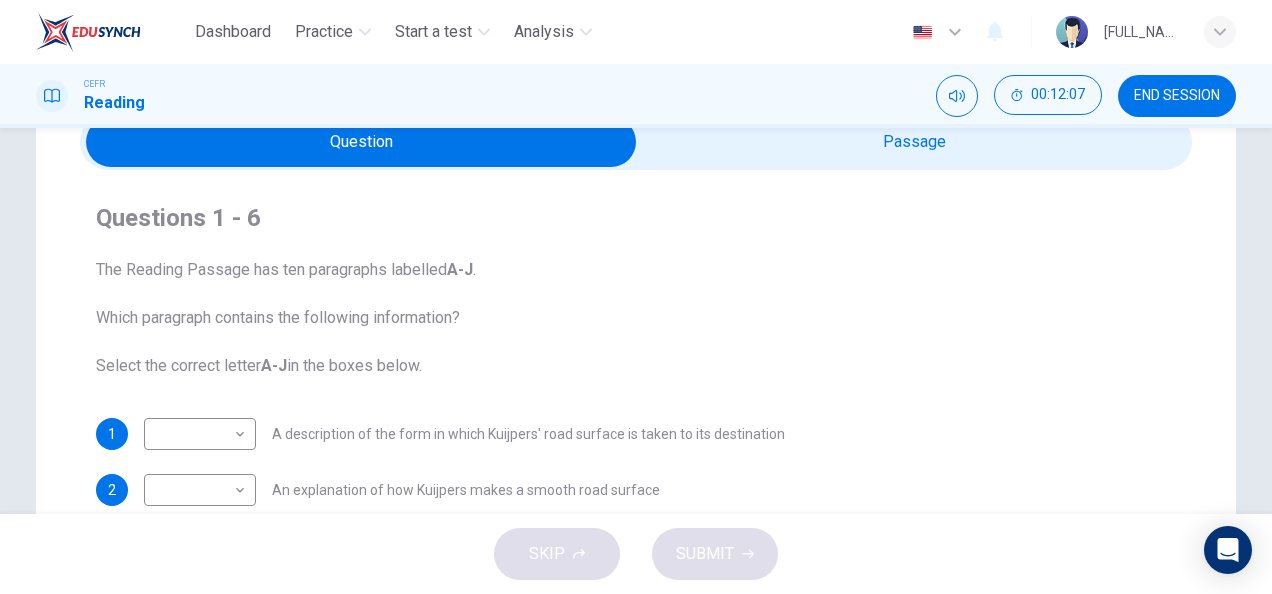 click at bounding box center [361, 142] 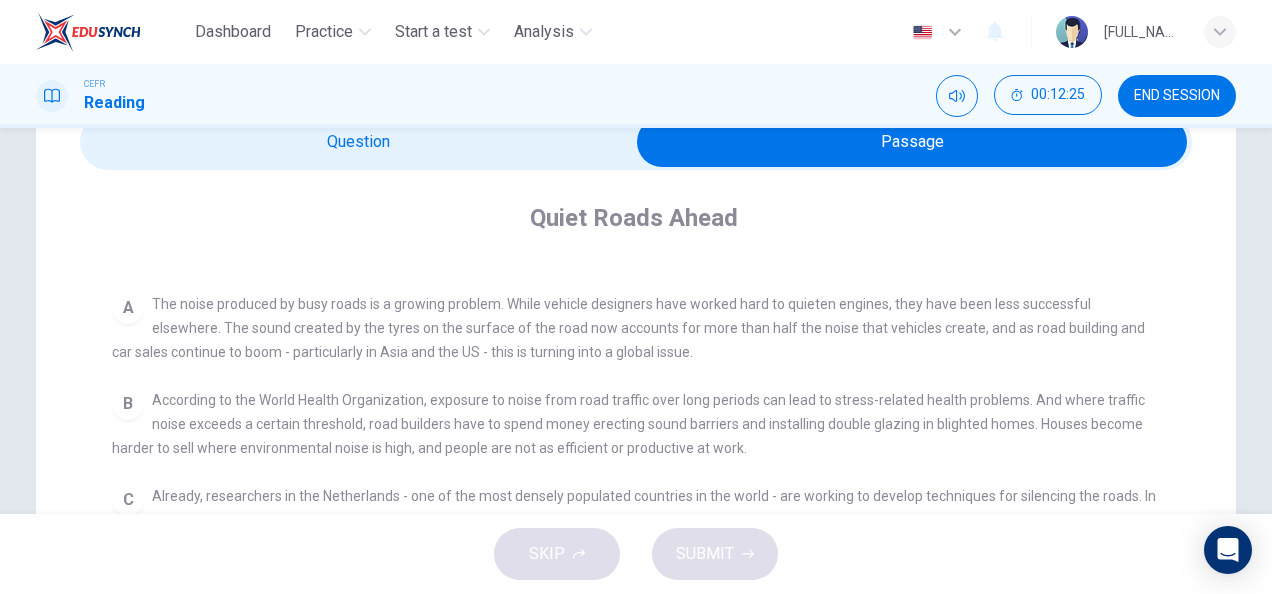 scroll, scrollTop: 353, scrollLeft: 0, axis: vertical 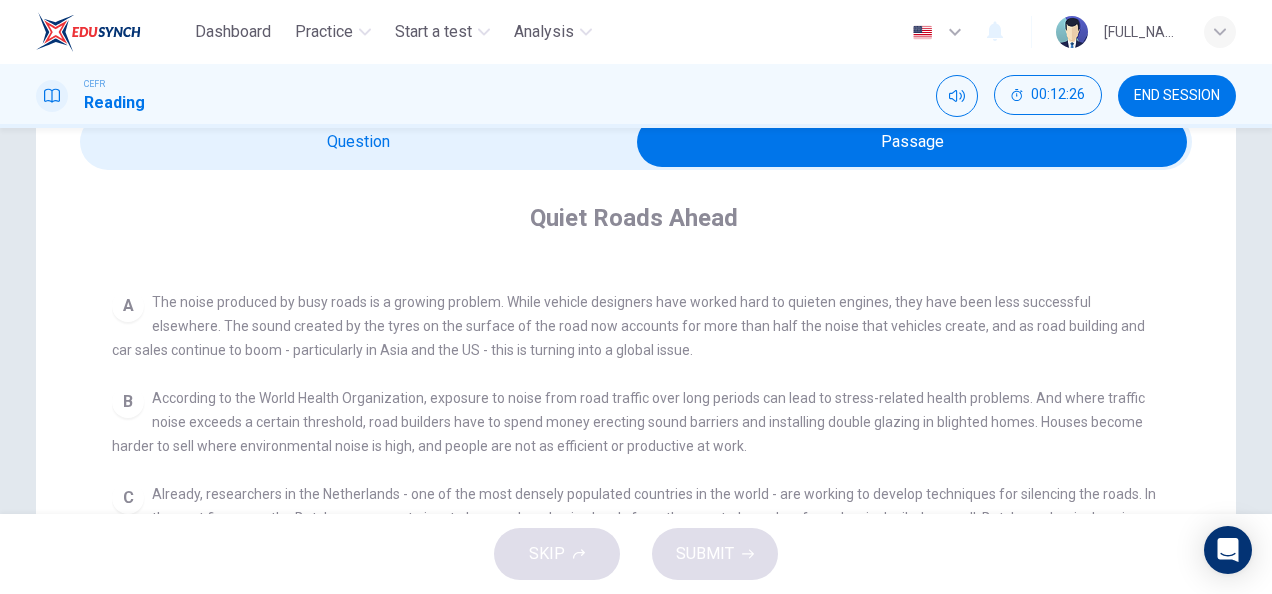 click at bounding box center (912, 142) 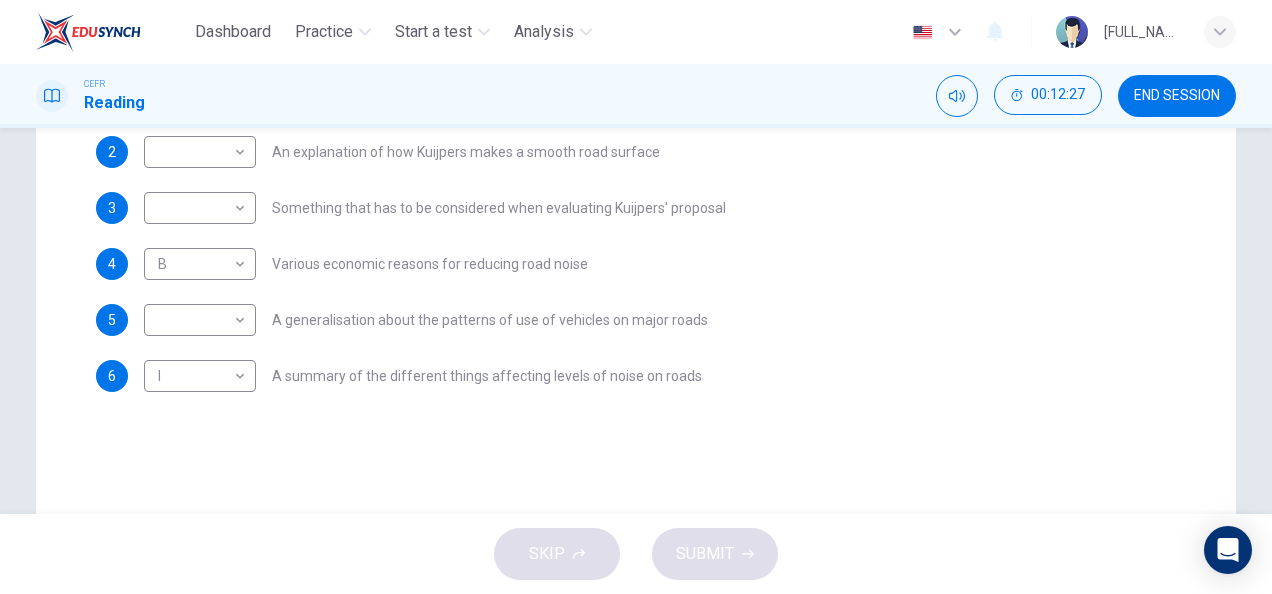 scroll, scrollTop: 437, scrollLeft: 0, axis: vertical 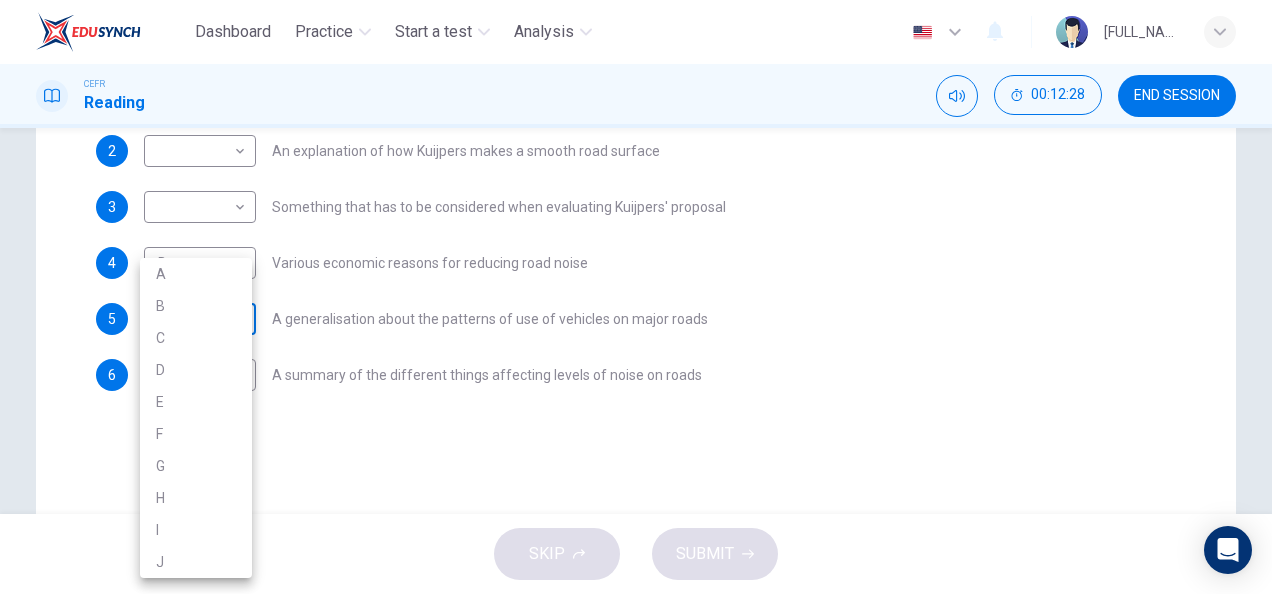 click on "Dashboard Practice Start a test Analysis English en ​ [FULL_NAME] CEFR Reading 00:12:28 END SESSION Question Passage Questions 1 - 6 The Reading Passage has ten paragraphs labelled   A-J .
Which paragraph contains the following information?
Select the correct letter   A-J  in the boxes below. 1 ​ ​ A description of the form in which Kuijpers' road surface is taken to its destination 2 ​ ​ An explanation of how Kuijpers makes a smooth road surface 3 ​ ​ Something that has to be considered when evaluating Kuijpers' proposal 4 B B ​ Various economic reasons for reducing road noise 5 ​ ​ A generalisation about the patterns of use of vehicles on major roads 6 I I ​ A summary of the different things affecting levels of noise on roads Quiet Roads Ahead CLICK TO ZOOM Click to Zoom A B C D E F G H I J SKIP SUBMIT EduSynch - Online Language Proficiency Testing
Dashboard Practice Start a test Analysis Notifications © Copyright  2025 A B C D E F G H I J" at bounding box center (636, 297) 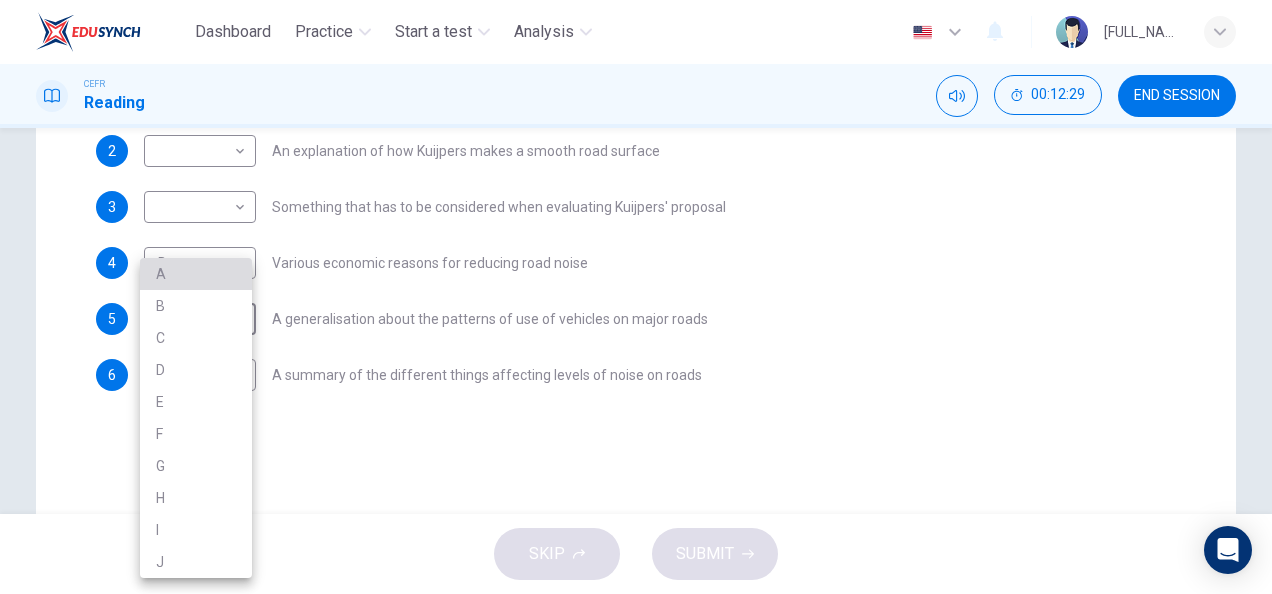 click on "A" at bounding box center (196, 274) 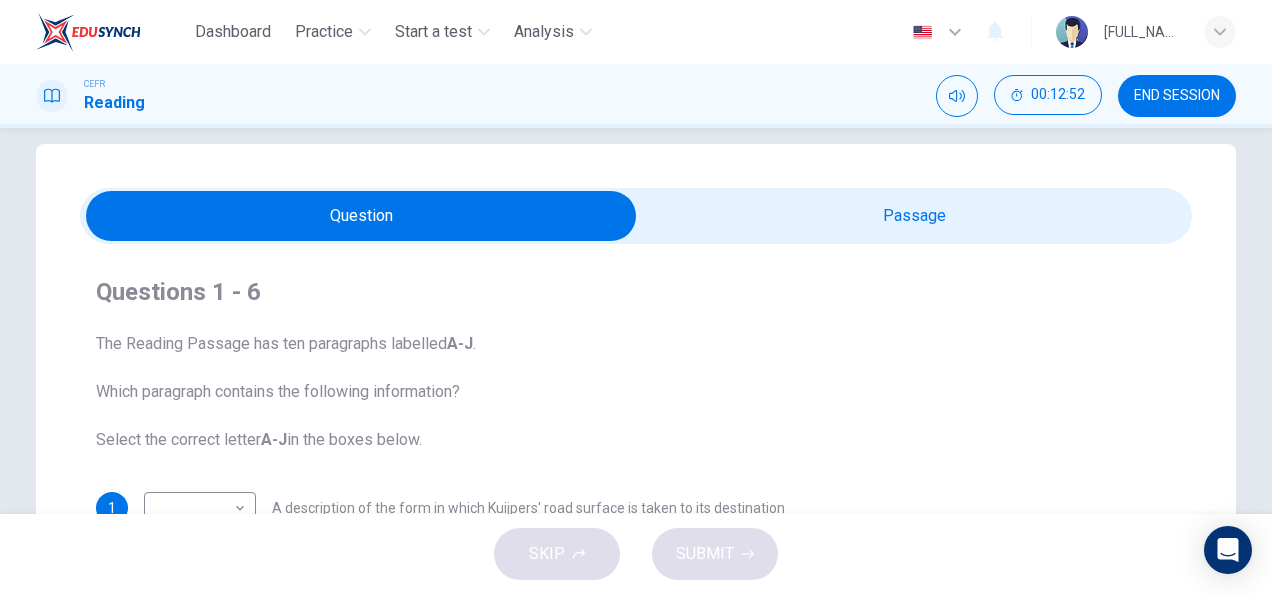 scroll, scrollTop: 4, scrollLeft: 0, axis: vertical 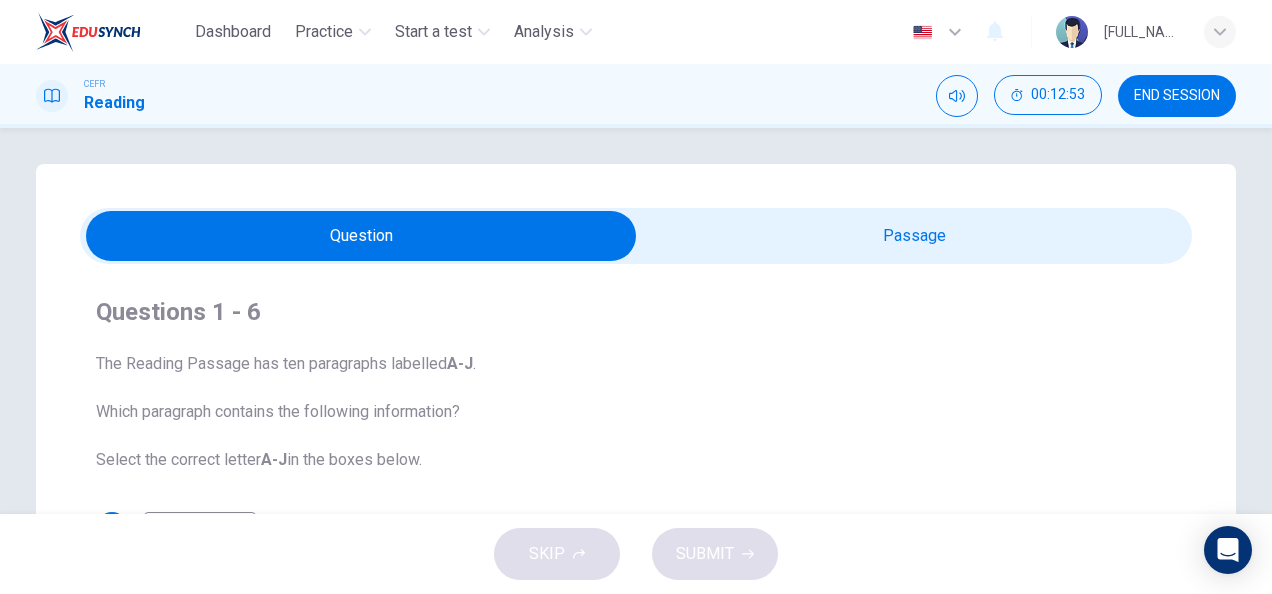 drag, startPoint x: 871, startPoint y: 232, endPoint x: 794, endPoint y: 467, distance: 247.29335 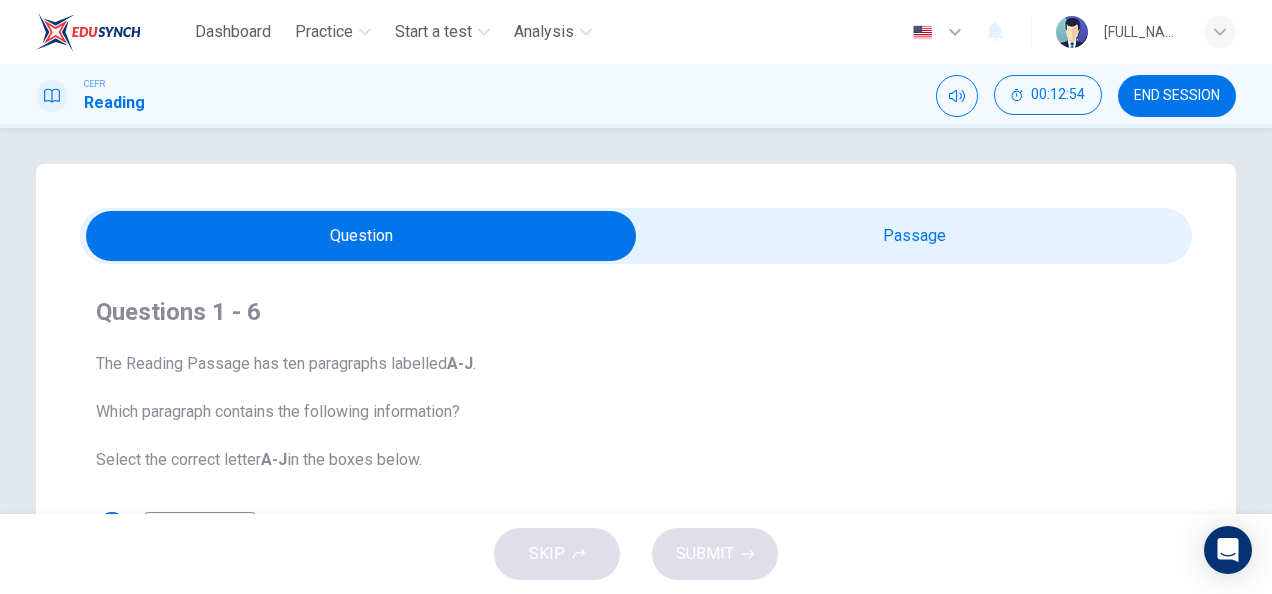 click at bounding box center [361, 236] 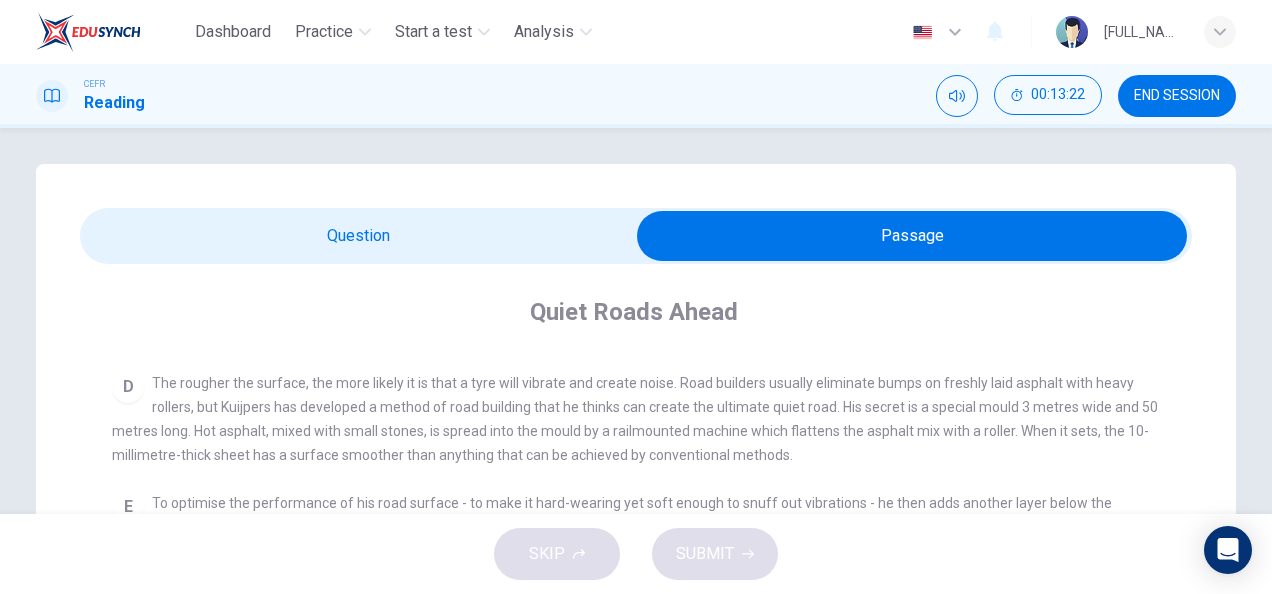 scroll, scrollTop: 679, scrollLeft: 0, axis: vertical 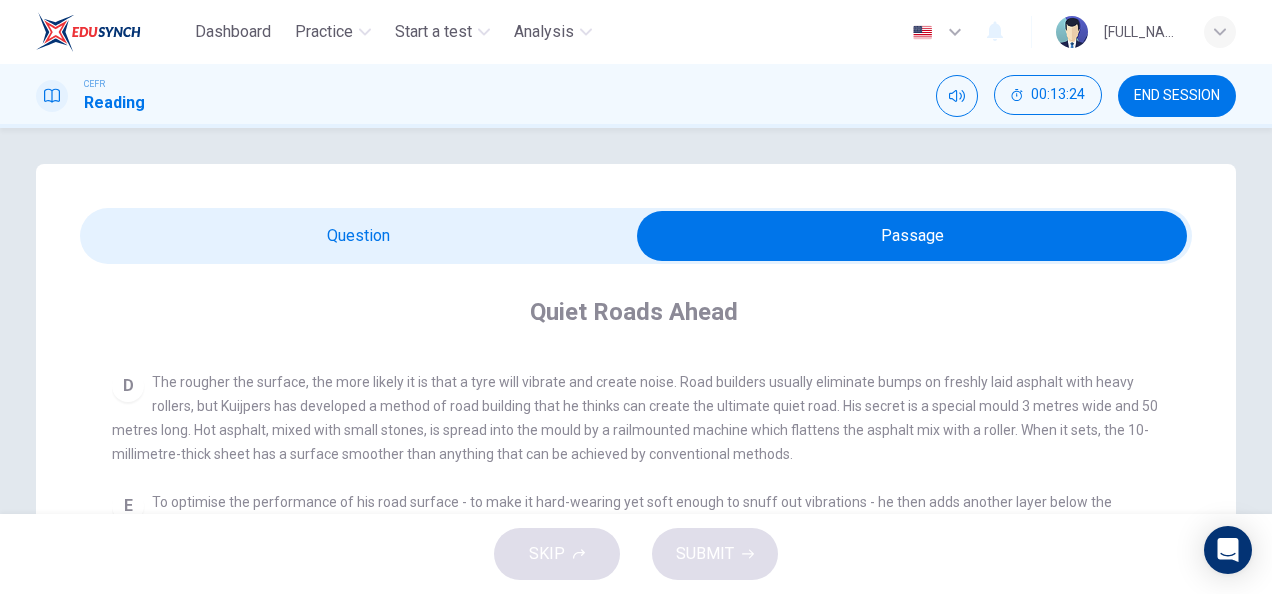 click at bounding box center [912, 236] 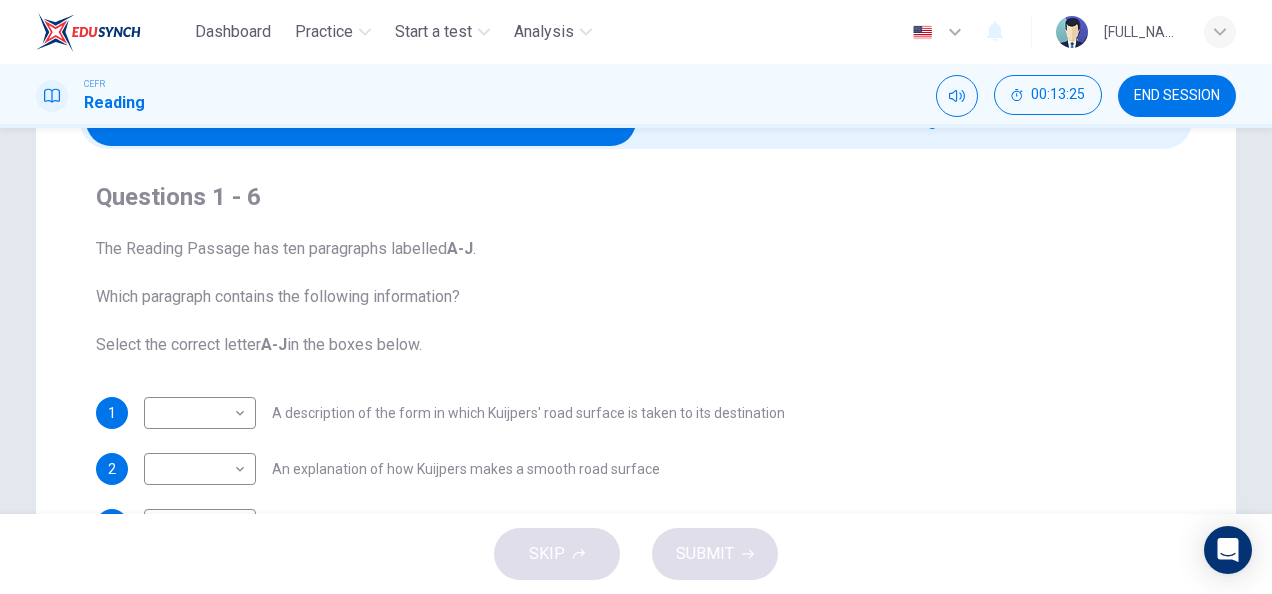 scroll, scrollTop: 120, scrollLeft: 0, axis: vertical 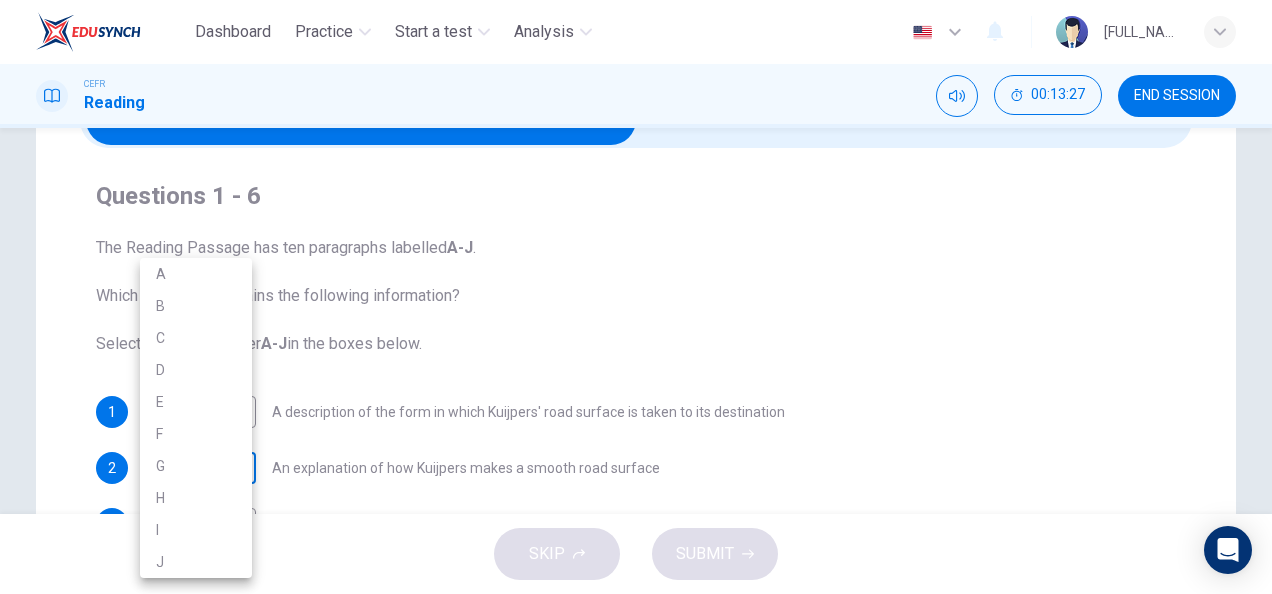 click on "Dashboard Practice Start a test Analysis English en ​ [FULL_NAME] CEFR Reading 00:13:27 END SESSION Question Passage Questions 1 - 6 The Reading Passage has ten paragraphs labelled   A-J .
Which paragraph contains the following information?
Select the correct letter   A-J  in the boxes below. 1 ​ ​ A description of the form in which Kuijpers' road surface is taken to its destination 2 ​ ​ An explanation of how Kuijpers makes a smooth road surface 3 ​ ​ Something that has to be considered when evaluating Kuijpers' proposal 4 B B ​ Various economic reasons for reducing road noise 5 A A ​ A generalisation about the patterns of use of vehicles on major roads 6 I I ​ A summary of the different things affecting levels of noise on roads Quiet Roads Ahead CLICK TO ZOOM Click to Zoom A B C D E F G H I J SKIP SUBMIT EduSynch - Online Language Proficiency Testing
Dashboard Practice Start a test Analysis Notifications © Copyright  2025 A B C D E F G H I J" at bounding box center [636, 297] 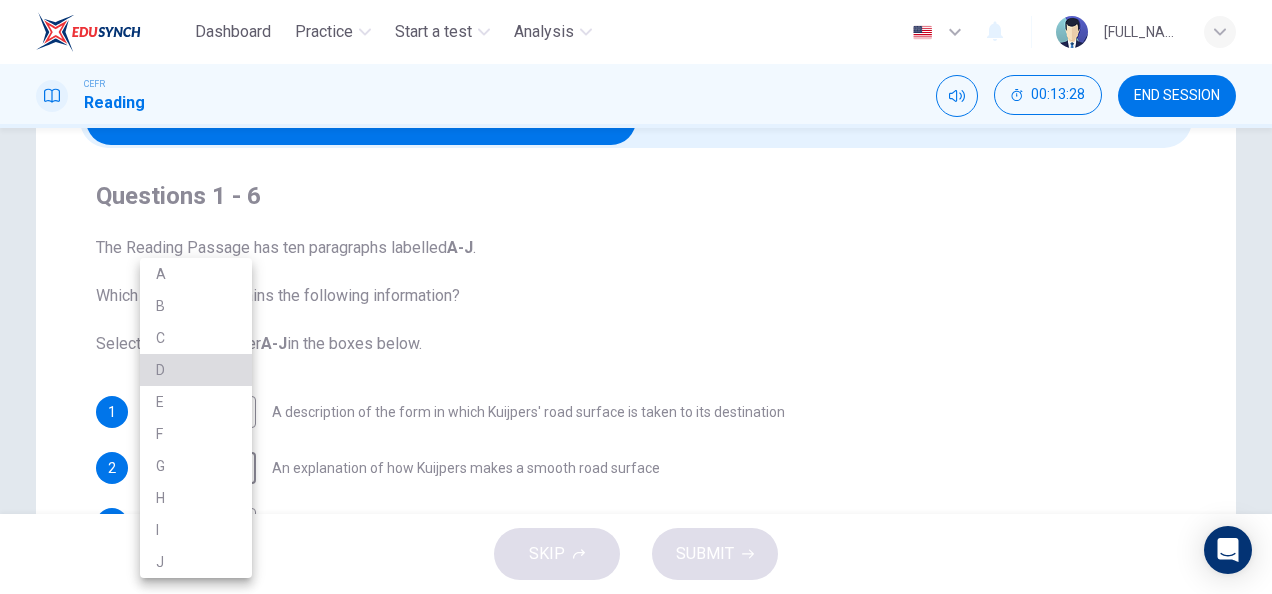 click on "D" at bounding box center (196, 370) 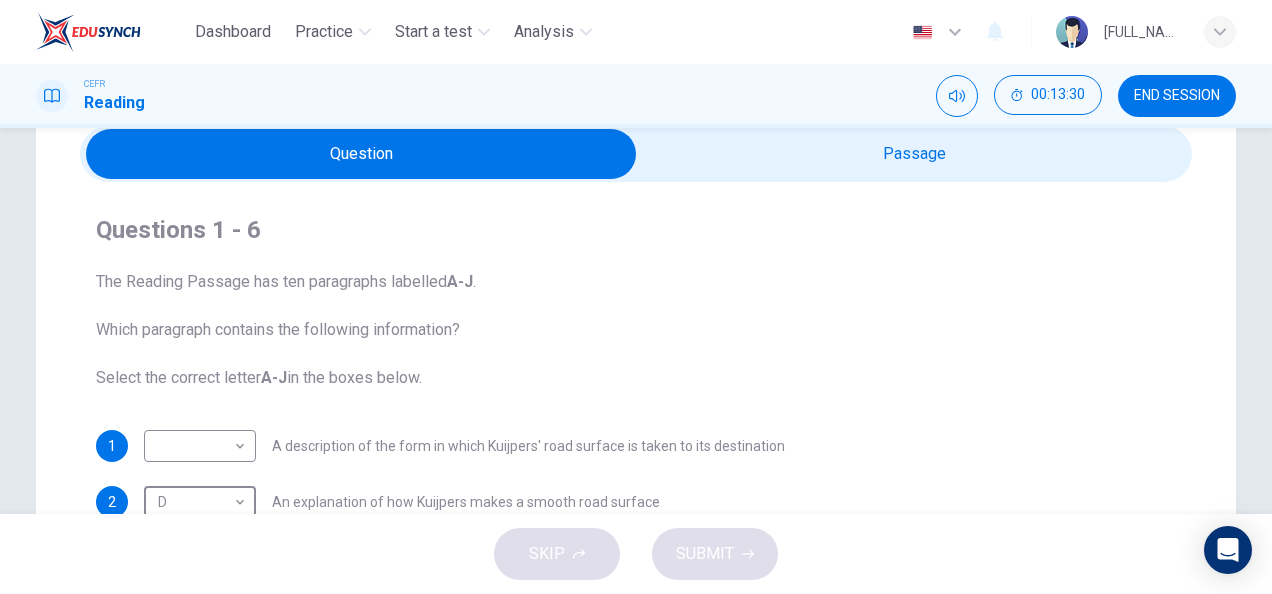 scroll, scrollTop: 85, scrollLeft: 0, axis: vertical 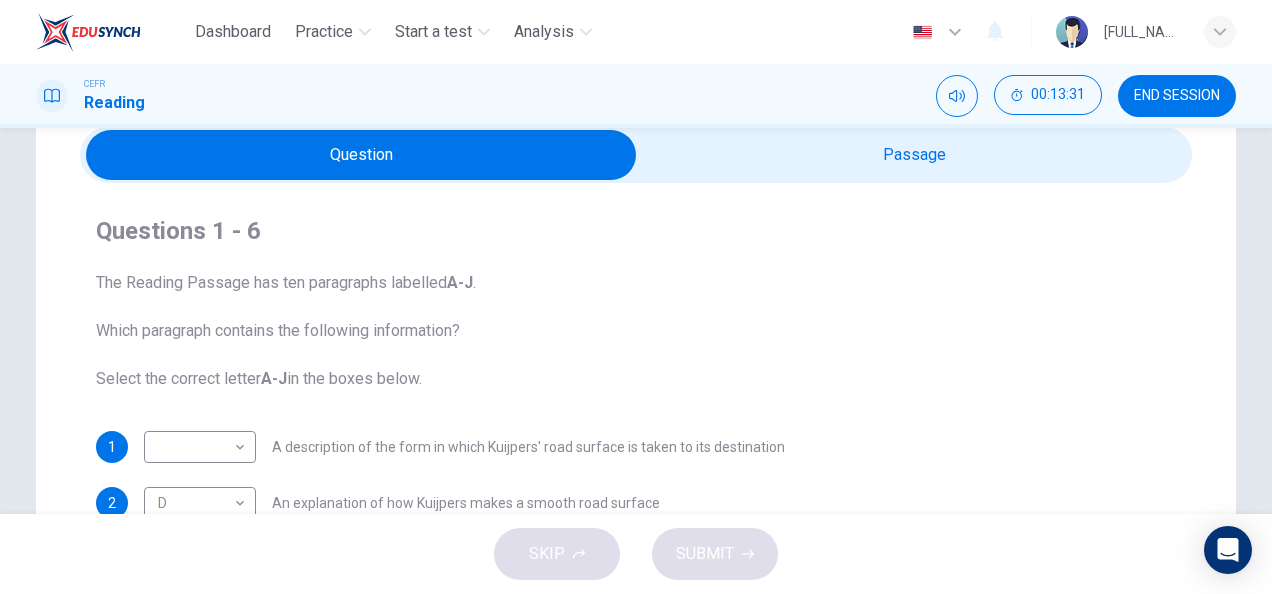 click at bounding box center [361, 155] 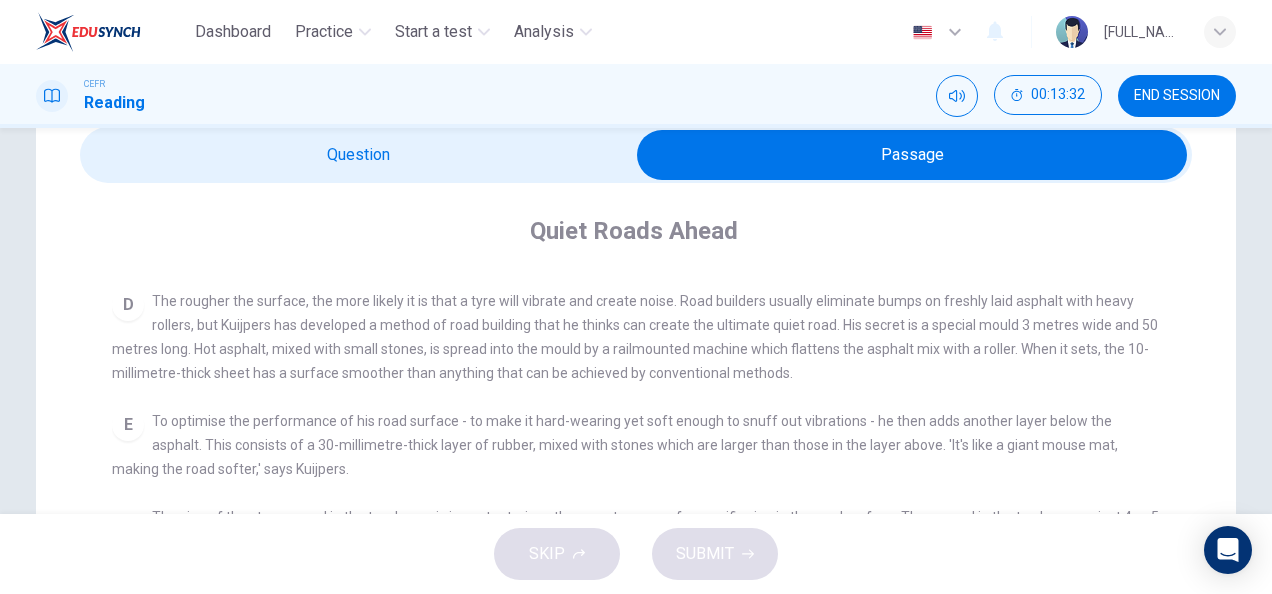 click at bounding box center [912, 155] 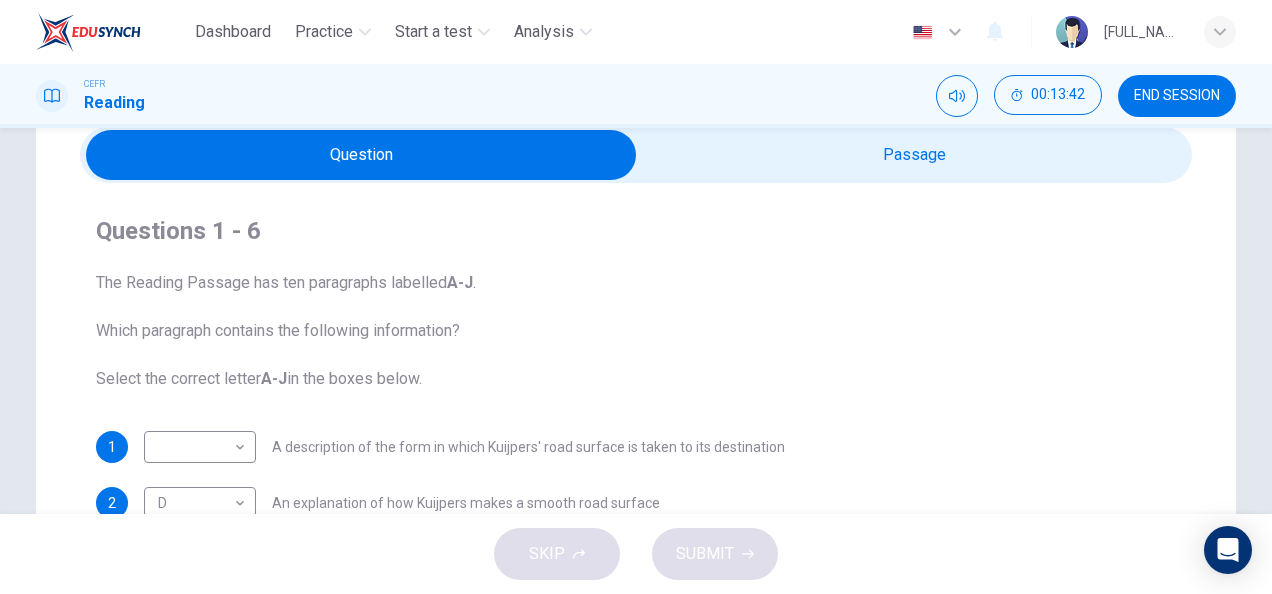 click at bounding box center (361, 155) 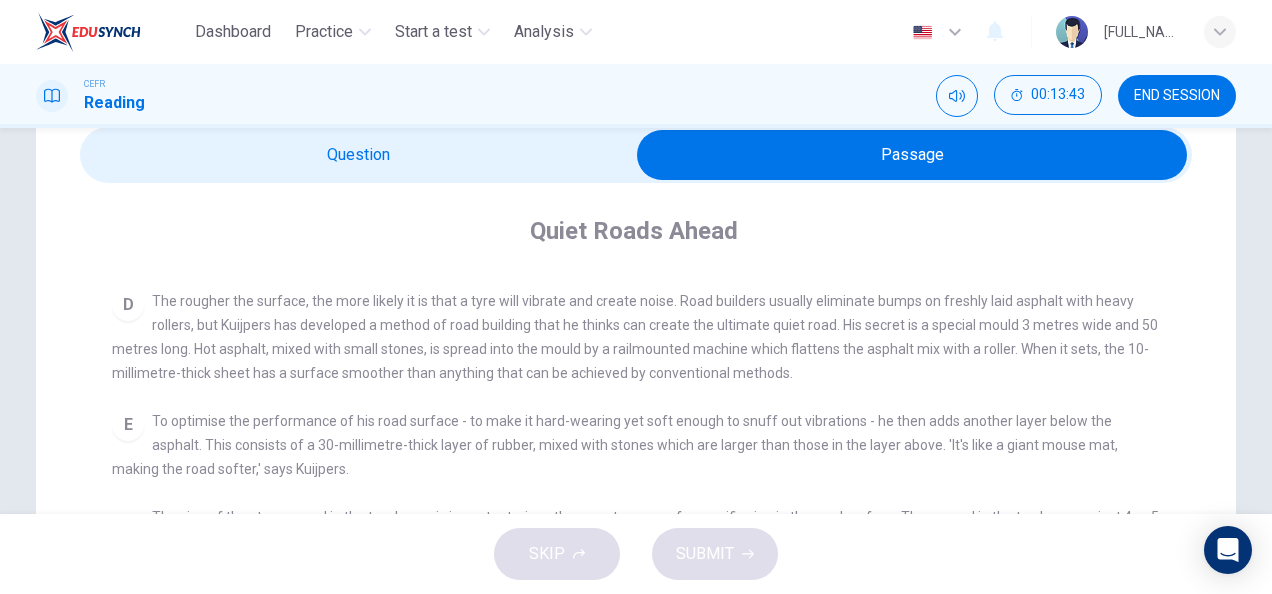 click at bounding box center (912, 155) 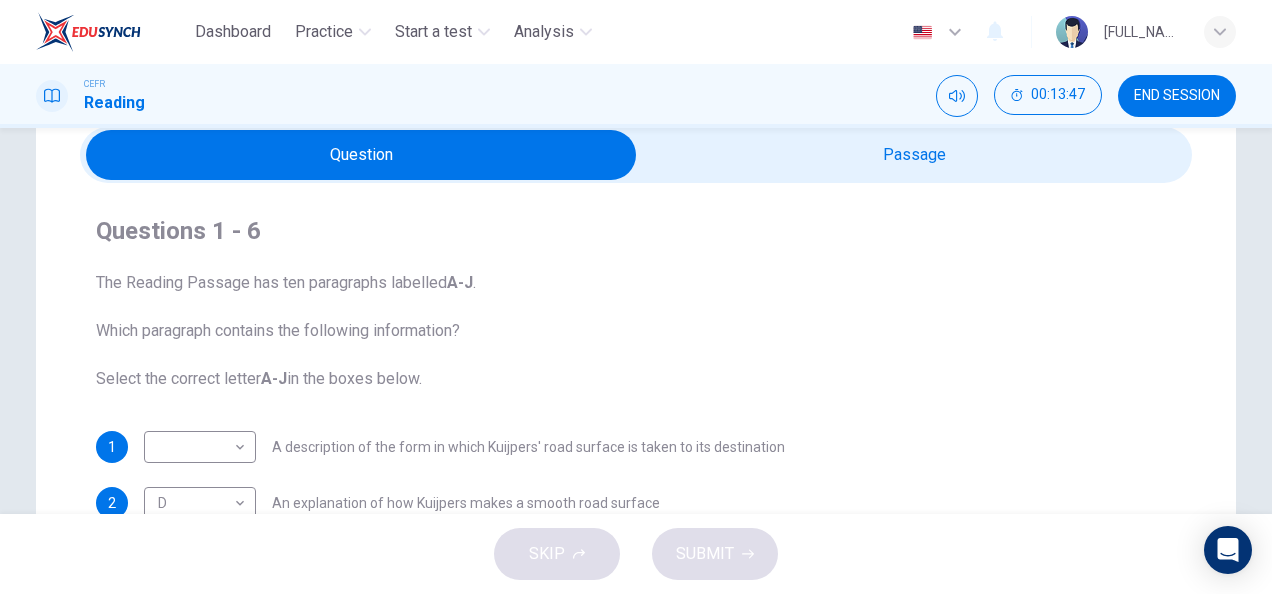 click at bounding box center [361, 155] 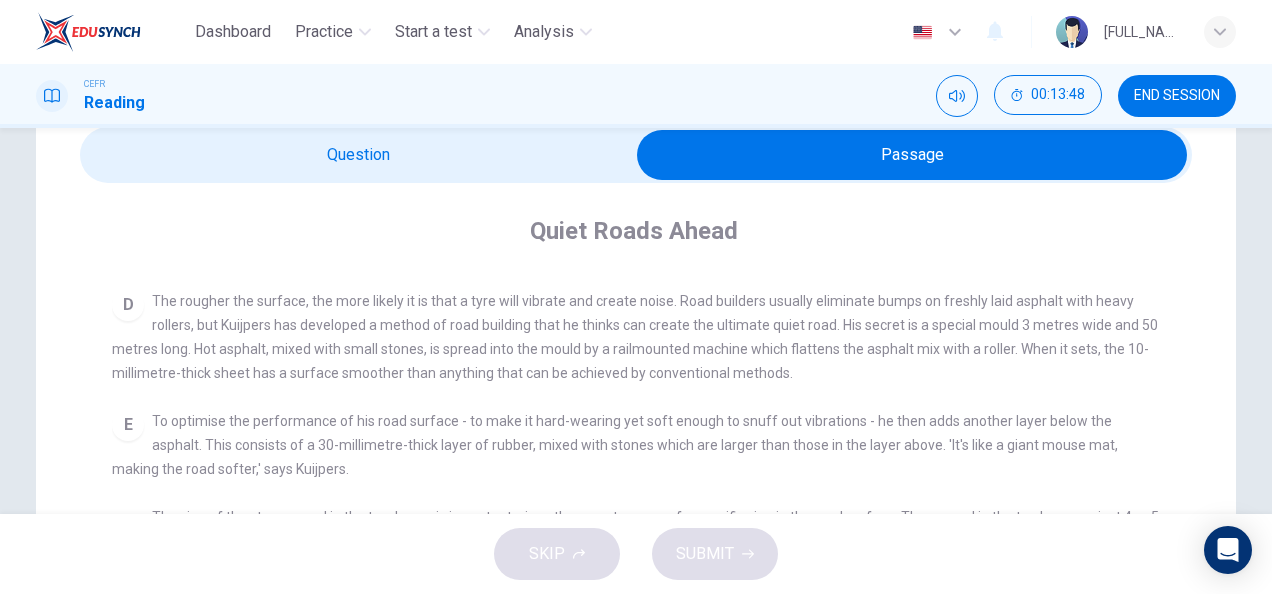 click at bounding box center [912, 155] 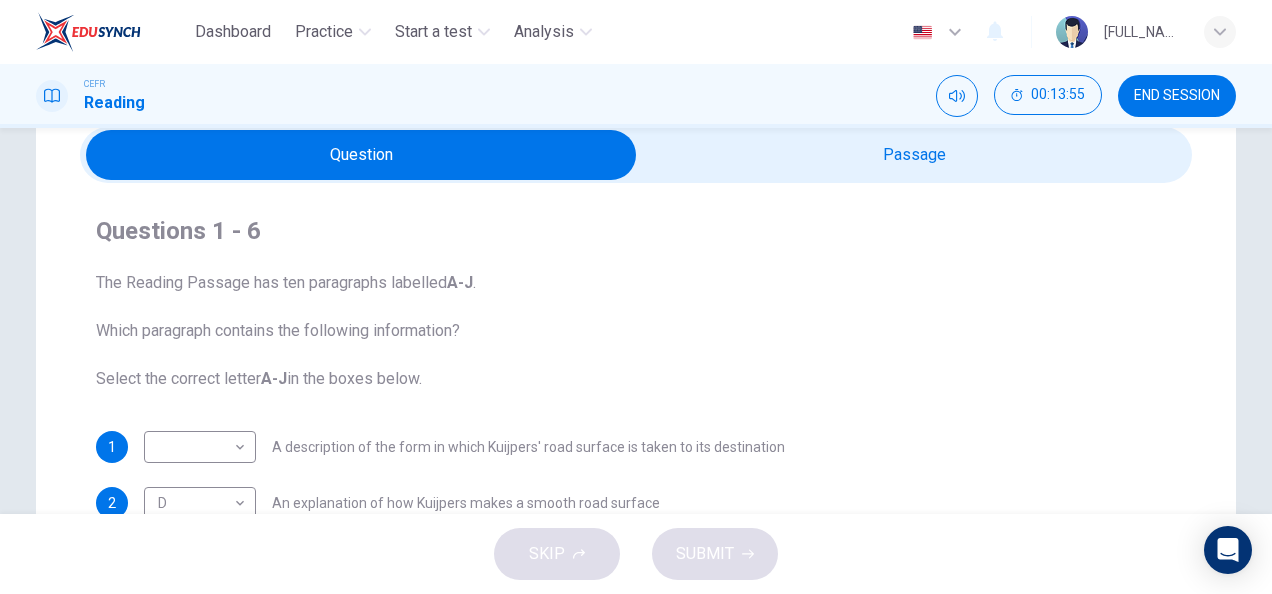 click at bounding box center (361, 155) 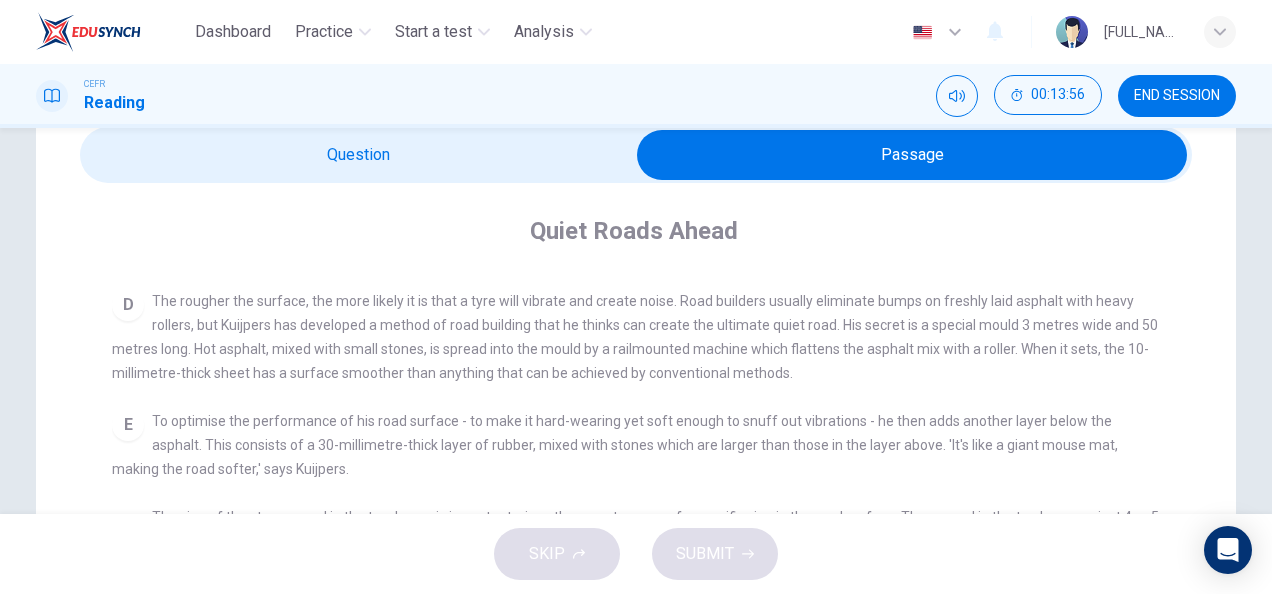 scroll, scrollTop: 744, scrollLeft: 0, axis: vertical 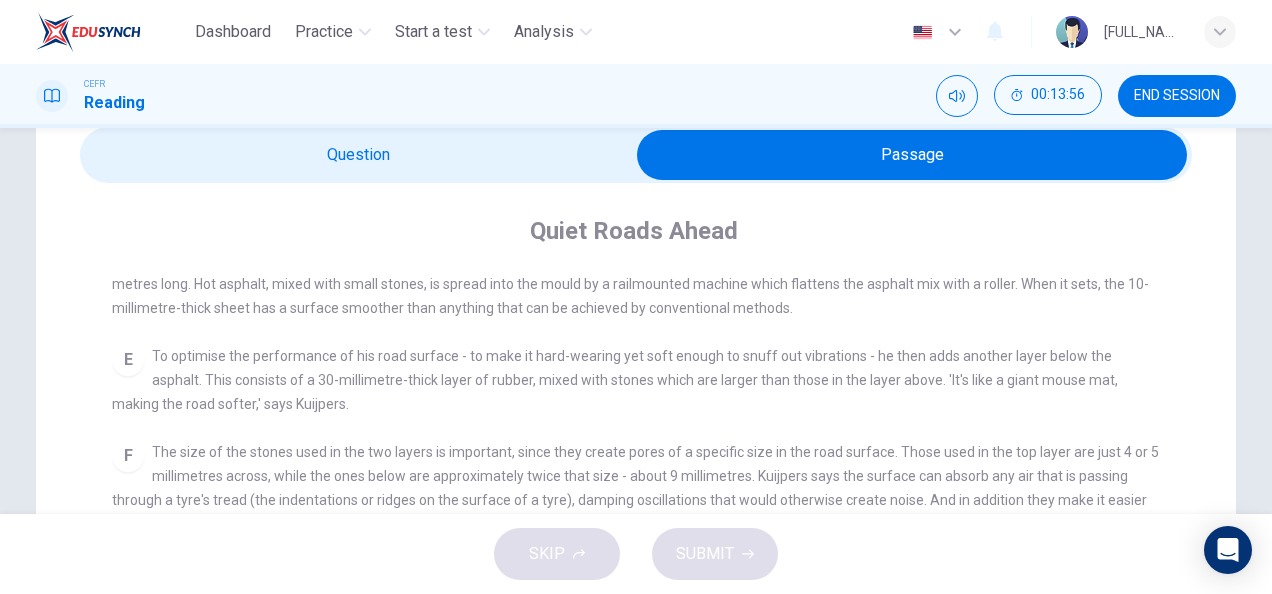 drag, startPoint x: 574, startPoint y: 194, endPoint x: 551, endPoint y: 150, distance: 49.648766 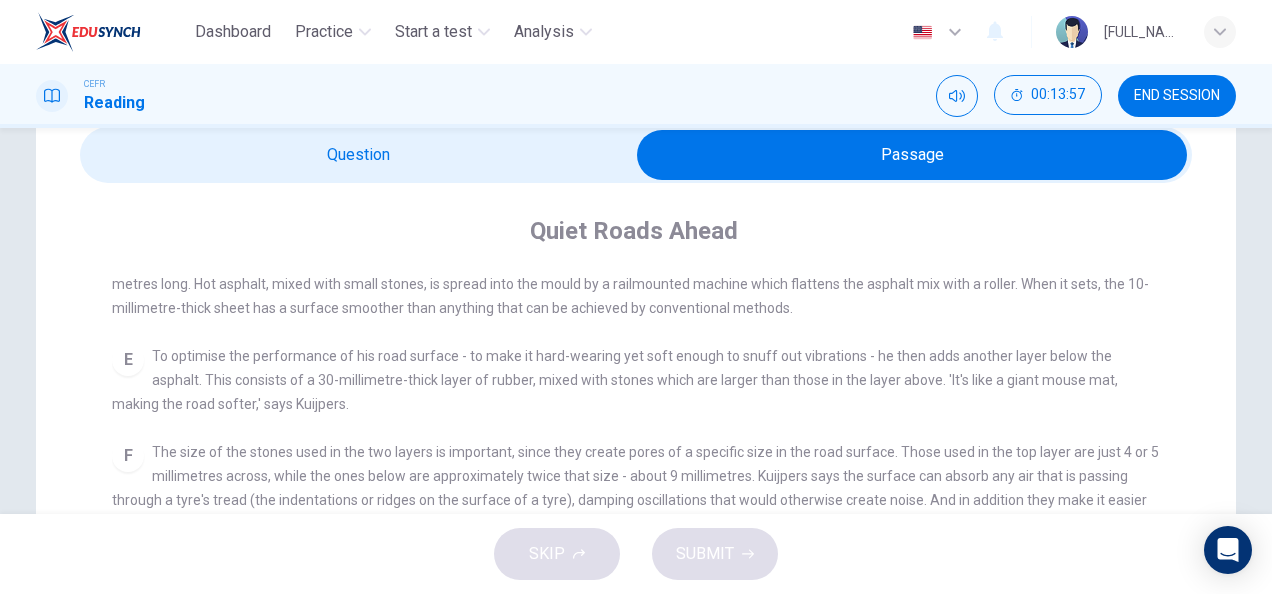 click at bounding box center [912, 155] 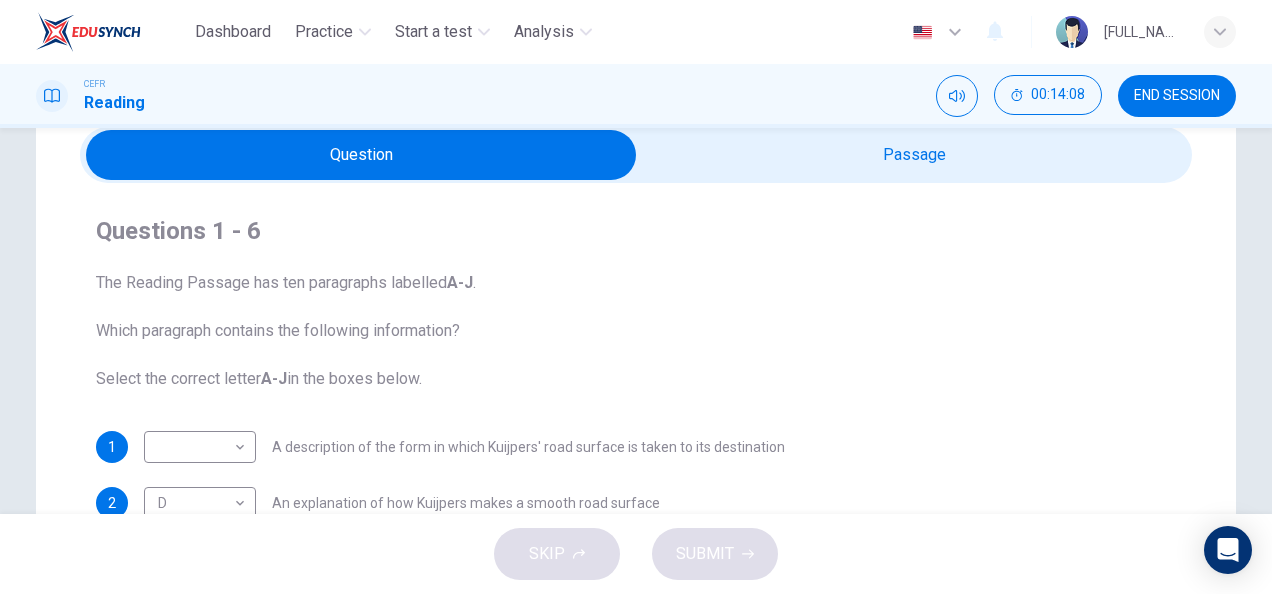 click at bounding box center [361, 155] 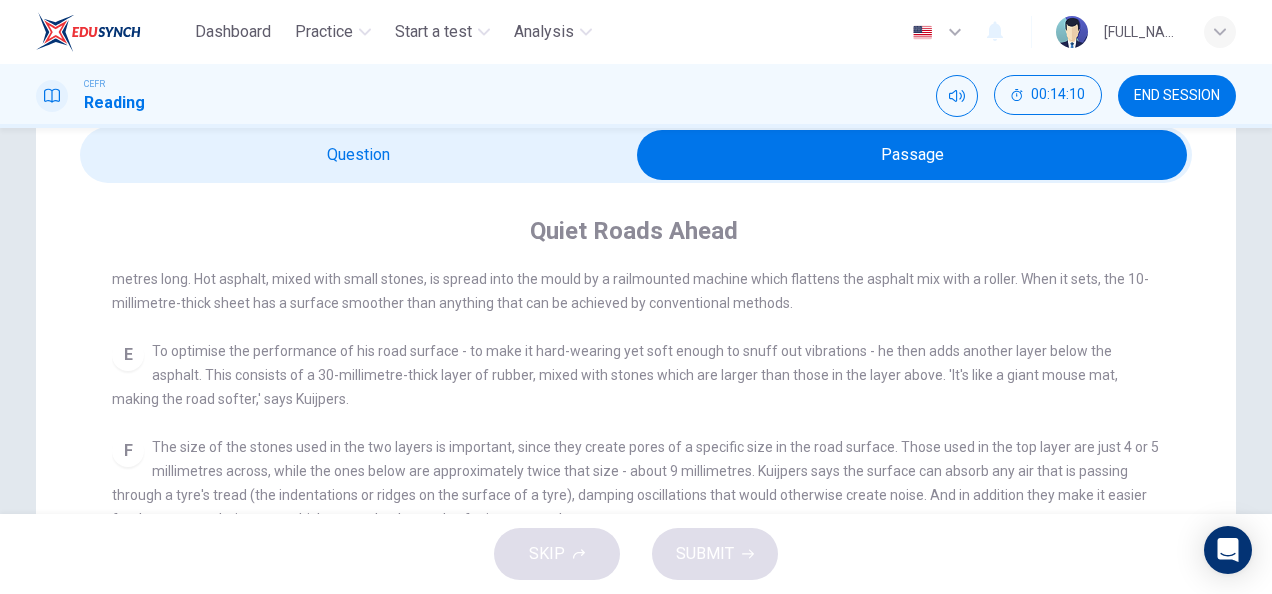scroll, scrollTop: 772, scrollLeft: 0, axis: vertical 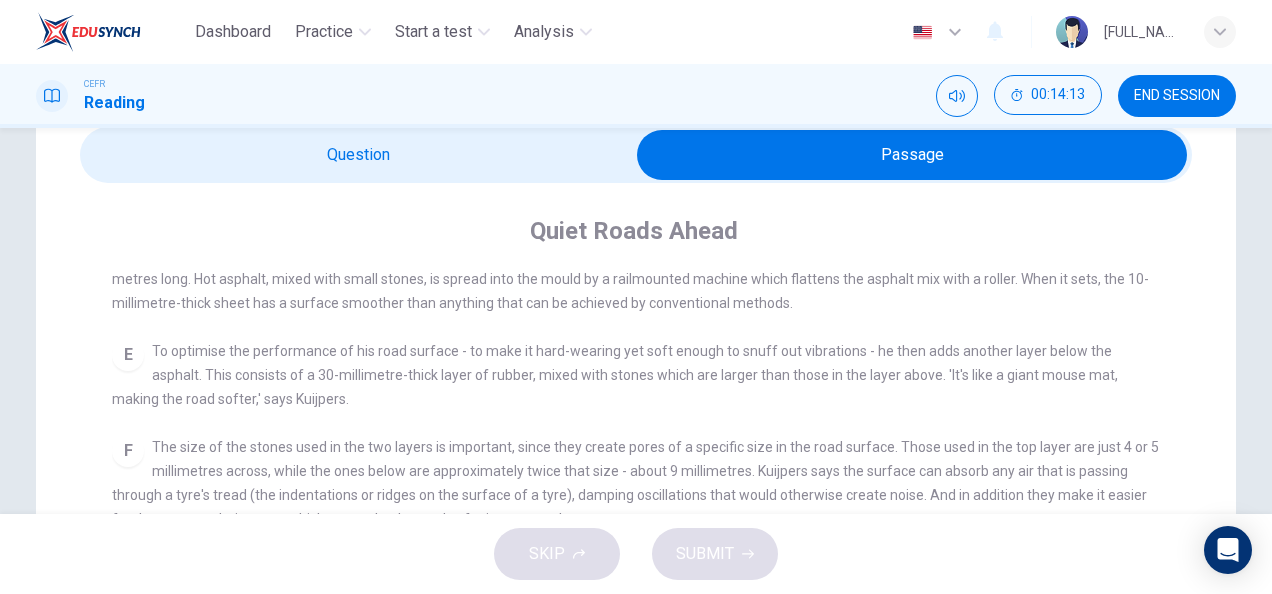 click at bounding box center (912, 155) 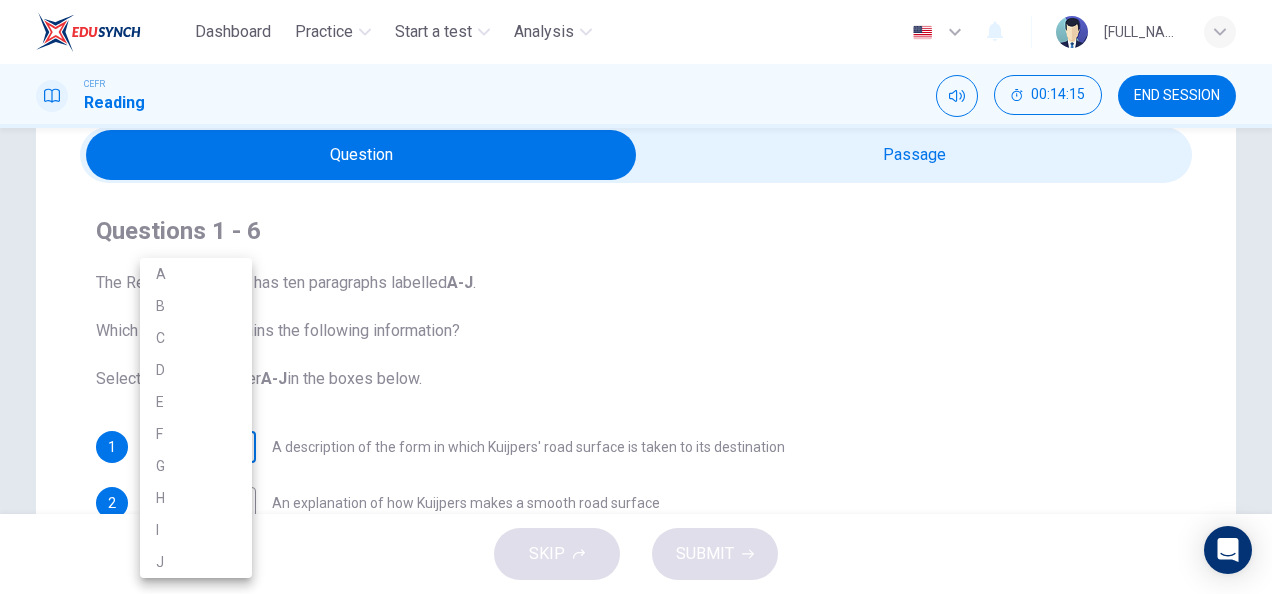 click on "Dashboard Practice Start a test Analysis English en ​ [FULL_NAME] CEFR Reading 00:14:15 END SESSION Question Passage Questions 1 - 6 The Reading Passage has ten paragraphs labelled   A-J .
Which paragraph contains the following information?
Select the correct letter   A-J  in the boxes below. 1 ​ ​ A description of the form in which Kuijpers' road surface is taken to its destination 2 D D ​ An explanation of how Kuijpers makes a smooth road surface 3 ​ ​ Something that has to be considered when evaluating Kuijpers' proposal 4 B B ​ Various economic reasons for reducing road noise 5 A A ​ A generalisation about the patterns of use of vehicles on major roads 6 I I ​ A summary of the different things affecting levels of noise on roads Quiet Roads Ahead CLICK TO ZOOM Click to Zoom A B C D E F G H I J SKIP SUBMIT EduSynch - Online Language Proficiency Testing
Dashboard Practice Start a test Analysis Notifications © Copyright  2025 A B C D E F G H I J" at bounding box center (636, 297) 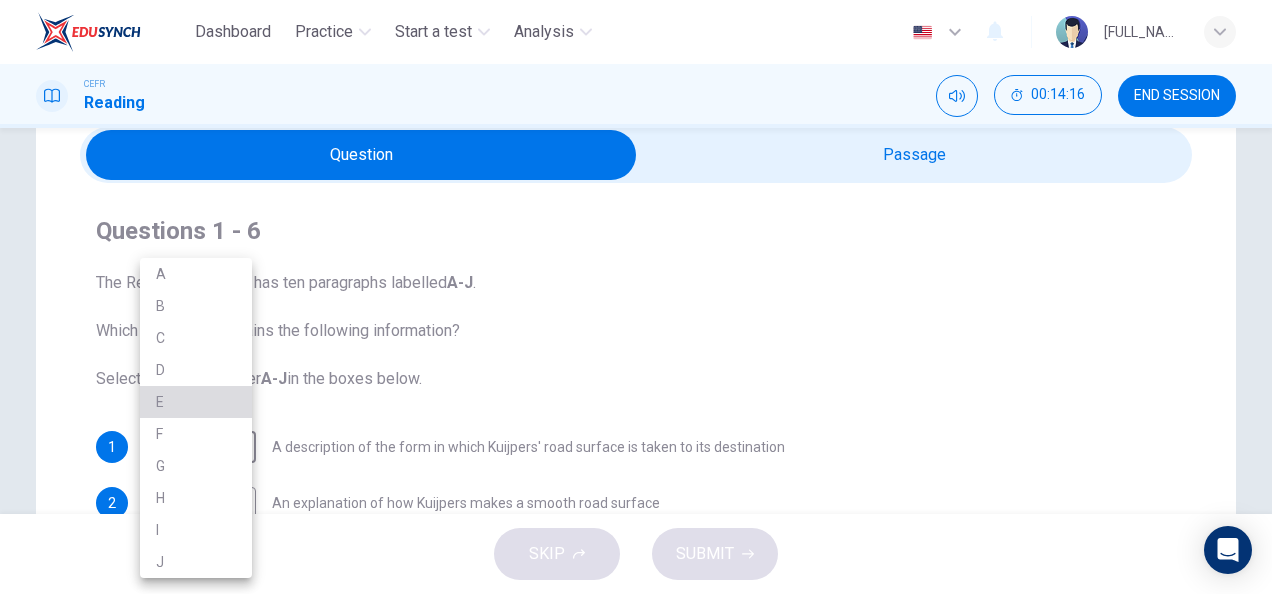 click on "E" at bounding box center (196, 402) 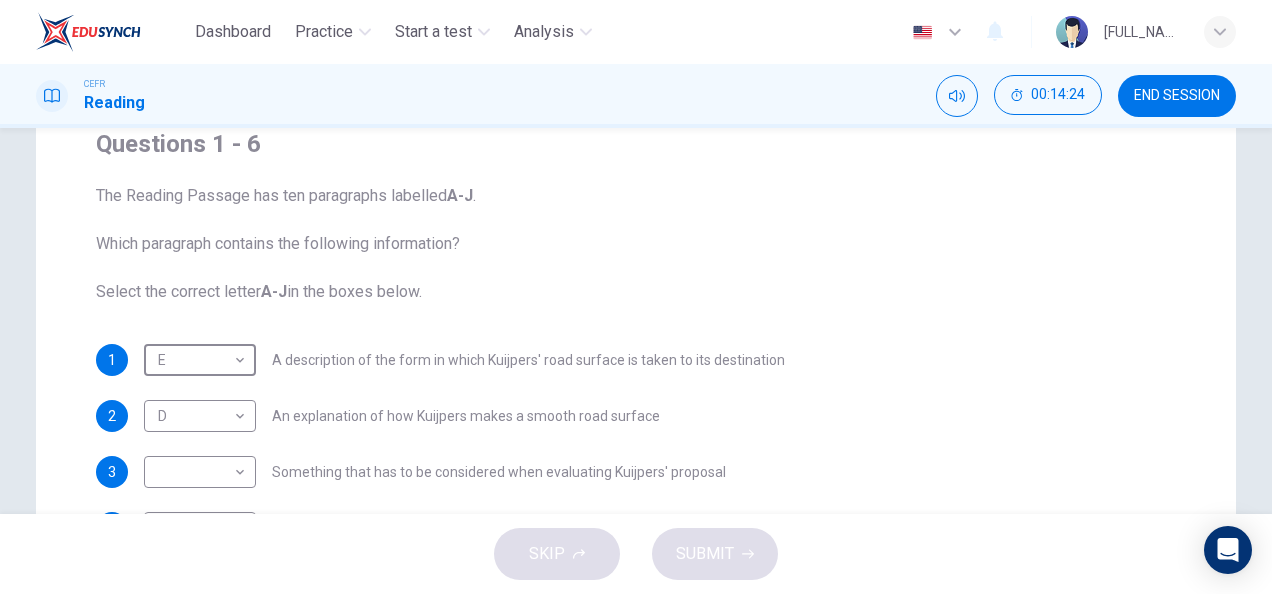 scroll, scrollTop: 0, scrollLeft: 0, axis: both 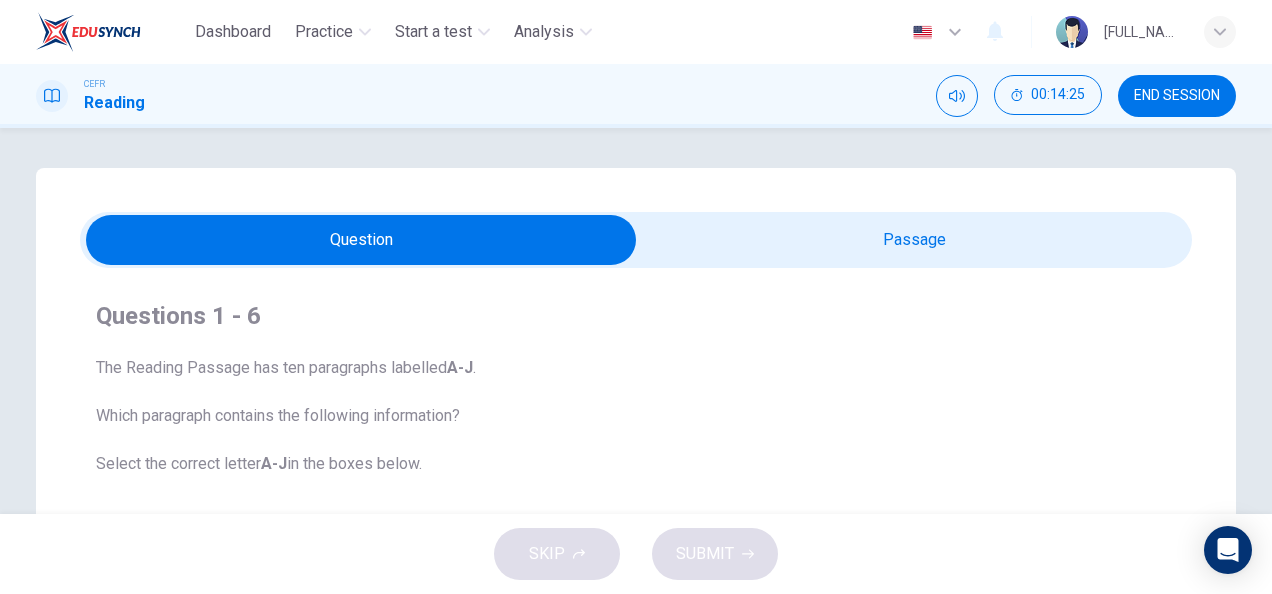 click at bounding box center (361, 240) 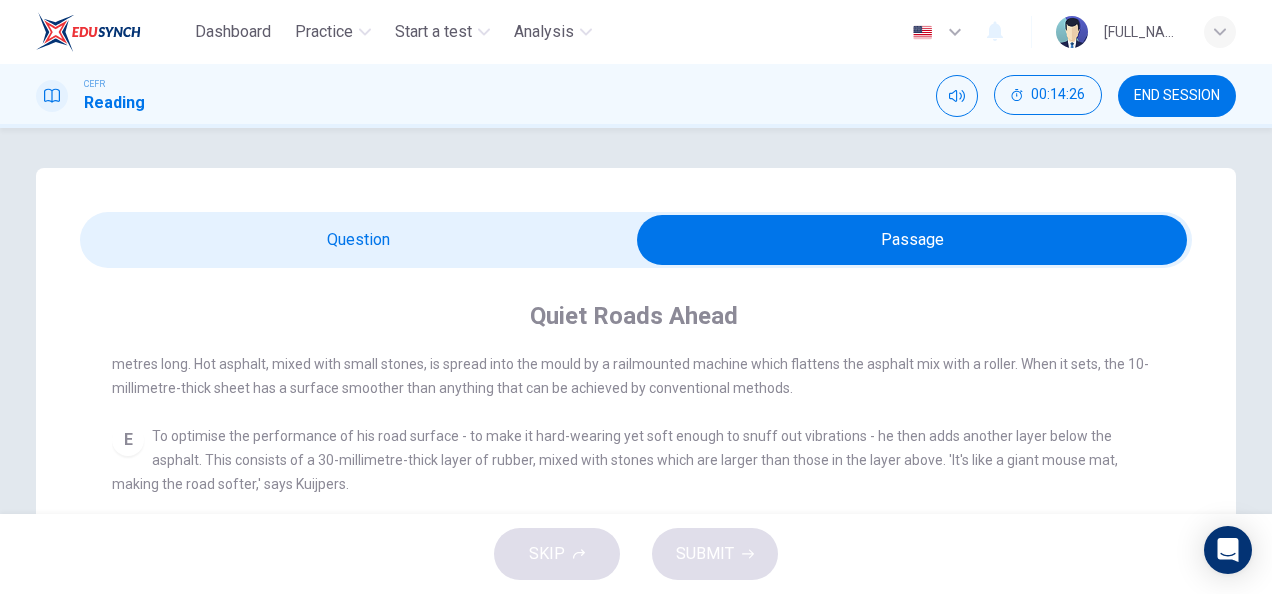 scroll, scrollTop: 82, scrollLeft: 0, axis: vertical 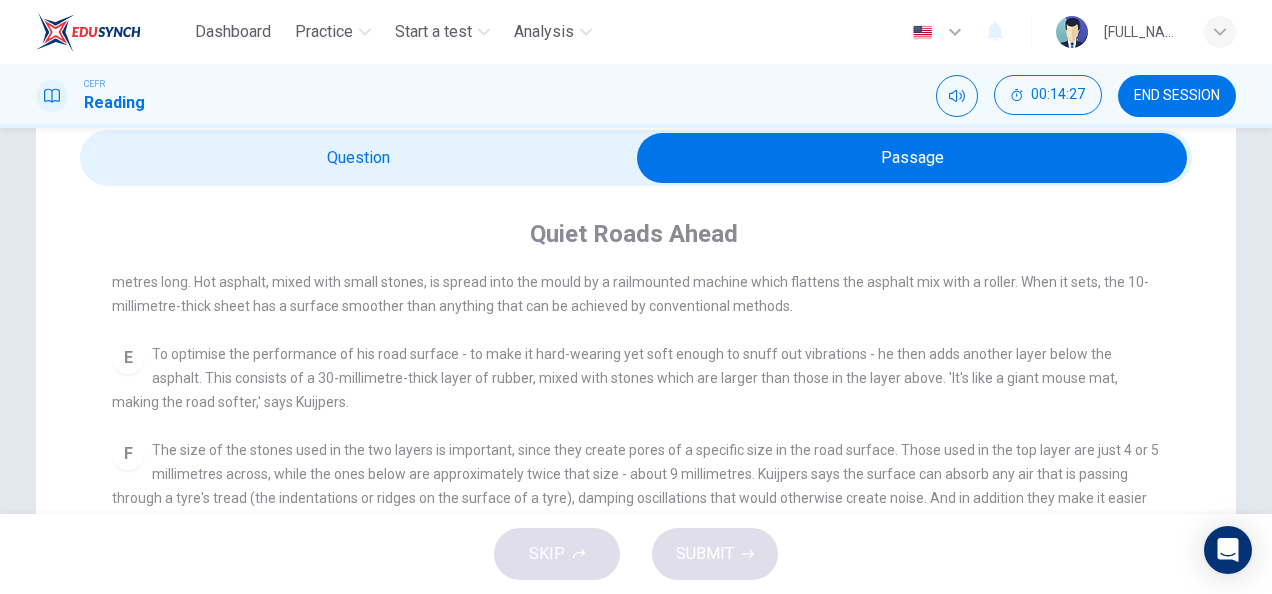 click at bounding box center (912, 158) 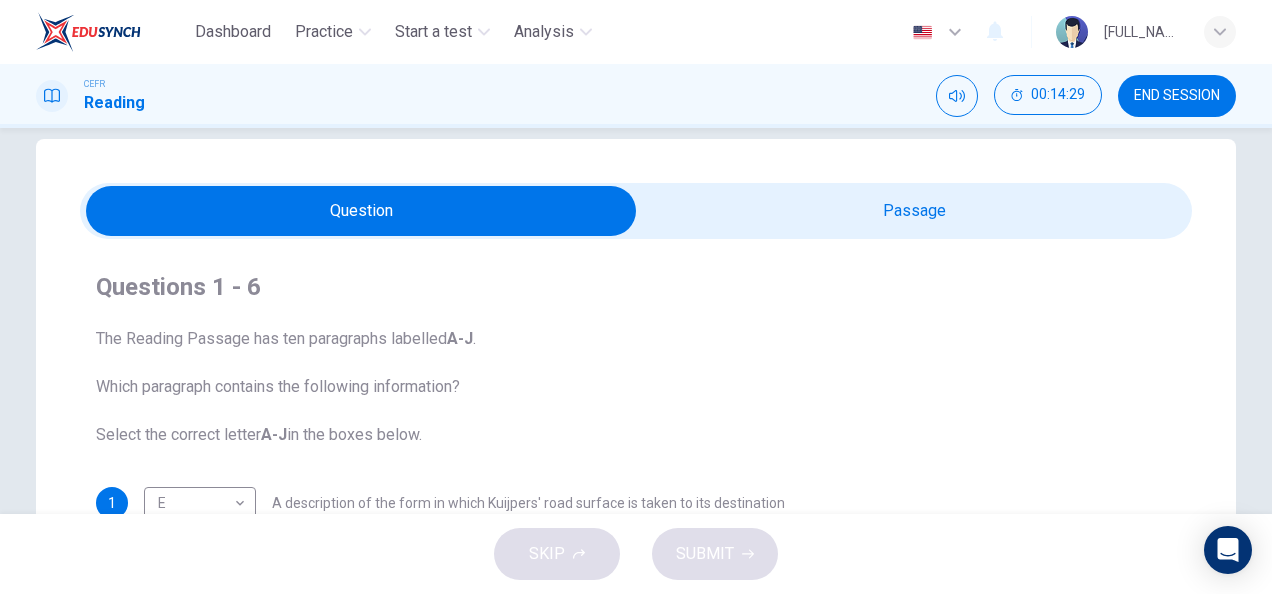 scroll, scrollTop: 0, scrollLeft: 0, axis: both 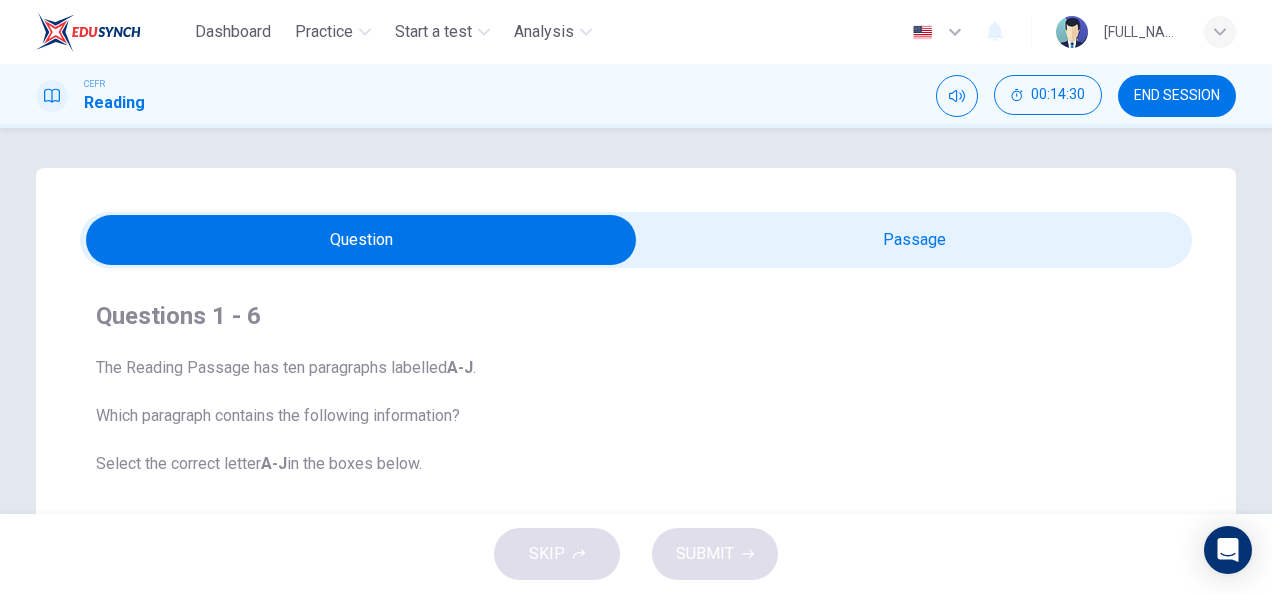click at bounding box center (361, 240) 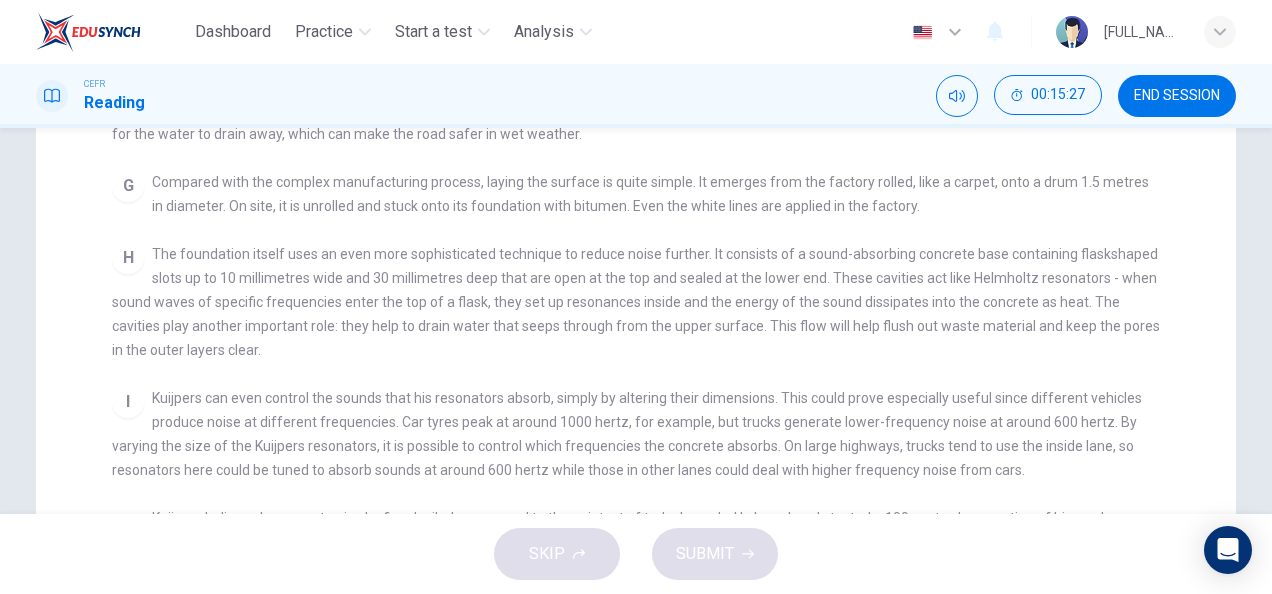 scroll, scrollTop: 616, scrollLeft: 0, axis: vertical 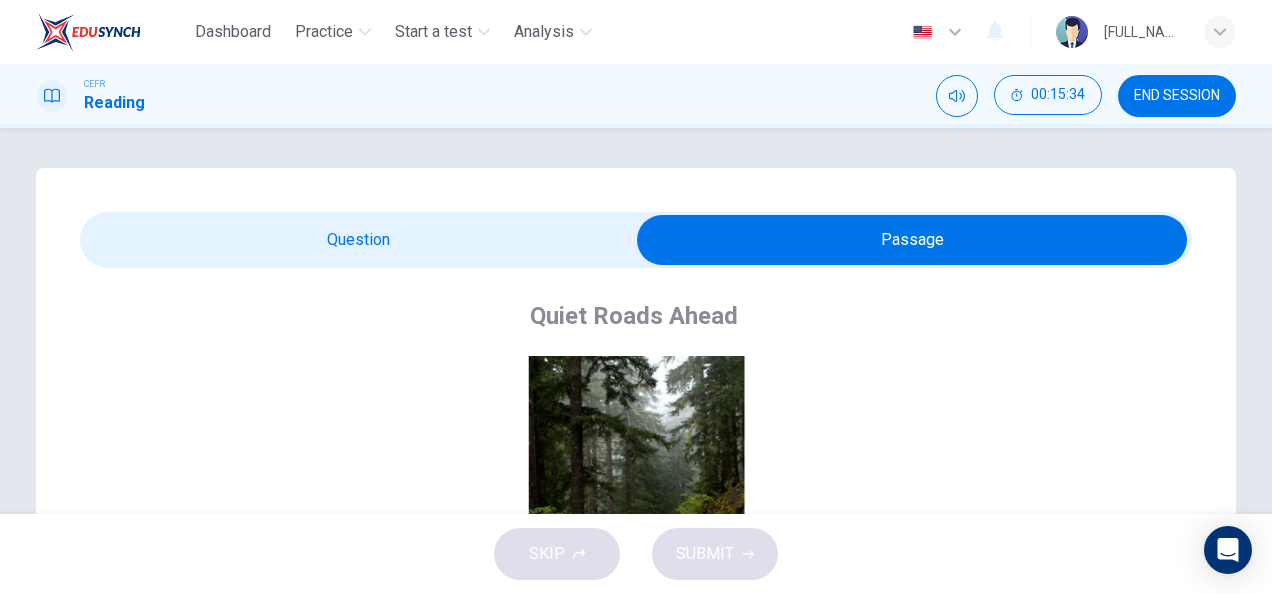 click at bounding box center [912, 240] 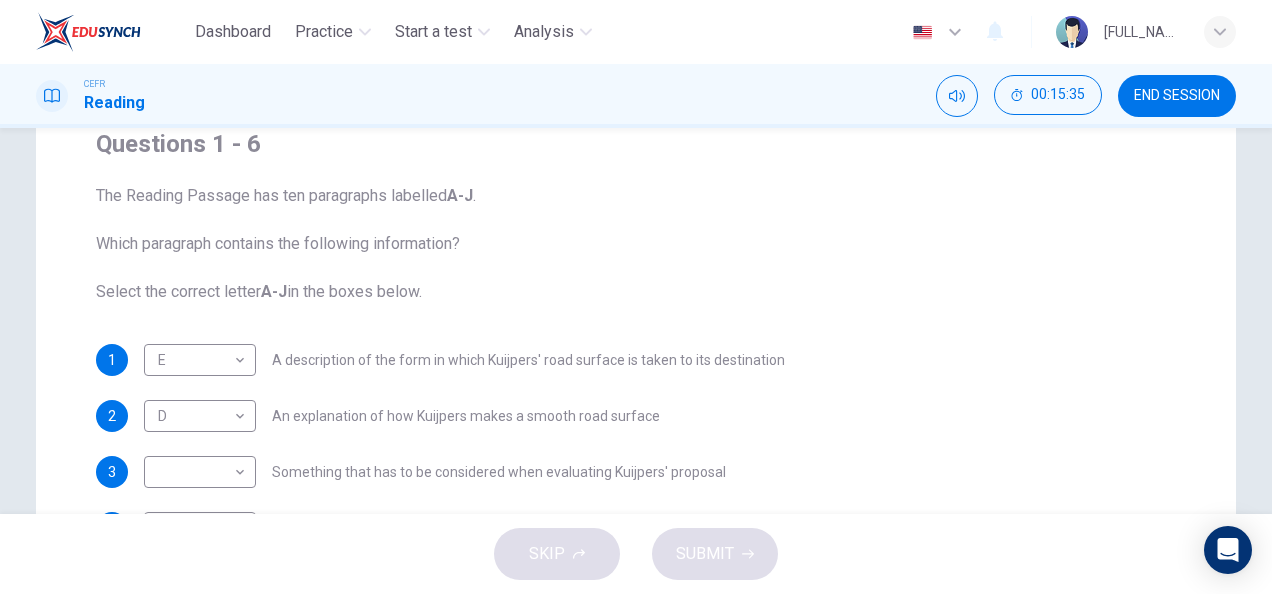 scroll, scrollTop: 220, scrollLeft: 0, axis: vertical 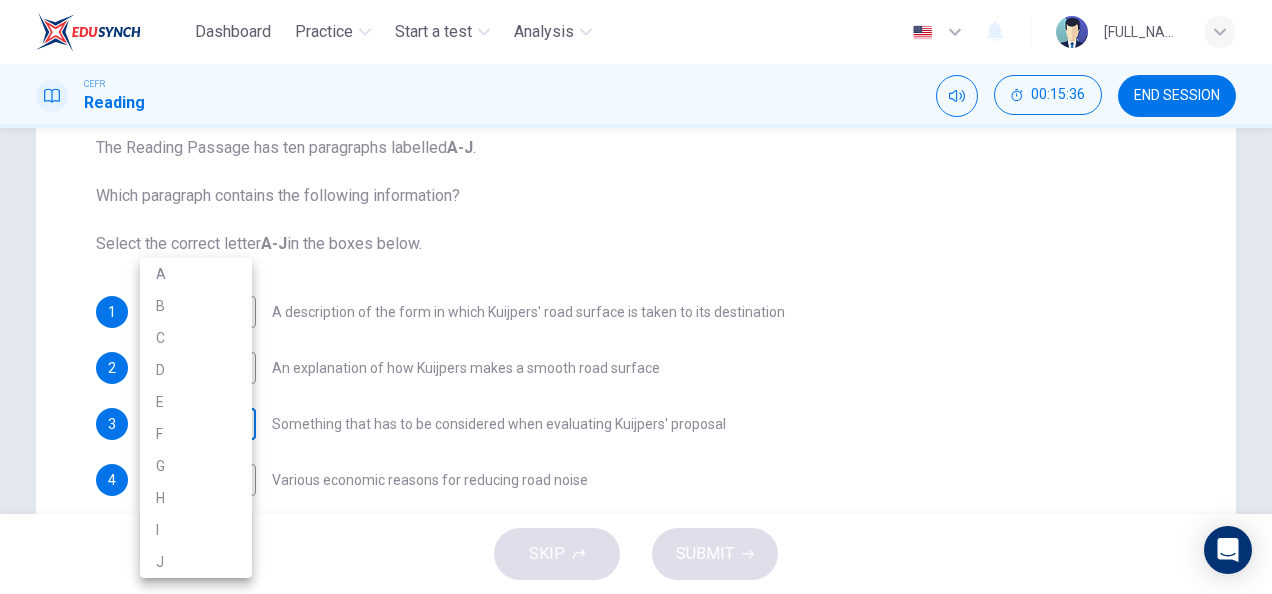 click on "Dashboard Practice Start a test Analysis English en ​ [FULL_NAME] CEFR Reading 00:15:36 END SESSION Question Passage Questions 1 - 6 The Reading Passage has ten paragraphs labelled   A-J .
Which paragraph contains the following information?
Select the correct letter   A-J  in the boxes below. 1 E E ​ A description of the form in which Kuijpers' road surface is taken to its destination 2 D D ​ An explanation of how Kuijpers makes a smooth road surface 3 ​ ​ Something that has to be considered when evaluating Kuijpers' proposal 4 B B ​ Various economic reasons for reducing road noise 5 A A ​ A generalisation about the patterns of use of vehicles on major roads 6 I I ​ A summary of the different things affecting levels of noise on roads Quiet Roads Ahead CLICK TO ZOOM Click to Zoom A B C D E F G H I J SKIP SUBMIT EduSynch - Online Language Proficiency Testing
Dashboard Practice Start a test Analysis Notifications © Copyright  2025 A B C D E F G H I J" at bounding box center [636, 297] 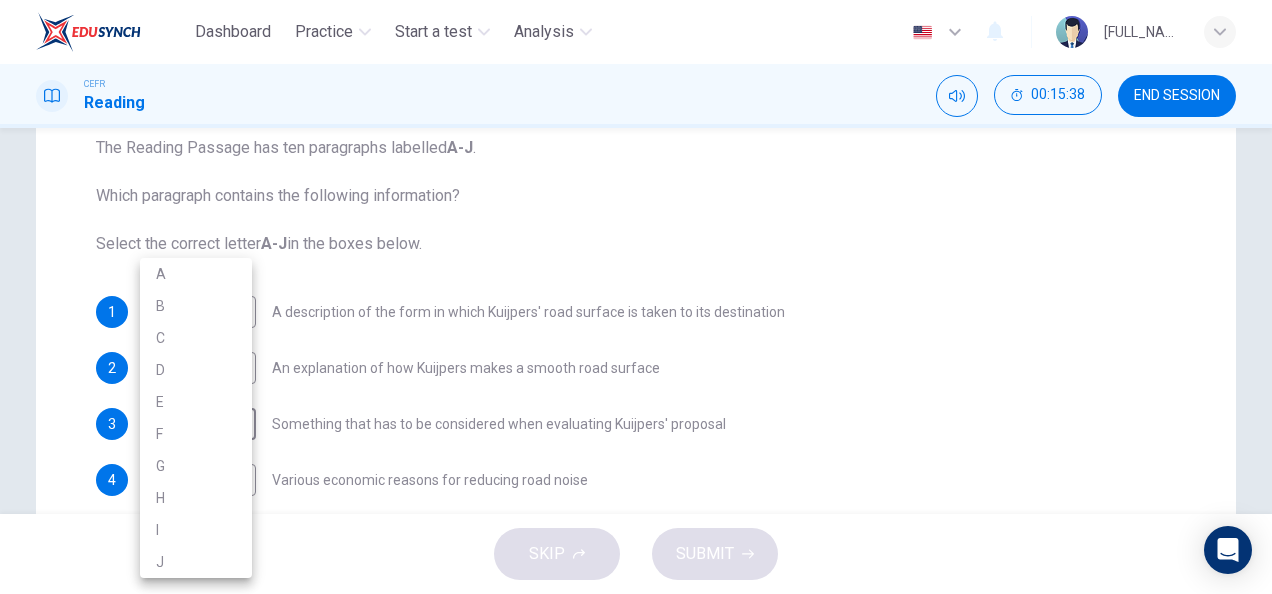 click on "J" at bounding box center (196, 562) 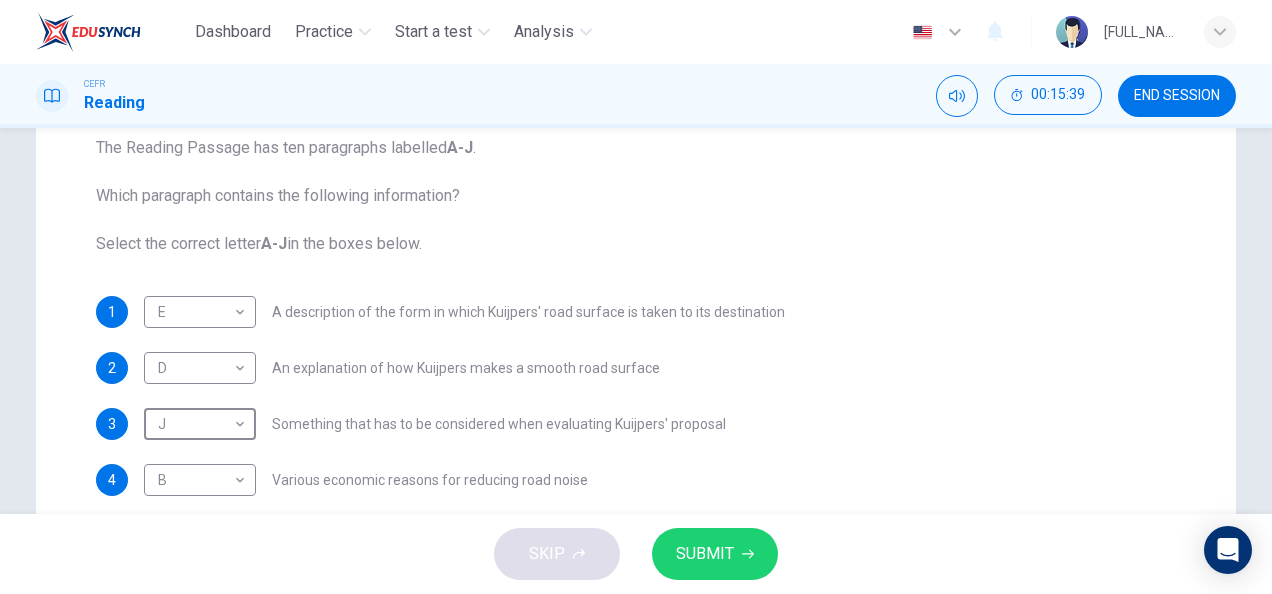 click on "SUBMIT" at bounding box center [715, 554] 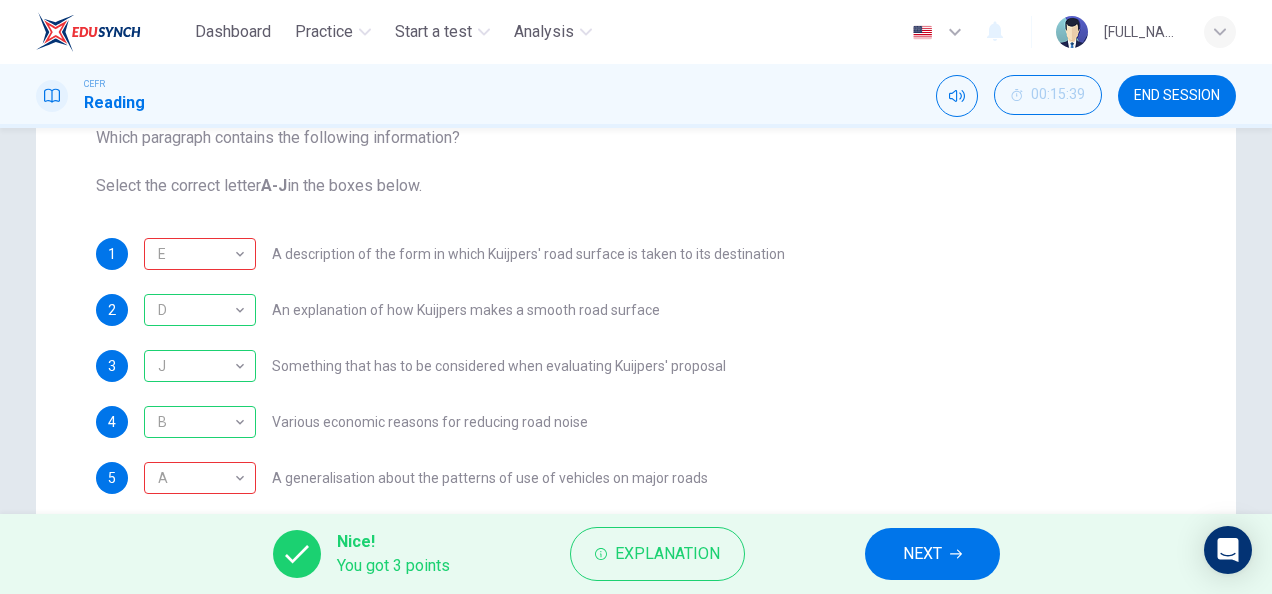 scroll, scrollTop: 280, scrollLeft: 0, axis: vertical 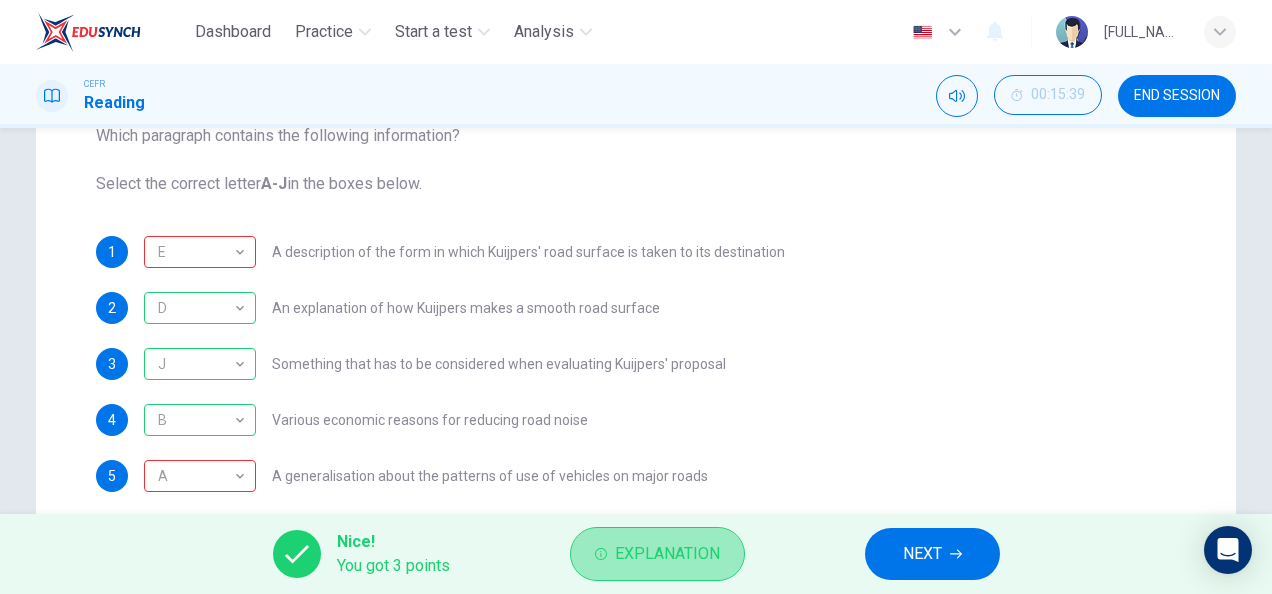 click on "Explanation" at bounding box center [667, 554] 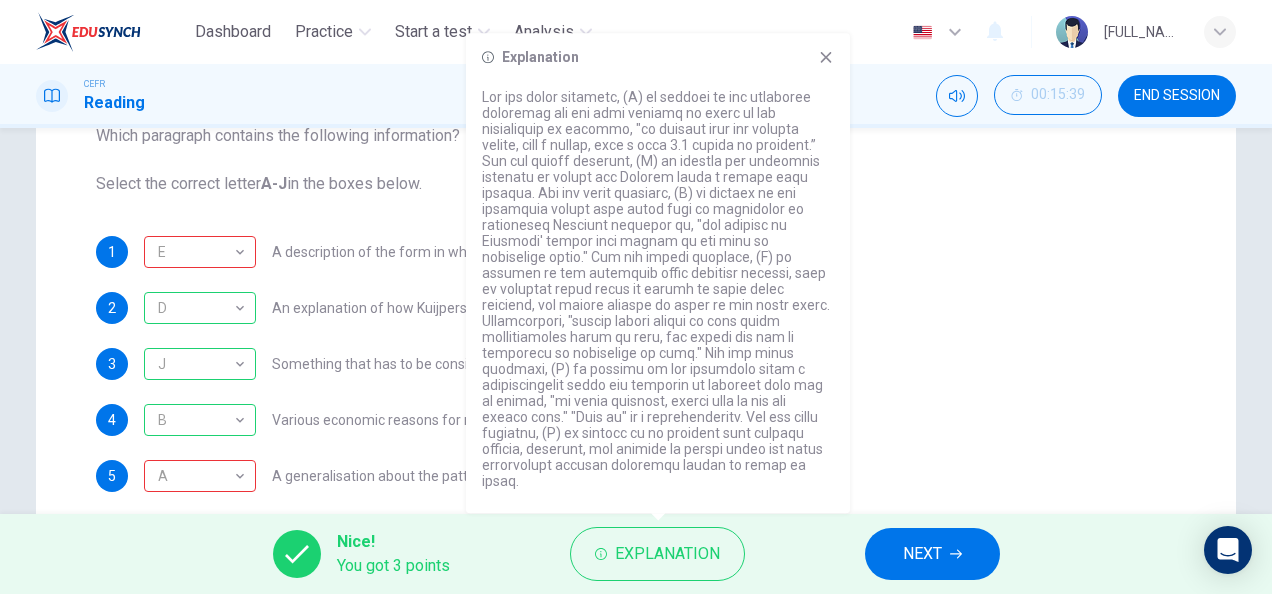 click on "2 D D ​ An explanation of how Kuijpers makes a smooth road surface" at bounding box center (636, 308) 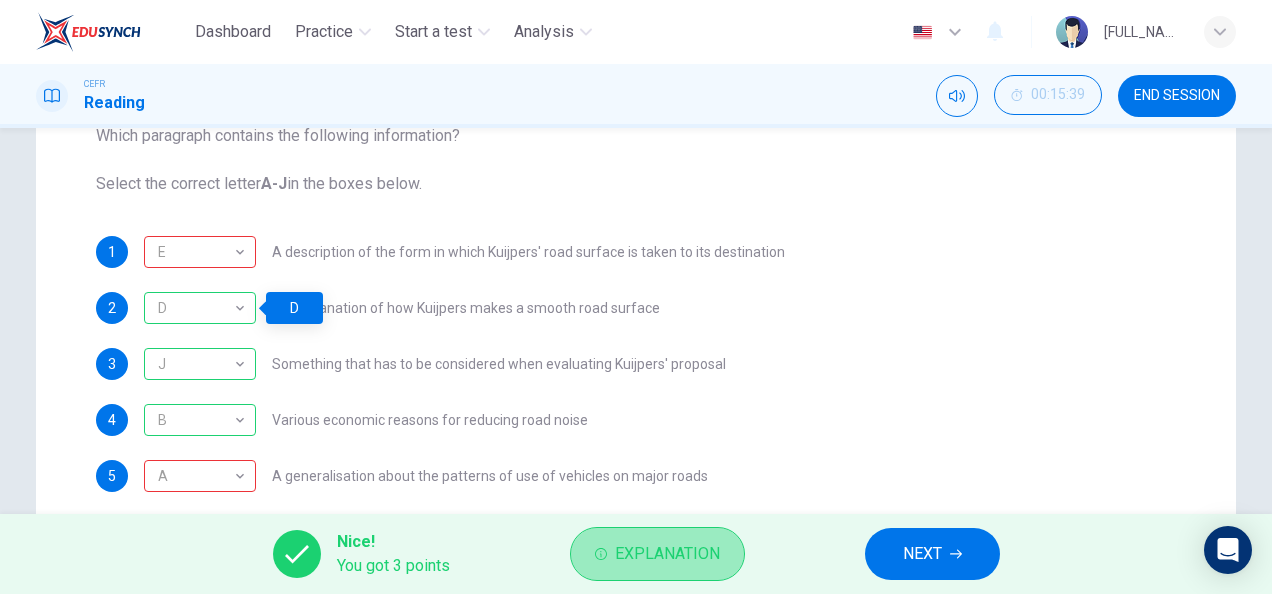click on "Explanation" at bounding box center [657, 554] 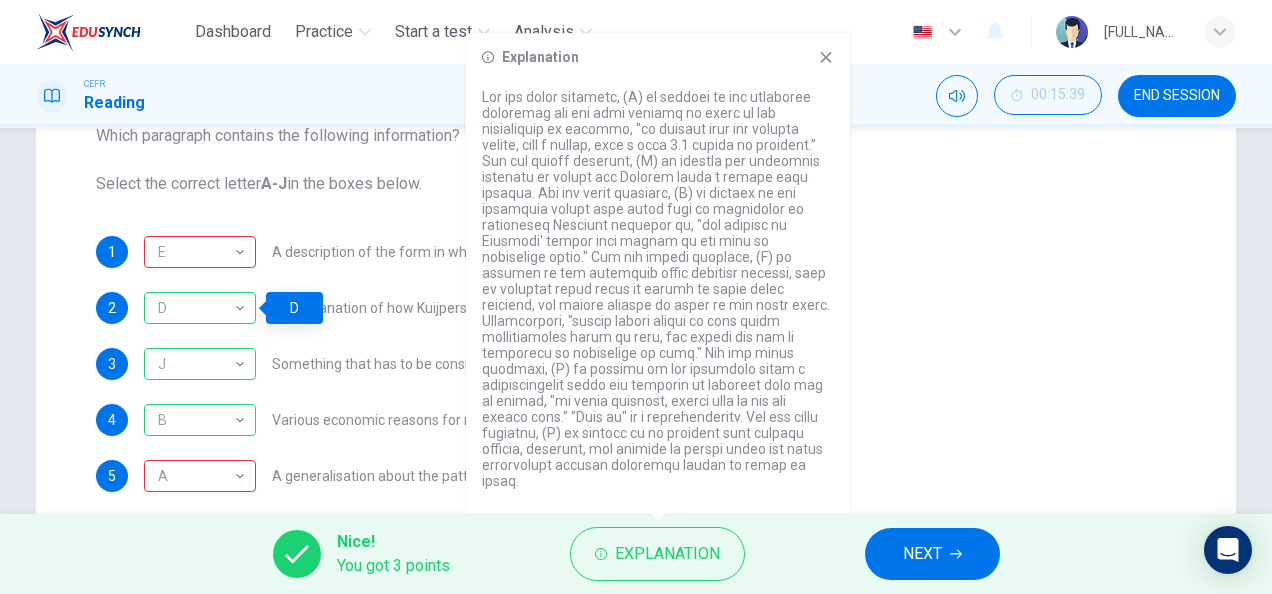 click on "1 E E ​ A description of the form in which Kuijpers' road surface is taken to its destination 2 D D ​ An explanation of how Kuijpers makes a smooth road surface 3 J J ​ Something that has to be considered when evaluating Kuijpers' proposal 4 B B ​ Various economic reasons for reducing road noise 5 A A ​ A generalisation about the patterns of use of vehicles on major roads 6 I I ​ A summary of the different things affecting levels of noise on roads" at bounding box center [636, 392] 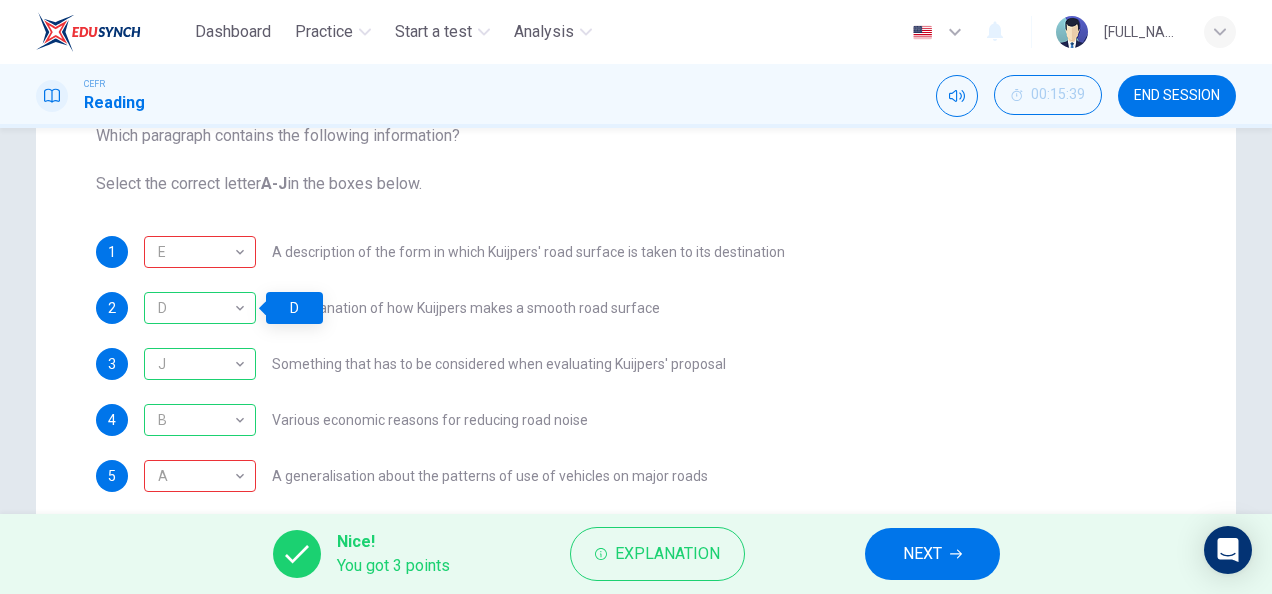 click on "Nice! You got 3
points Explanation NEXT" at bounding box center (636, 554) 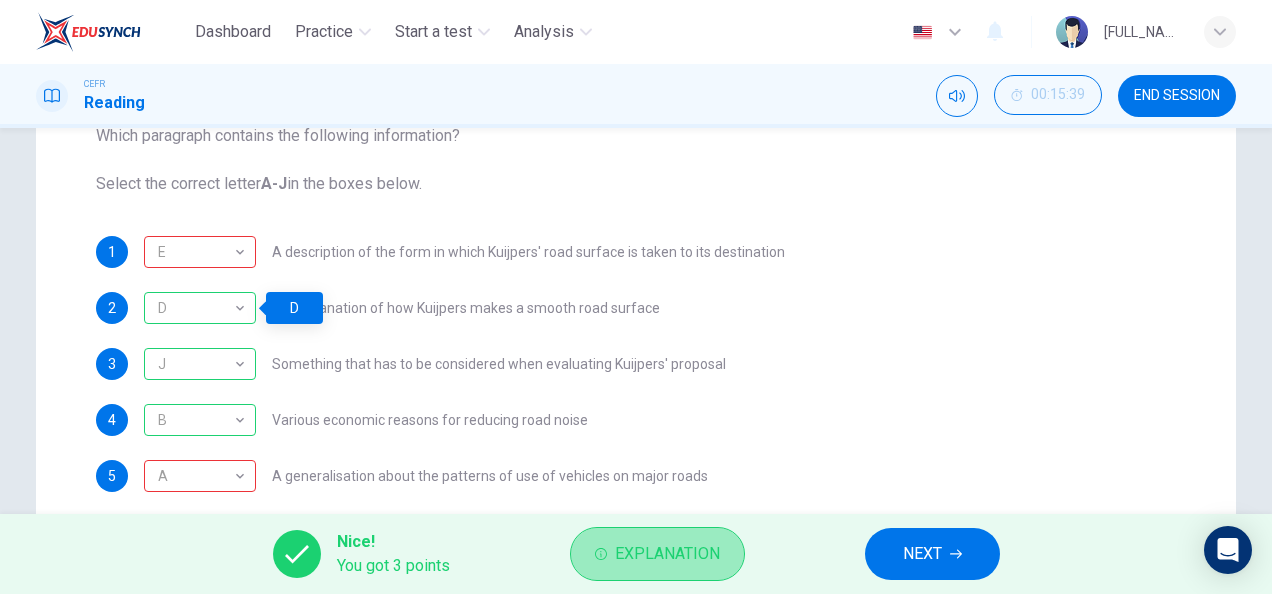 click on "Explanation" at bounding box center (667, 554) 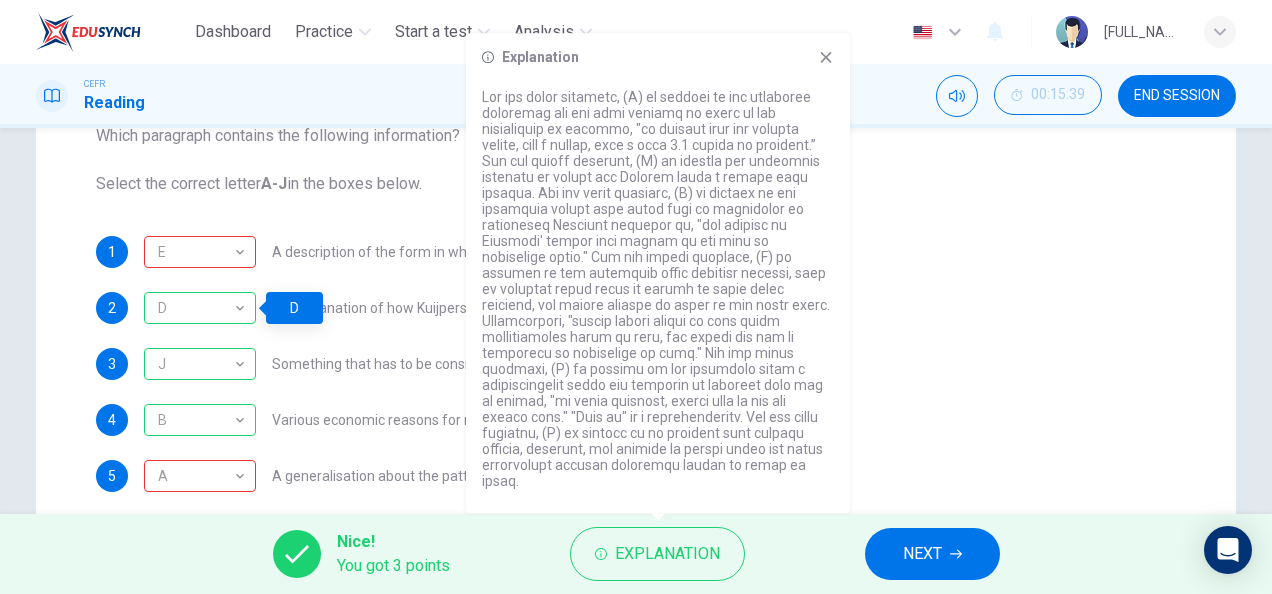 click on "4 B B ​ Various economic reasons for reducing road noise" at bounding box center (636, 420) 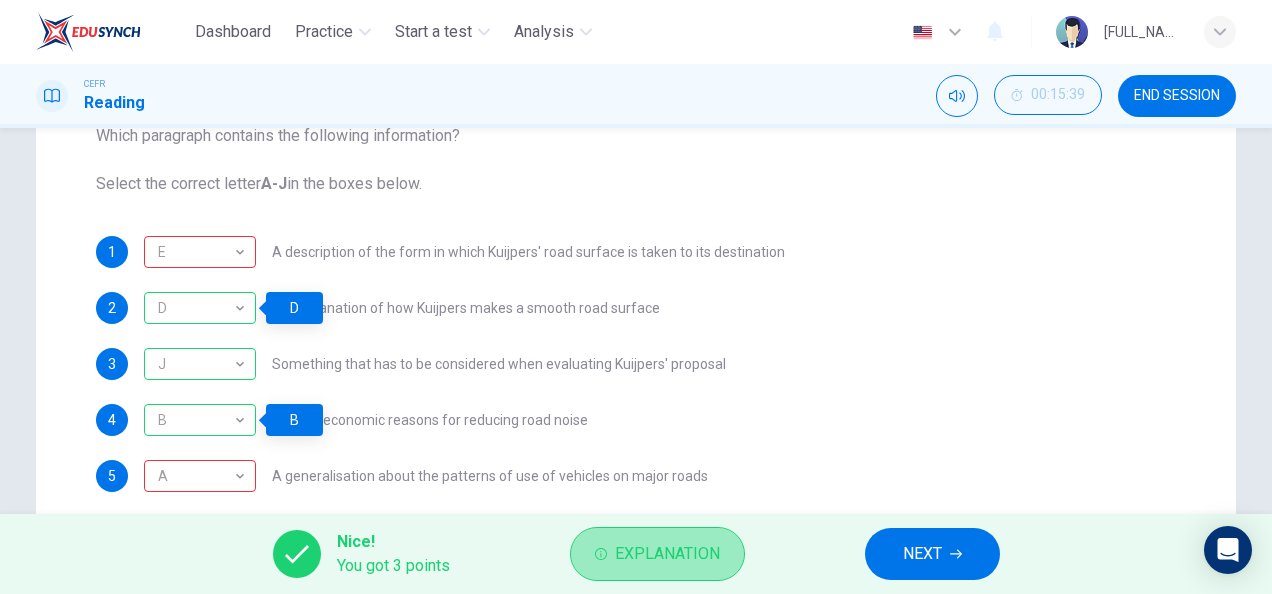 click on "Explanation" at bounding box center (667, 554) 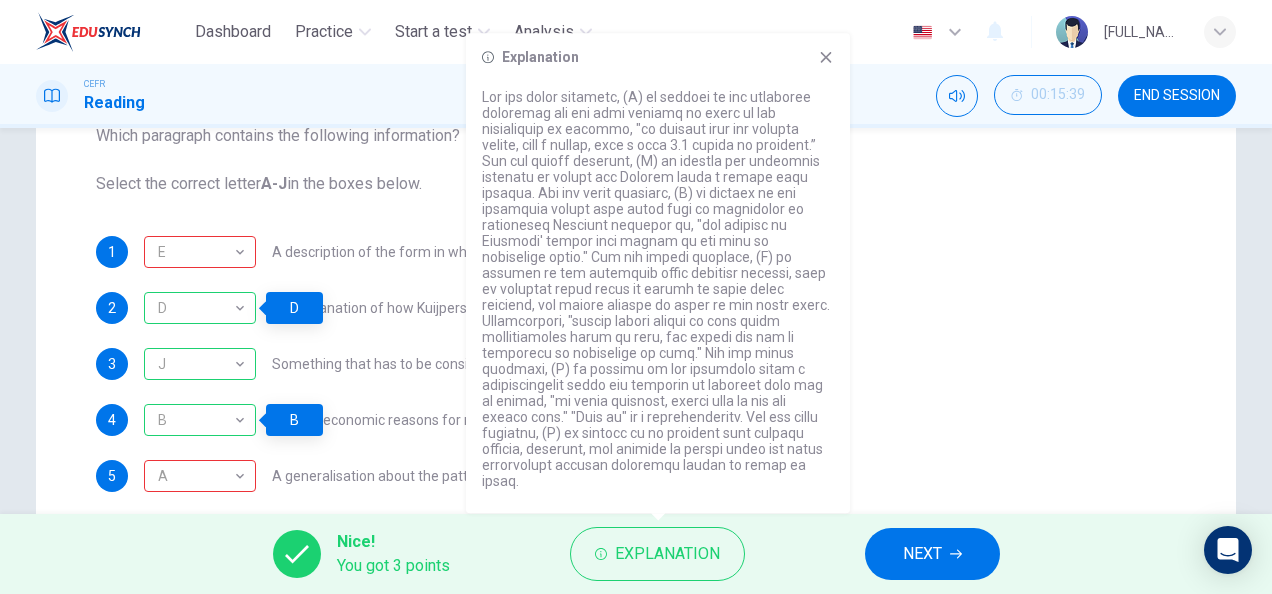 click on "1 E E ​ A description of the form in which Kuijpers' road surface is taken to its destination 2 D D ​ An explanation of how Kuijpers makes a smooth road surface 3 J J ​ Something that has to be considered when evaluating Kuijpers' proposal 4 B B ​ Various economic reasons for reducing road noise 5 A A ​ A generalisation about the patterns of use of vehicles on major roads 6 I I ​ A summary of the different things affecting levels of noise on roads" at bounding box center [636, 392] 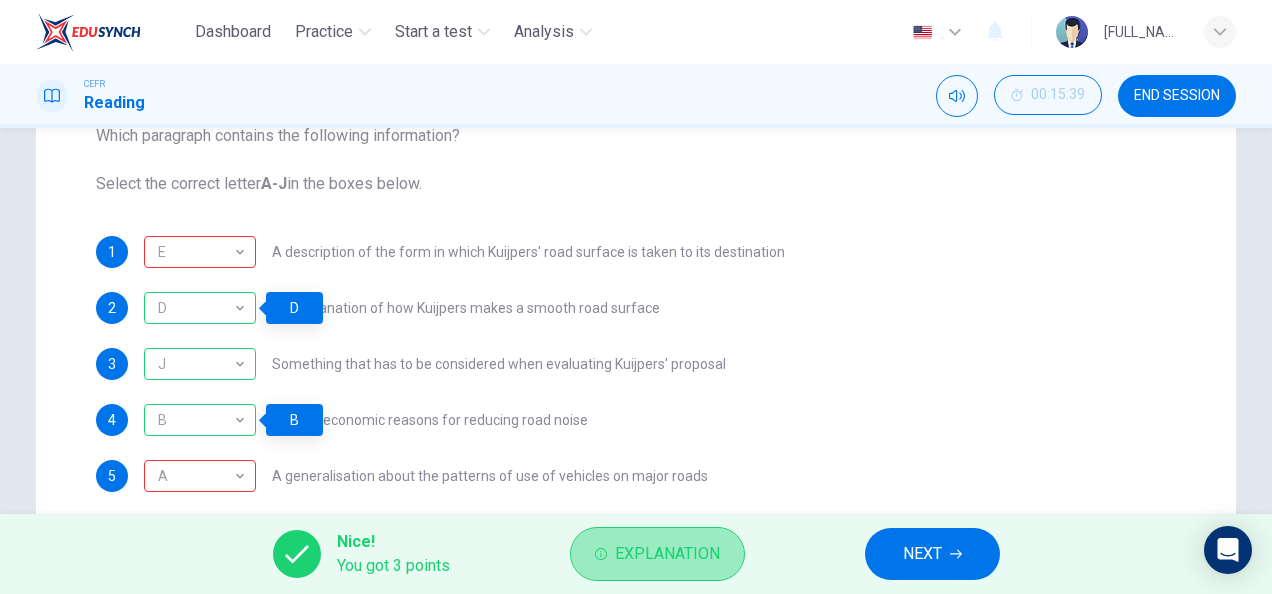 click on "Explanation" at bounding box center (657, 554) 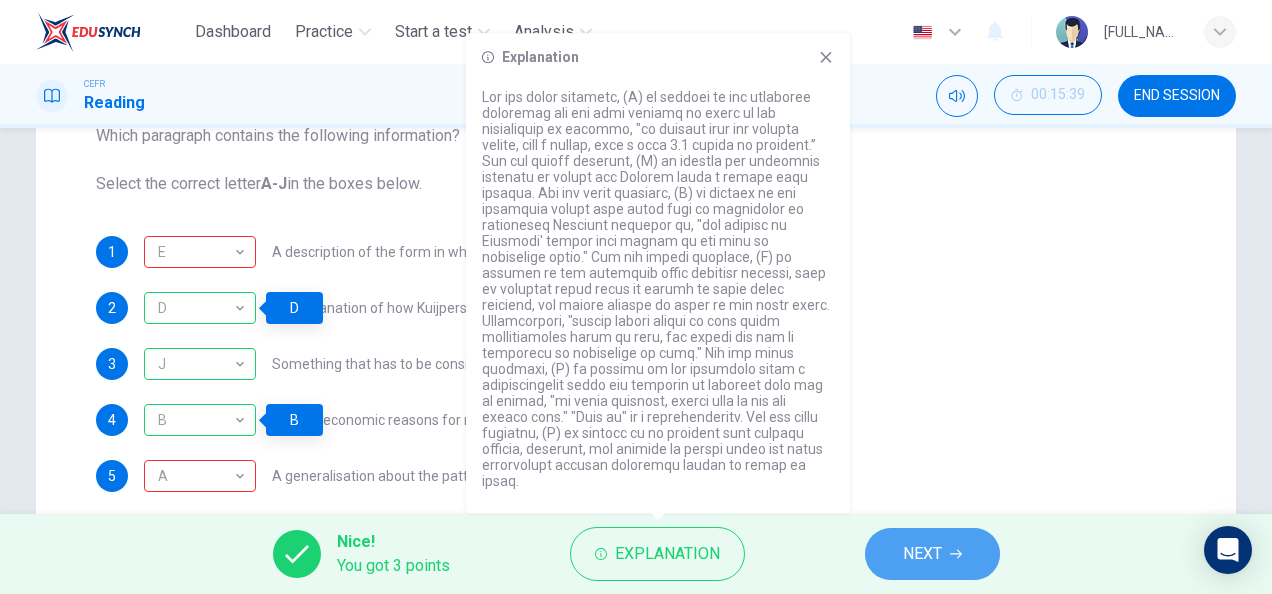 click on "NEXT" at bounding box center [922, 554] 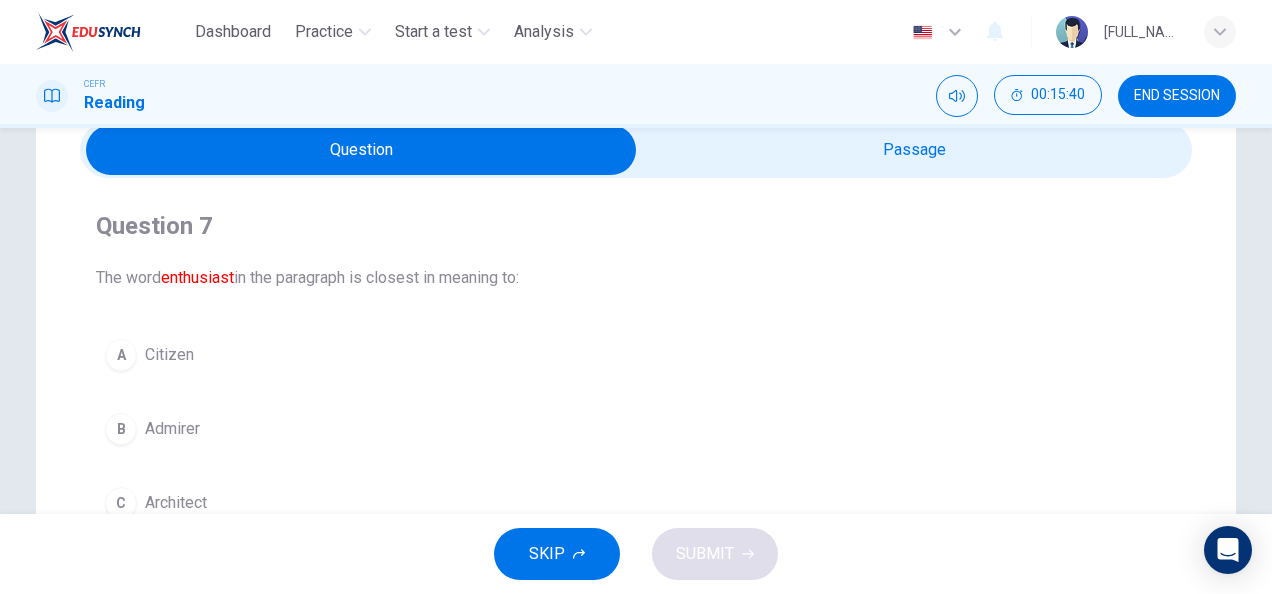 scroll, scrollTop: 89, scrollLeft: 0, axis: vertical 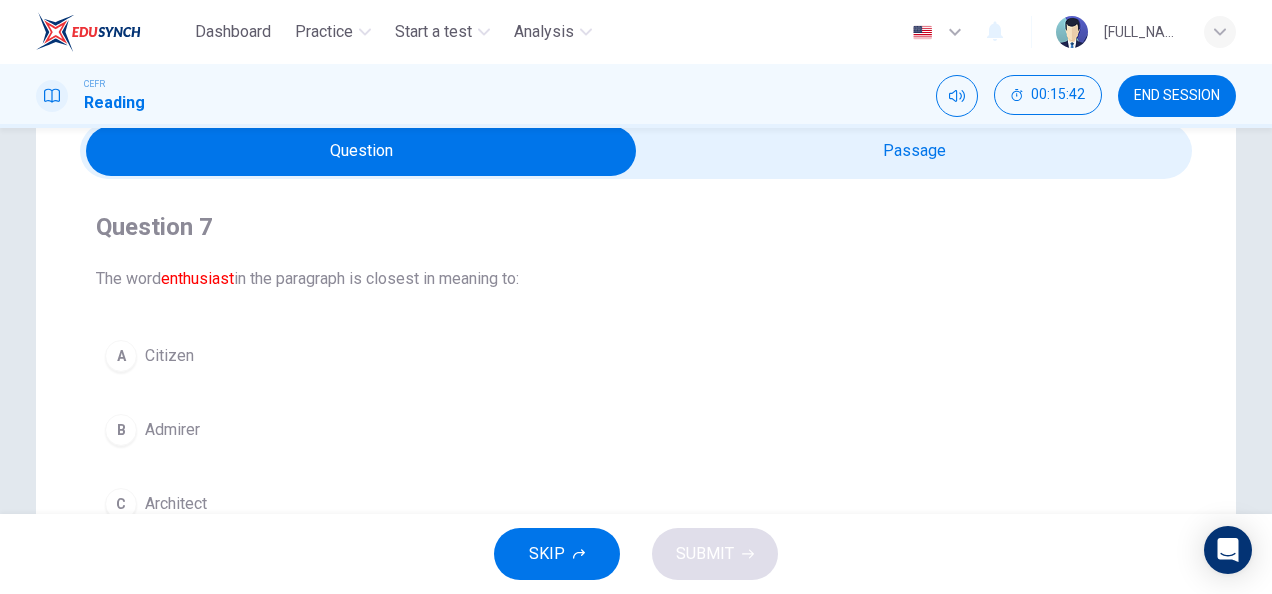 click at bounding box center [361, 151] 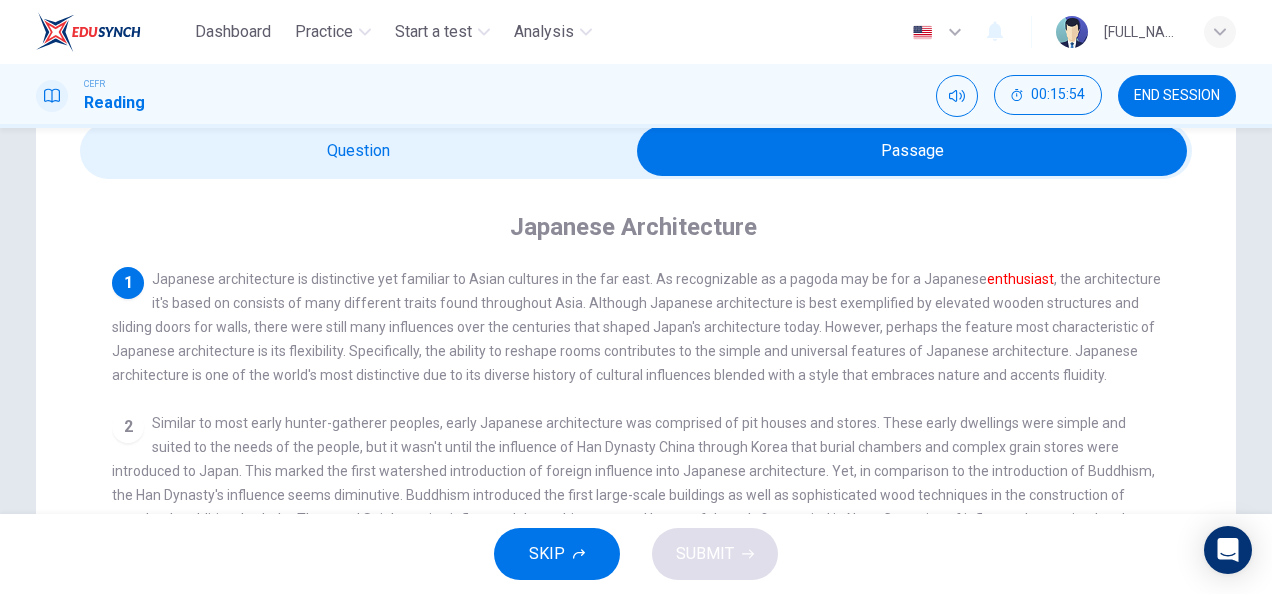 click at bounding box center (912, 151) 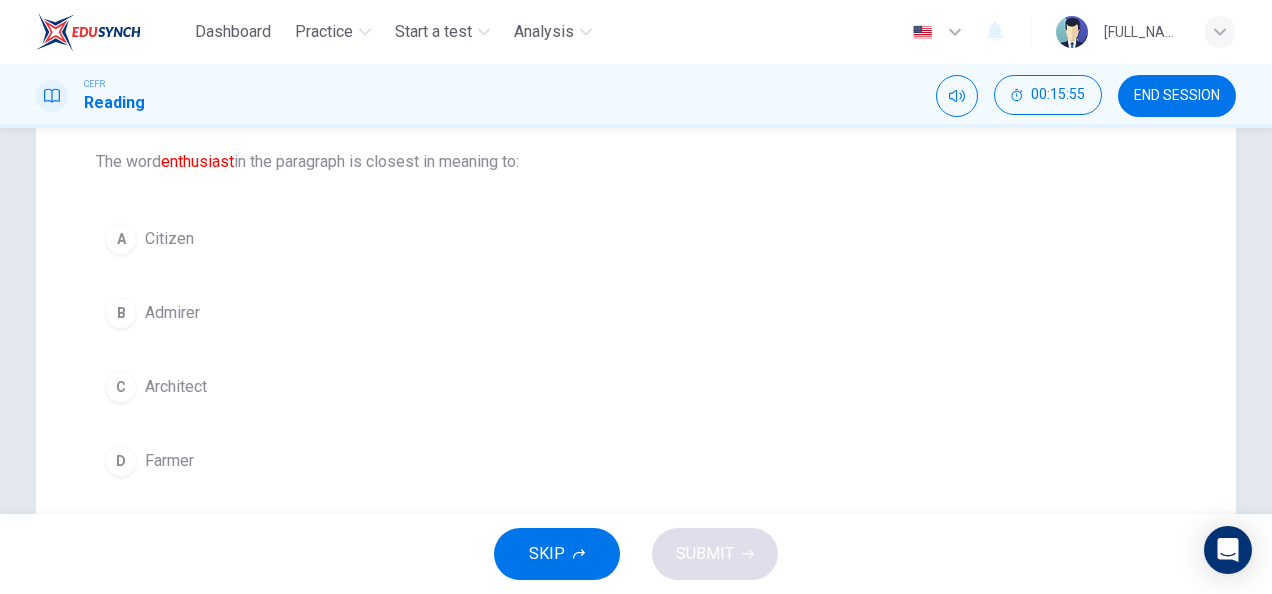 scroll, scrollTop: 207, scrollLeft: 0, axis: vertical 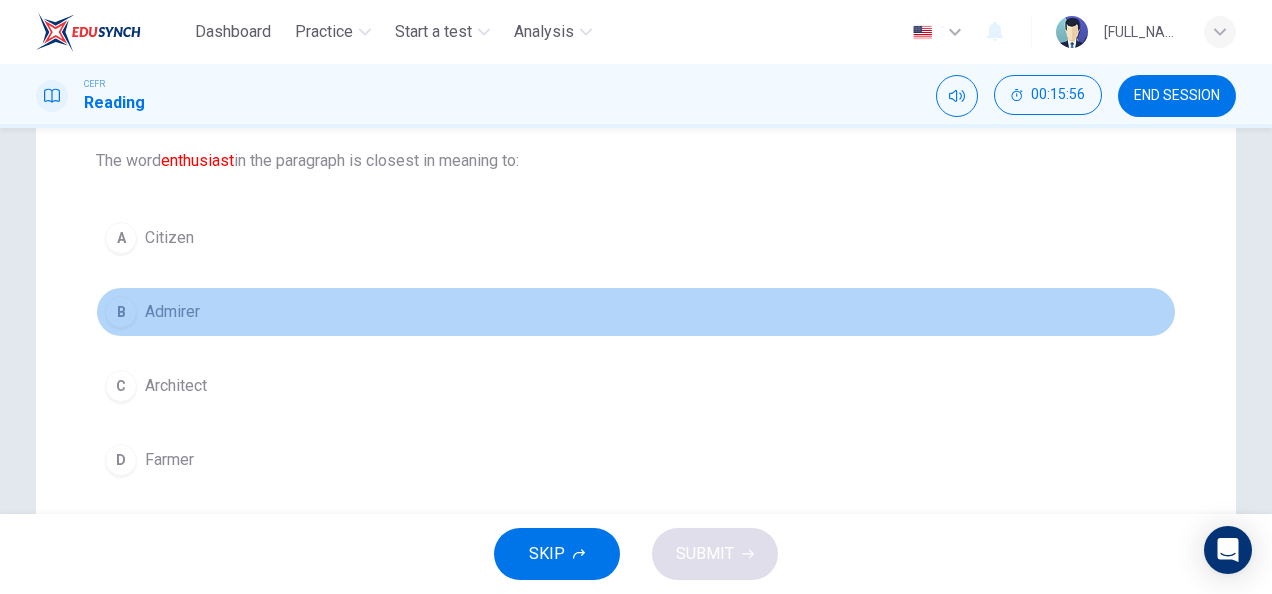 click on "B Admirer" at bounding box center (636, 312) 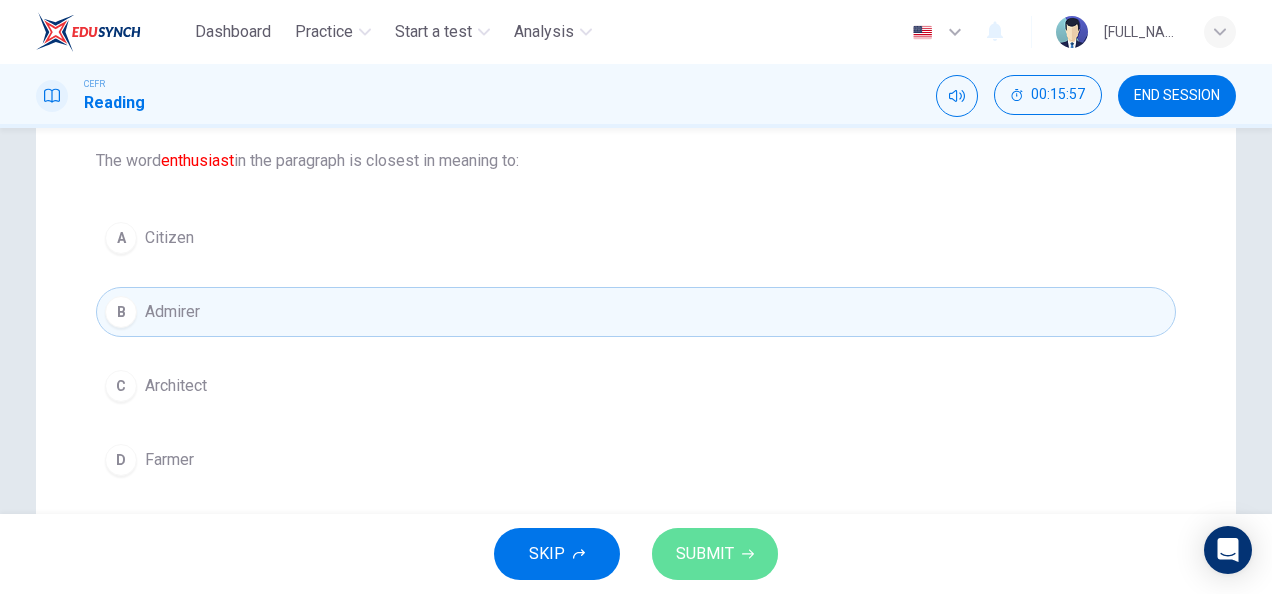 click on "SUBMIT" at bounding box center (705, 554) 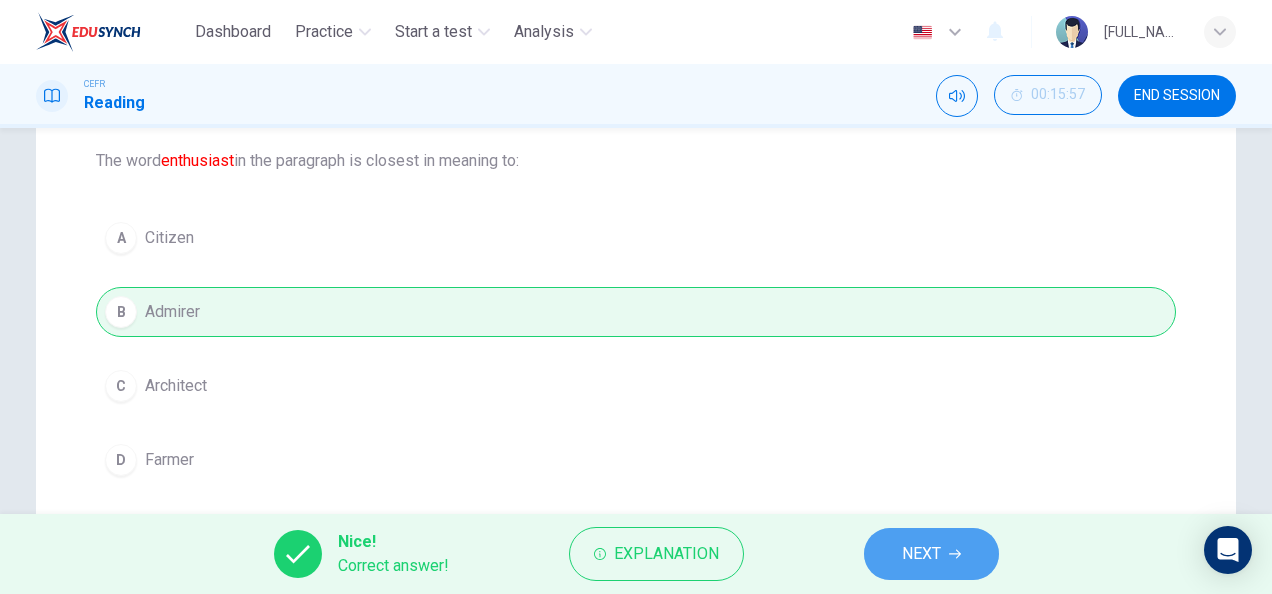 click on "NEXT" at bounding box center (931, 554) 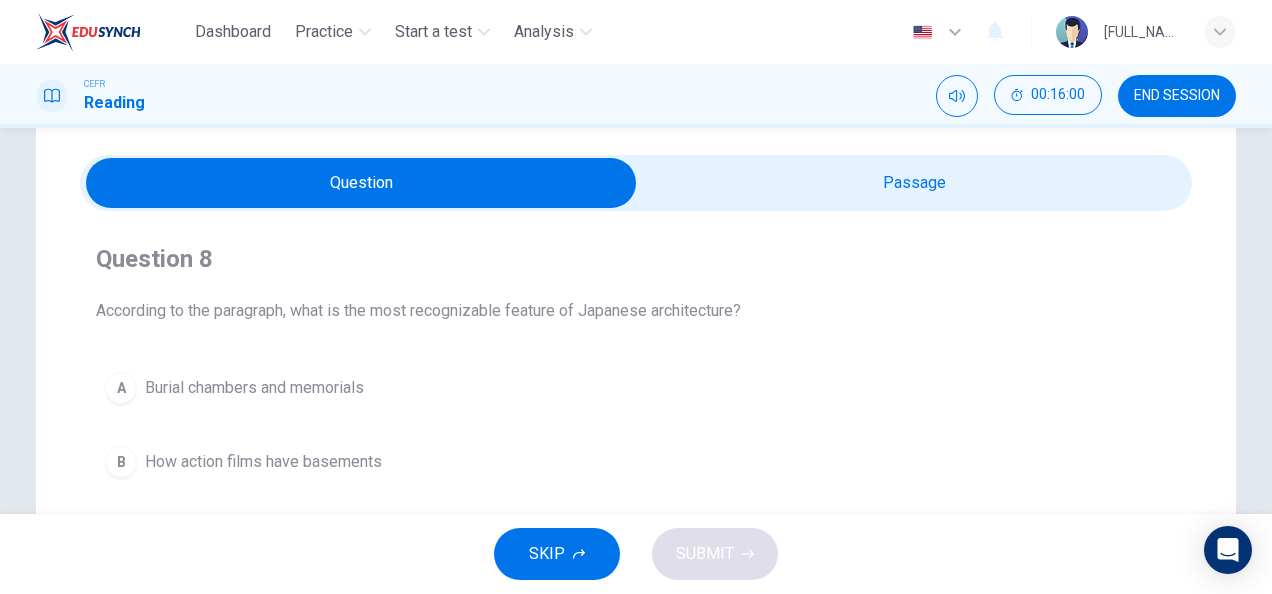 scroll, scrollTop: 85, scrollLeft: 0, axis: vertical 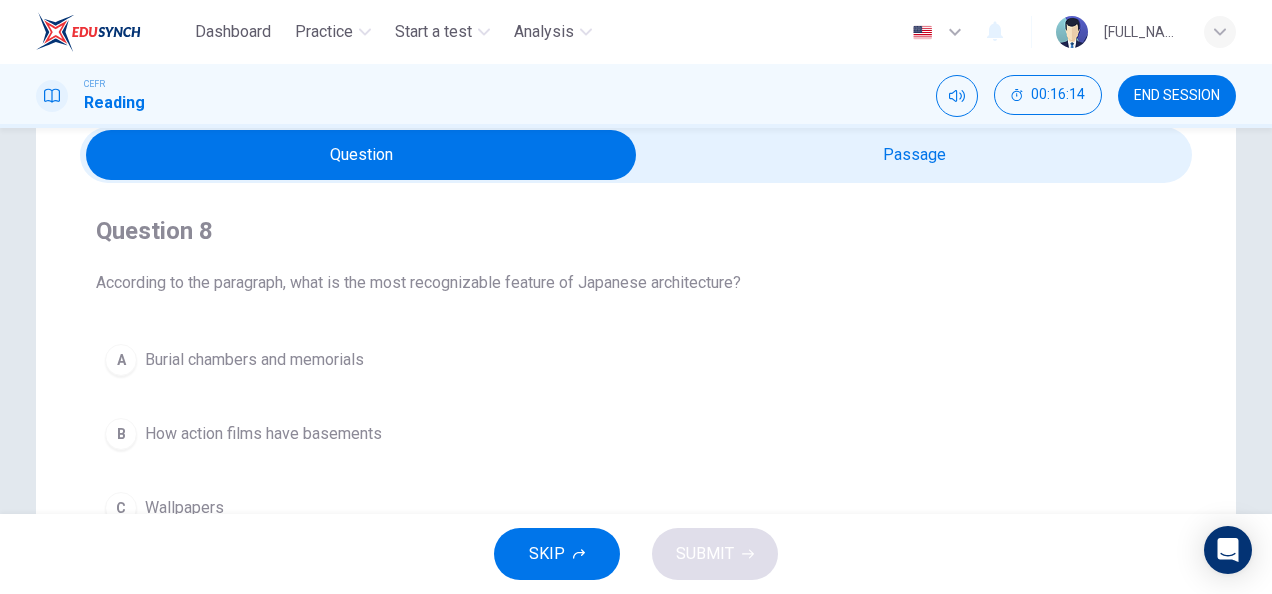 click at bounding box center [361, 155] 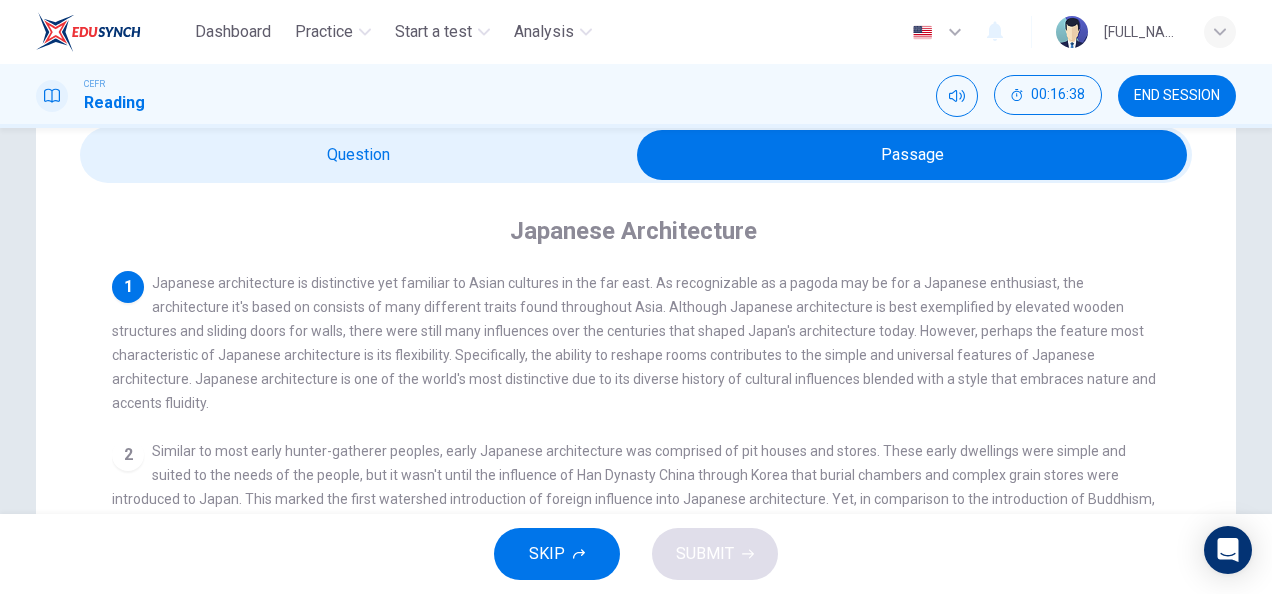 click at bounding box center (912, 155) 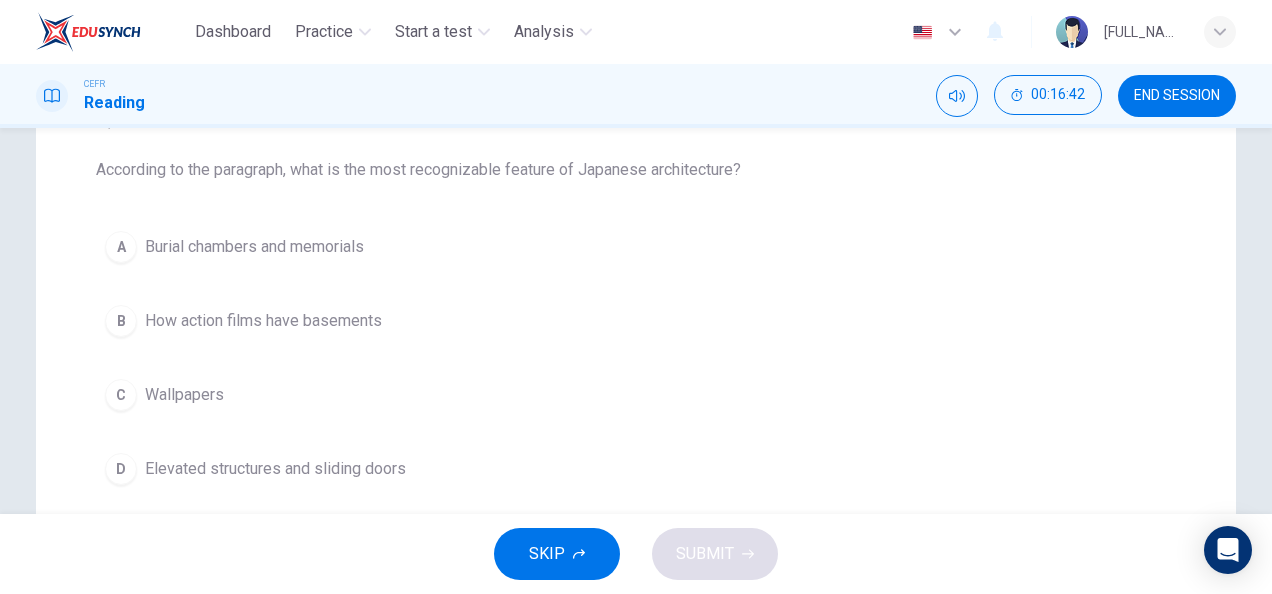 scroll, scrollTop: 197, scrollLeft: 0, axis: vertical 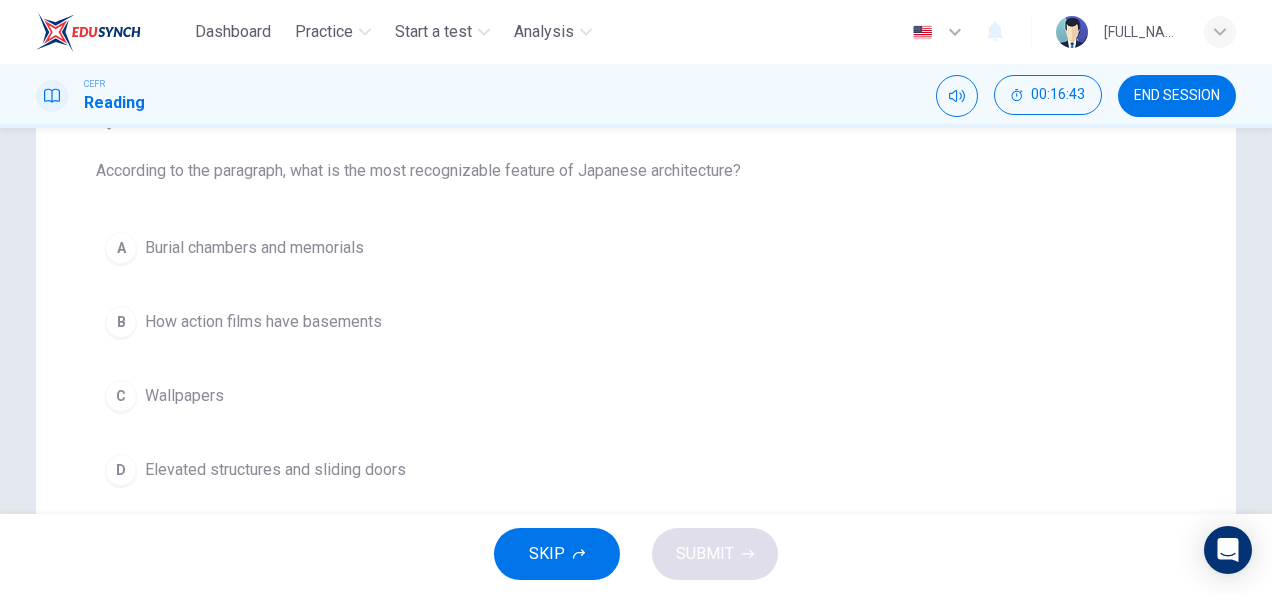 click on "Elevated structures and sliding doors" at bounding box center [254, 248] 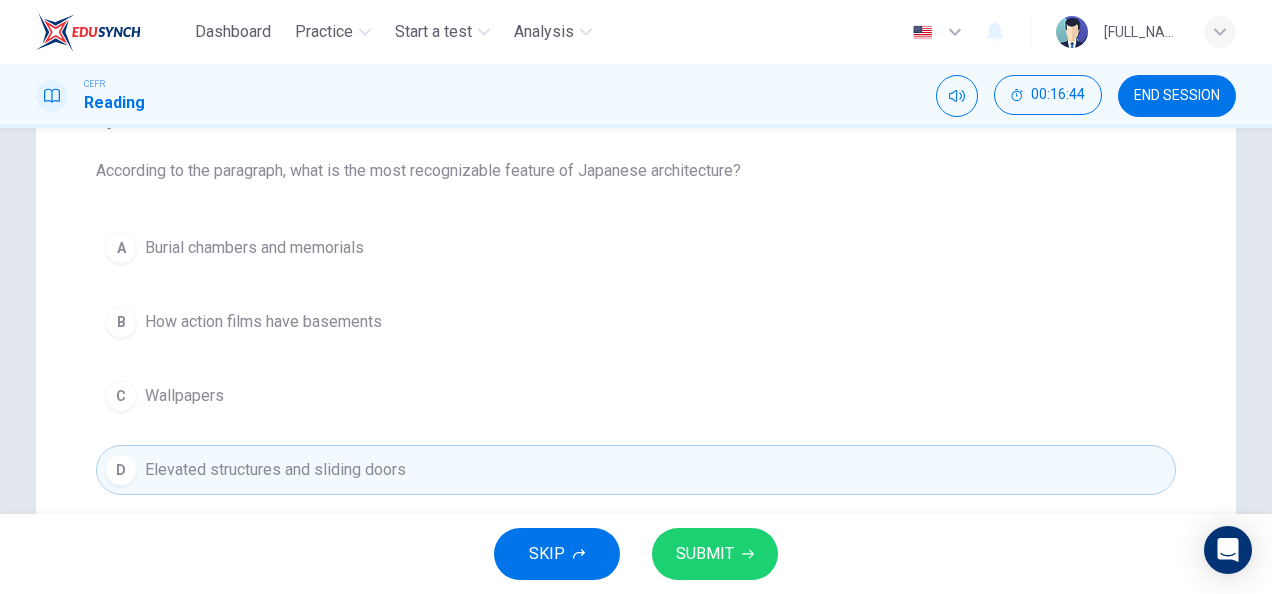 scroll, scrollTop: 71, scrollLeft: 0, axis: vertical 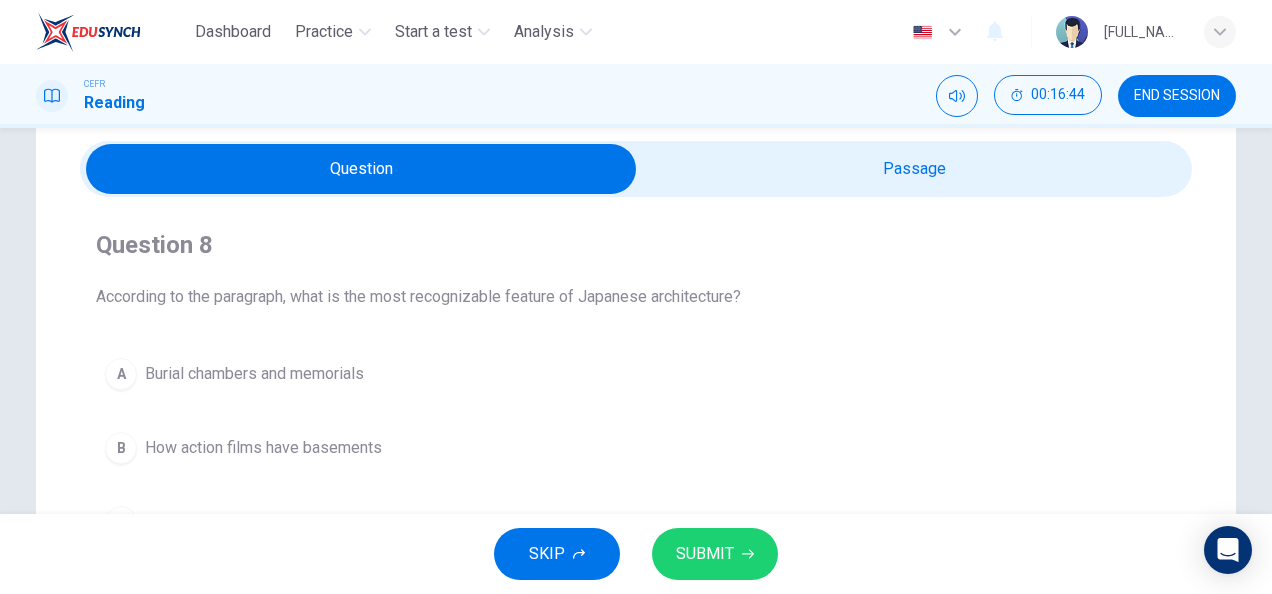 click at bounding box center (361, 169) 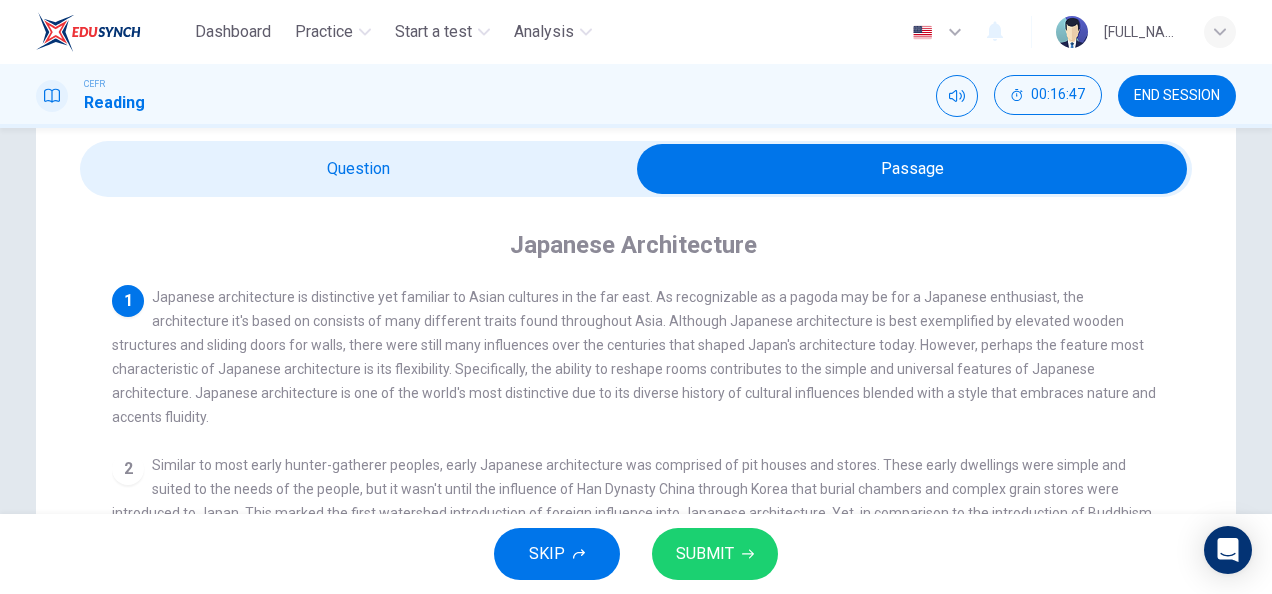 click at bounding box center [912, 169] 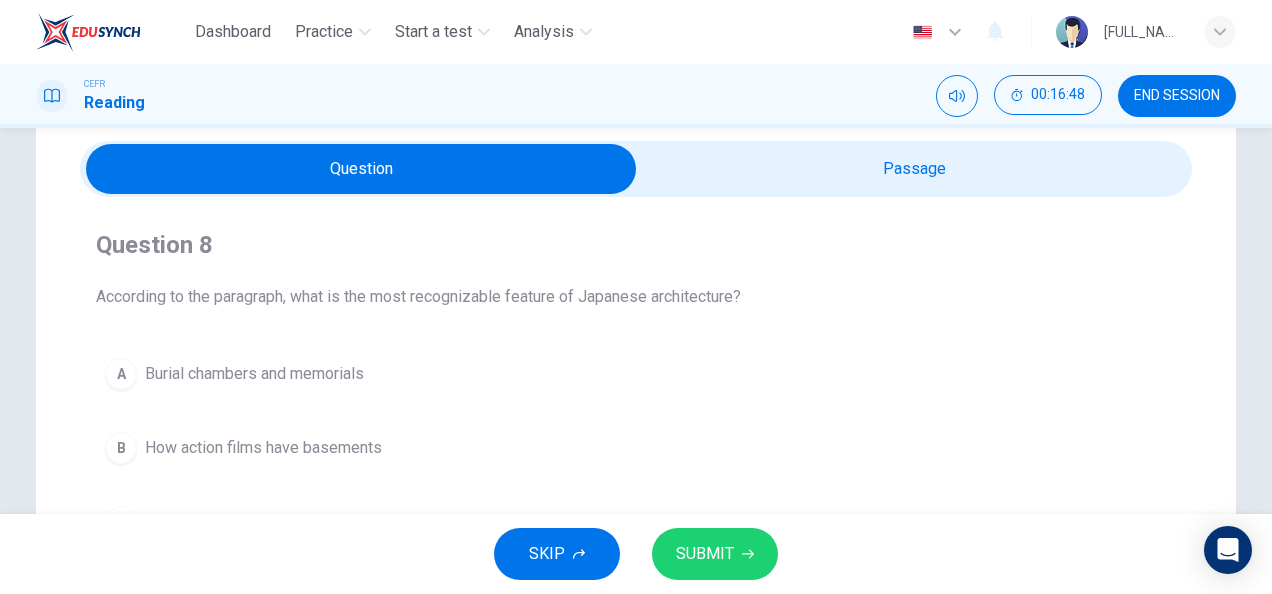 scroll, scrollTop: 243, scrollLeft: 0, axis: vertical 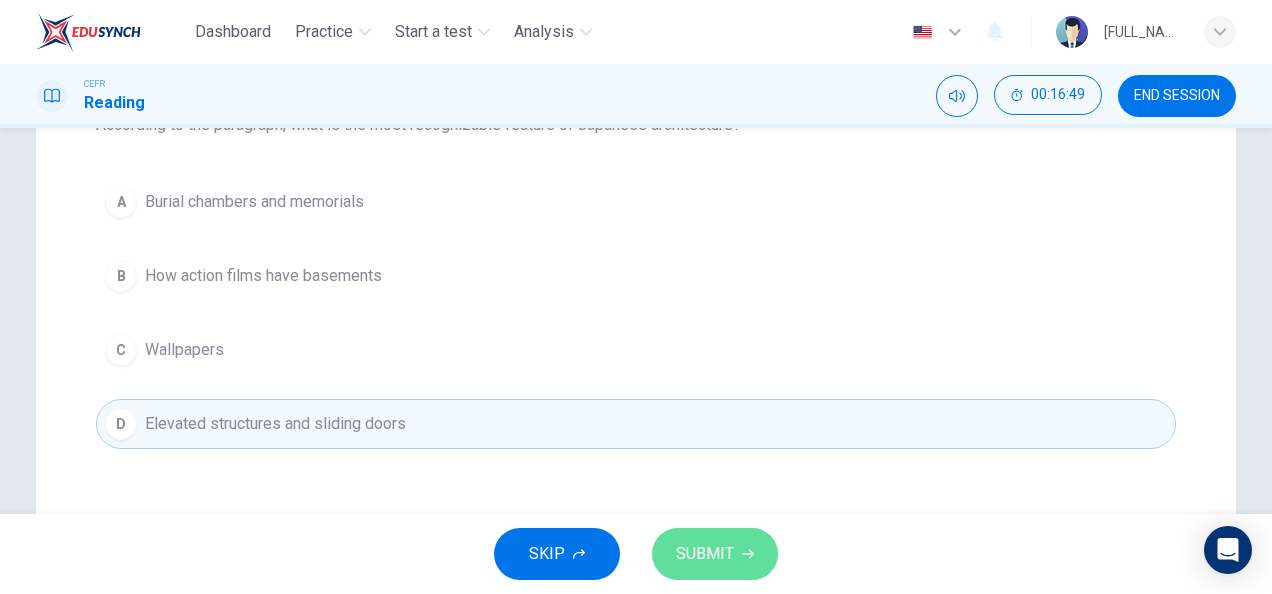 click on "SUBMIT" at bounding box center (715, 554) 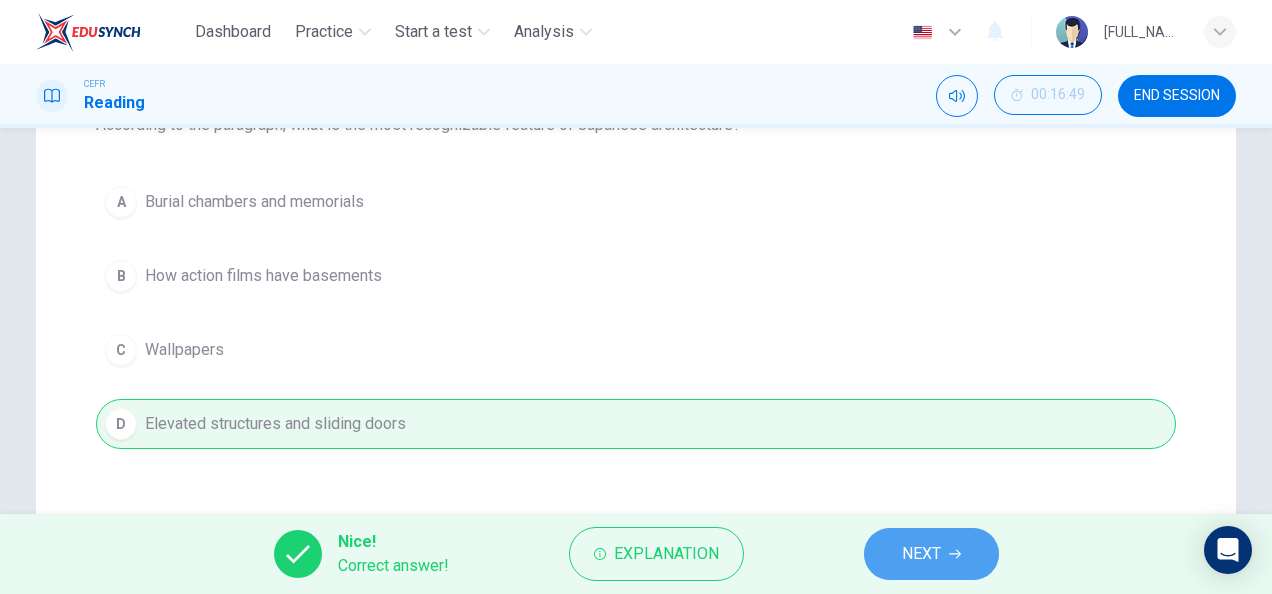 click at bounding box center (955, 554) 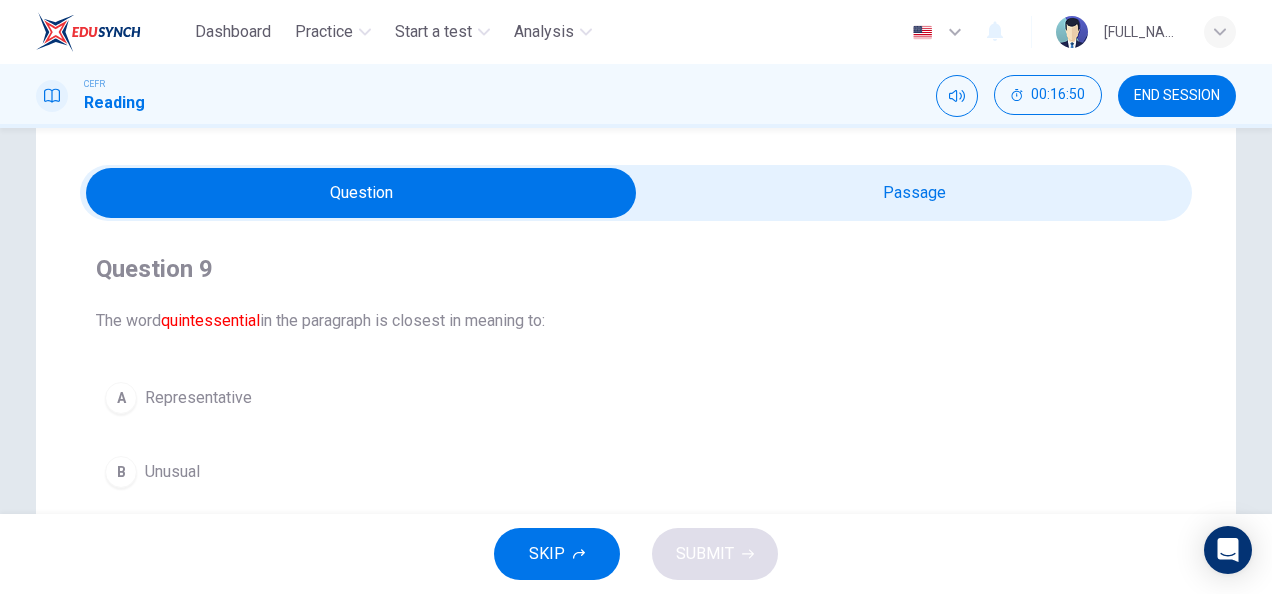scroll, scrollTop: 47, scrollLeft: 0, axis: vertical 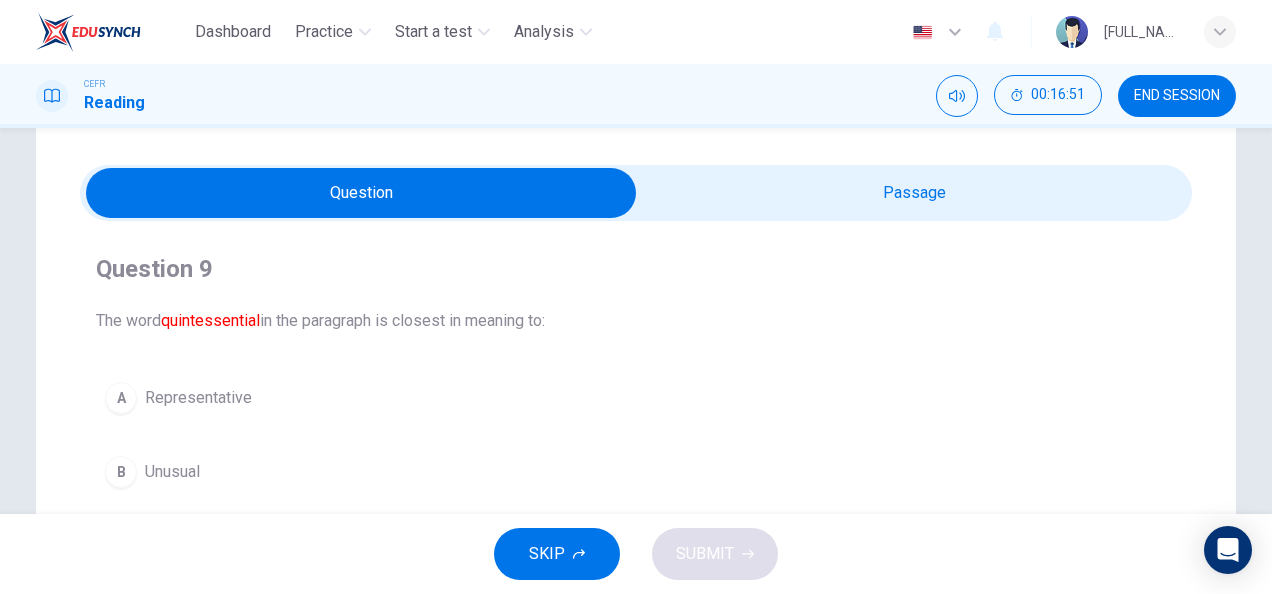 click at bounding box center [361, 193] 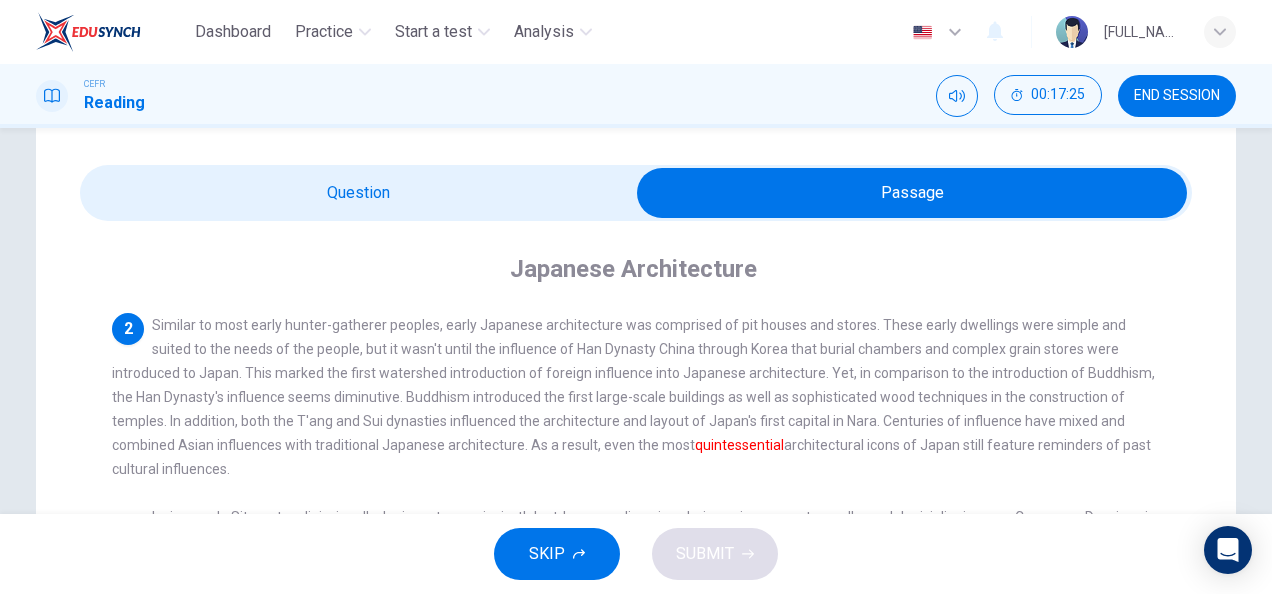 scroll, scrollTop: 166, scrollLeft: 0, axis: vertical 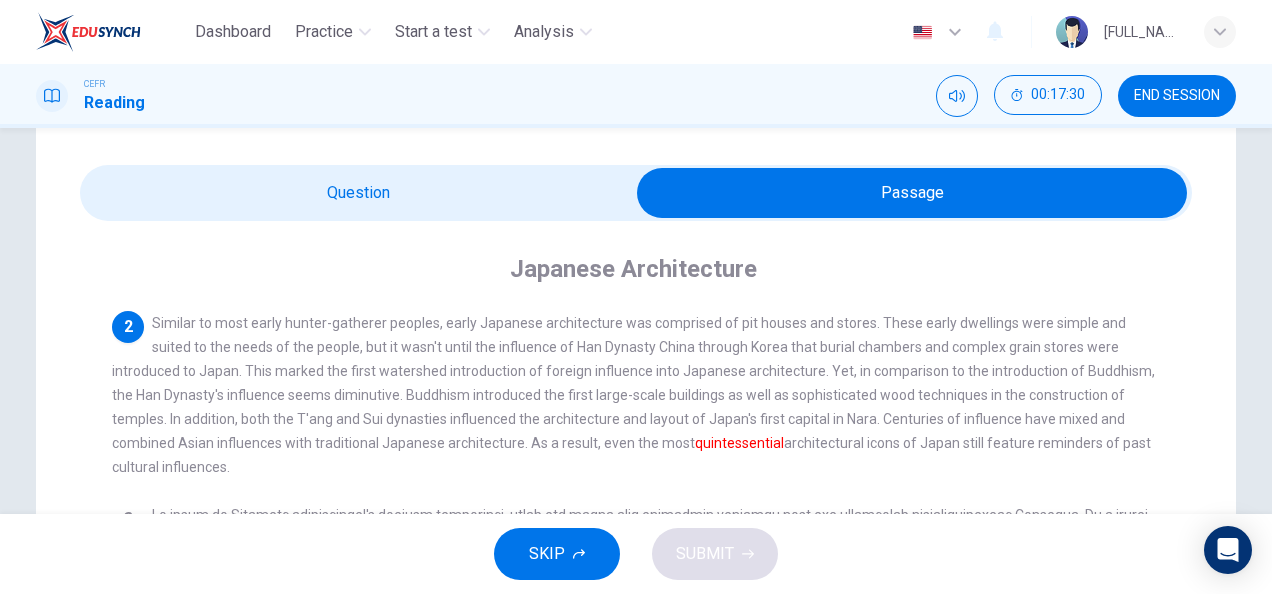 click at bounding box center (912, 193) 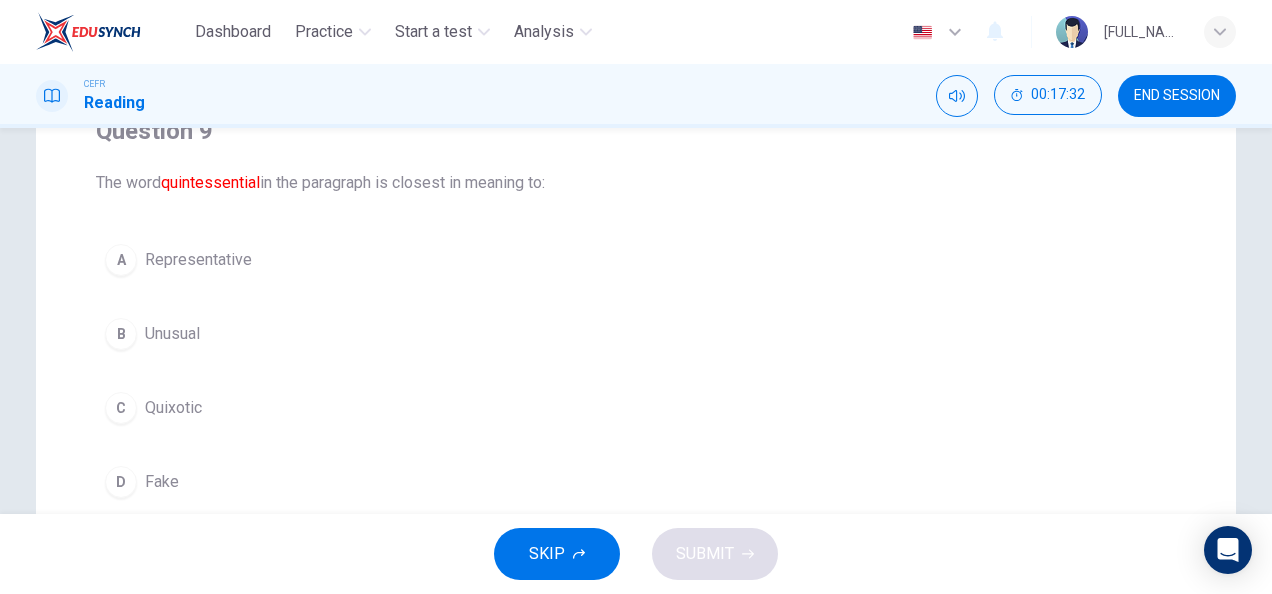 scroll, scrollTop: 182, scrollLeft: 0, axis: vertical 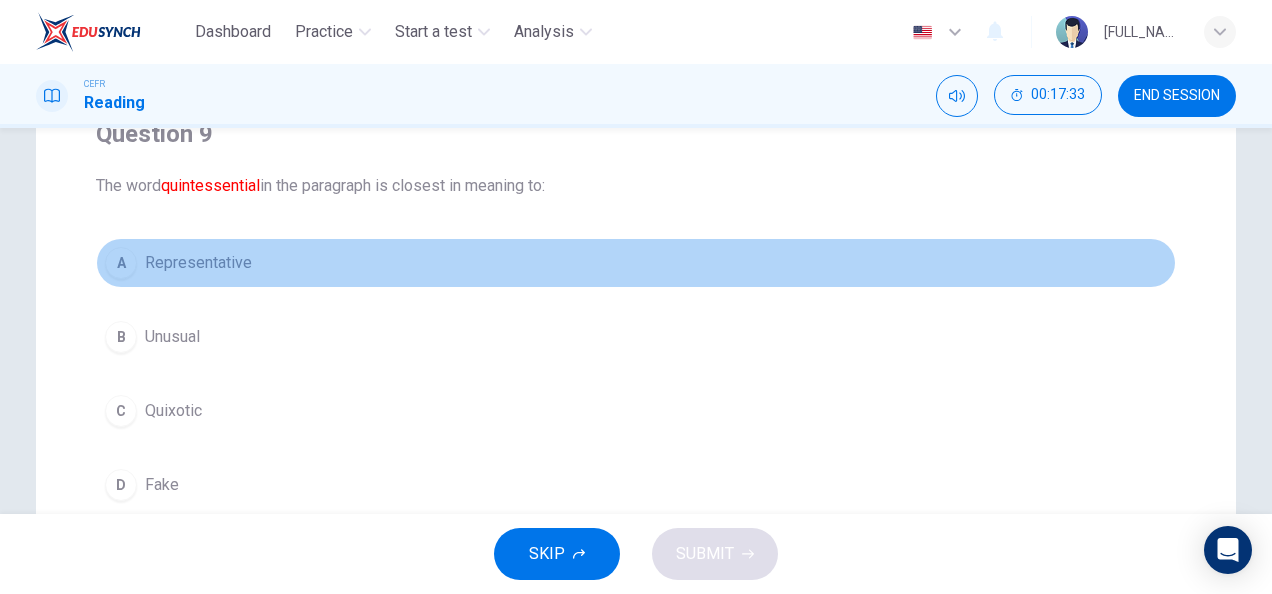 drag, startPoint x: 232, startPoint y: 274, endPoint x: 259, endPoint y: 292, distance: 32.449963 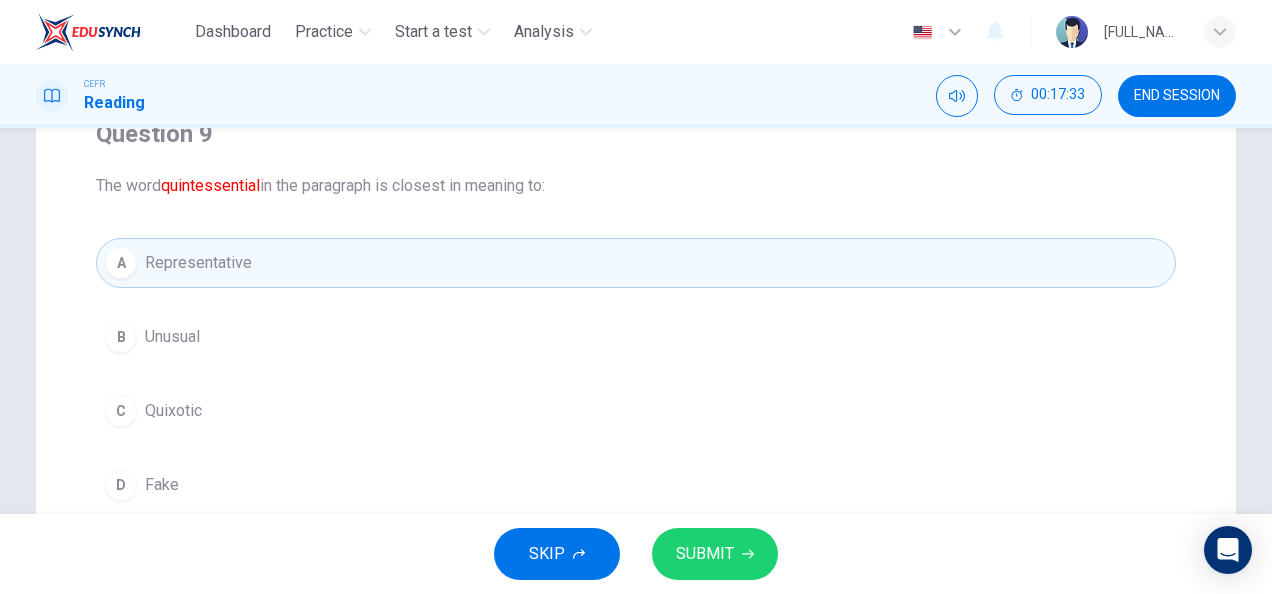 click on "SUBMIT" at bounding box center [705, 554] 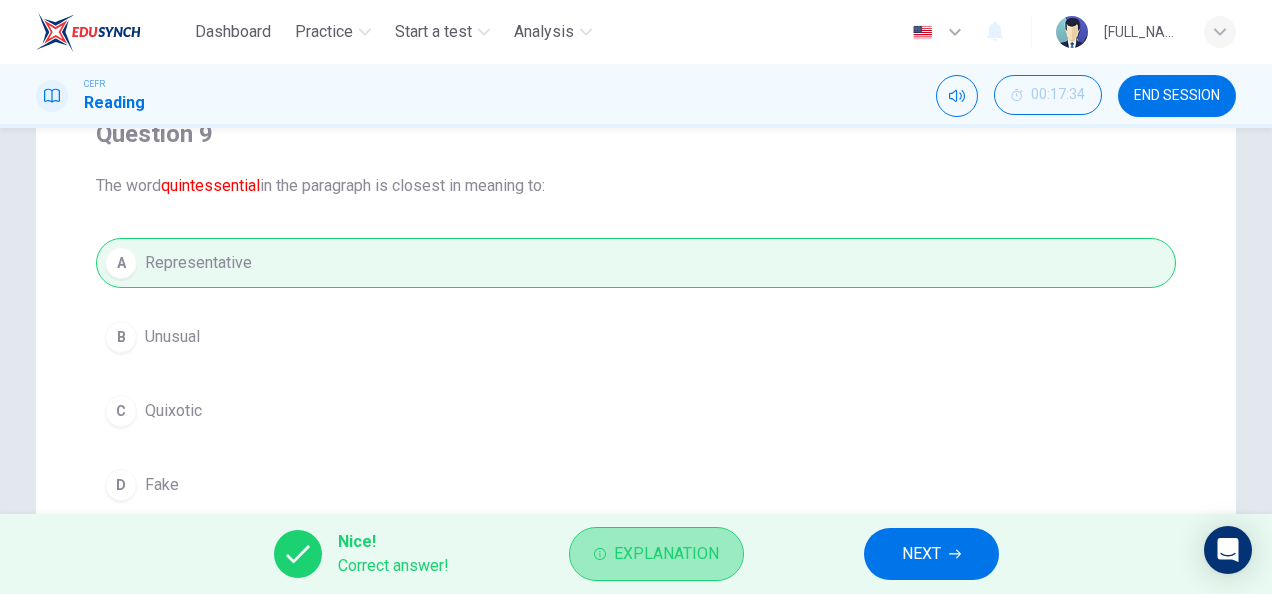 click on "Explanation" at bounding box center [666, 554] 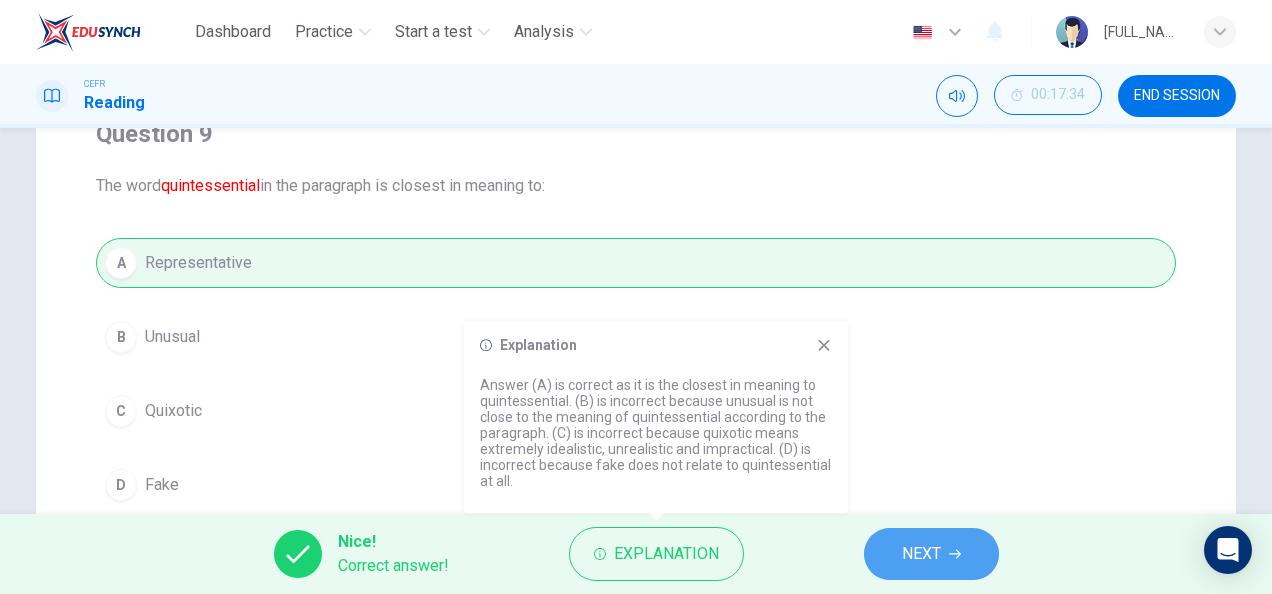 click on "NEXT" at bounding box center [921, 554] 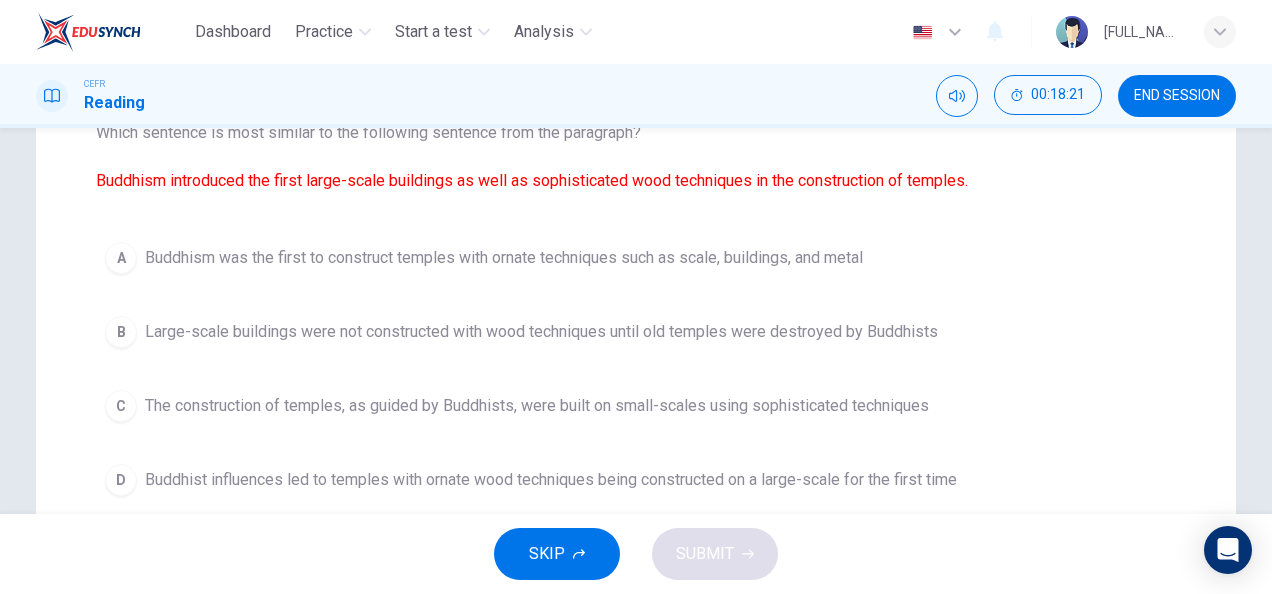 scroll, scrollTop: 236, scrollLeft: 0, axis: vertical 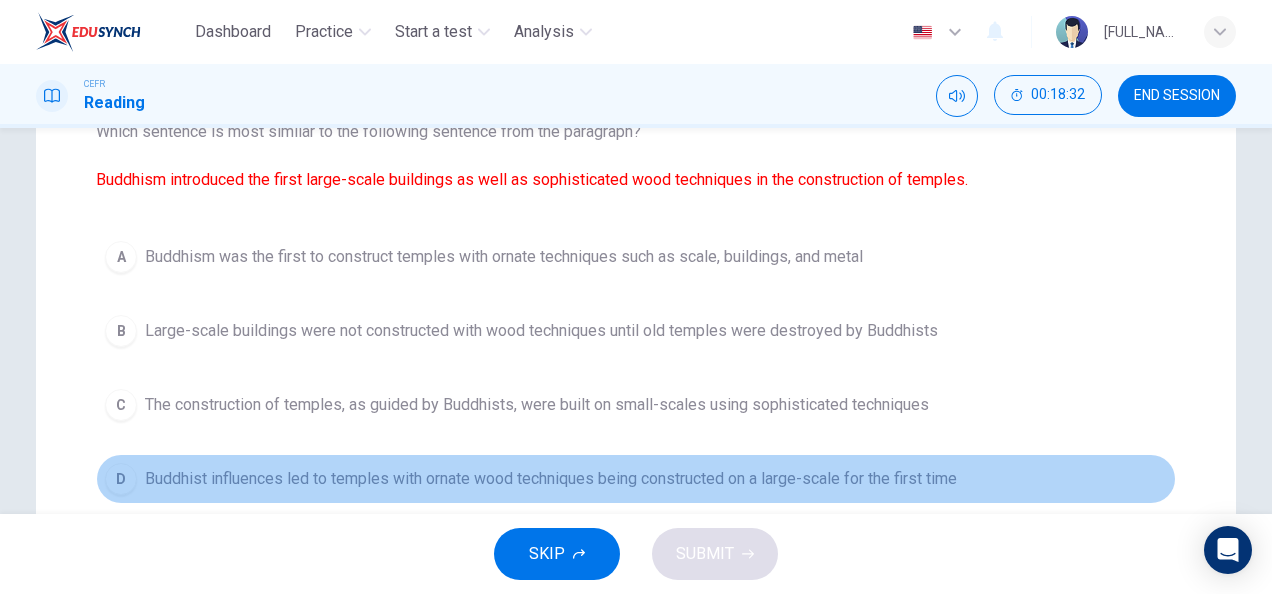 click on "D Buddhist influences led to temples with ornate wood techniques being constructed on a large-scale for the first time" at bounding box center [636, 479] 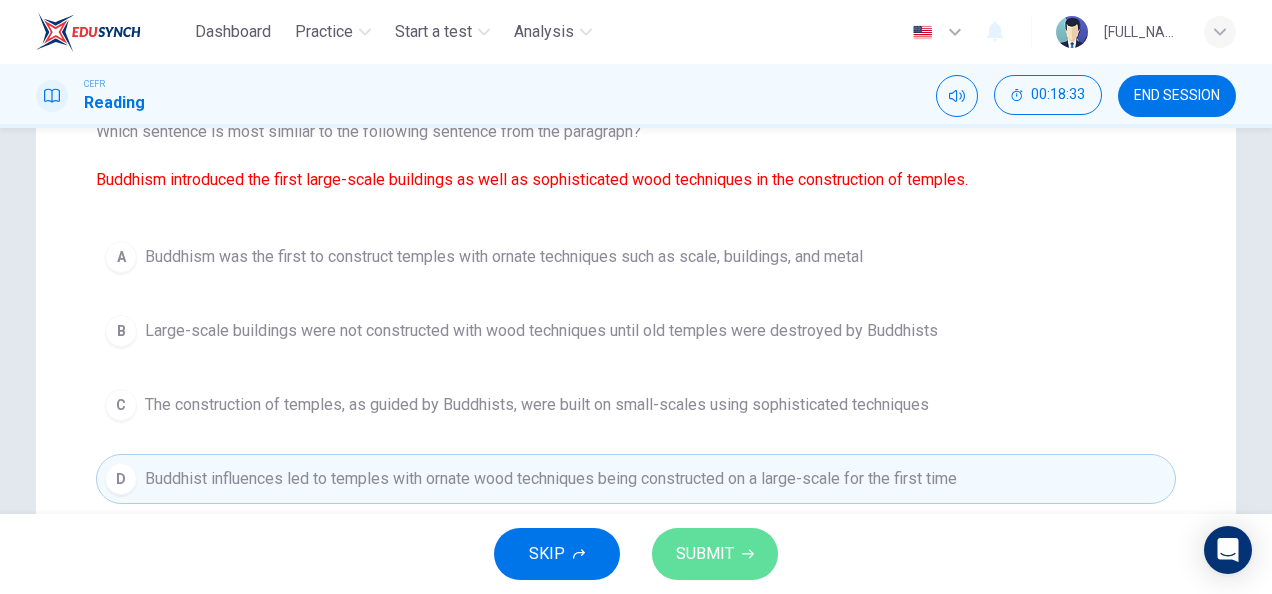 click on "SUBMIT" at bounding box center (705, 554) 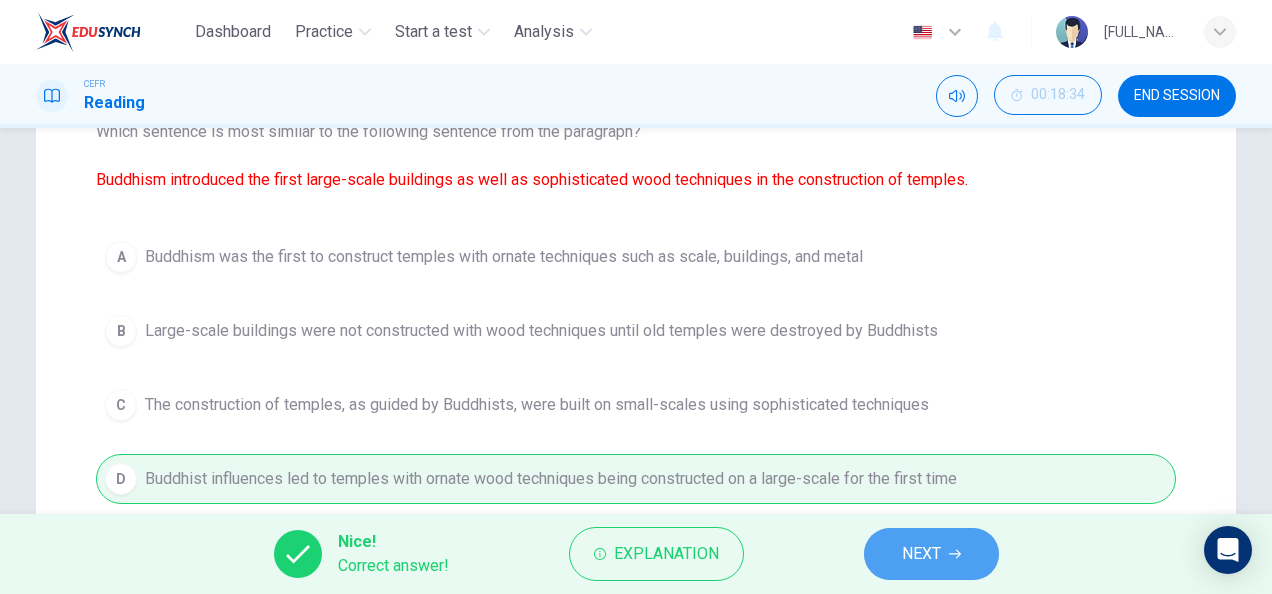 click on "NEXT" at bounding box center [931, 554] 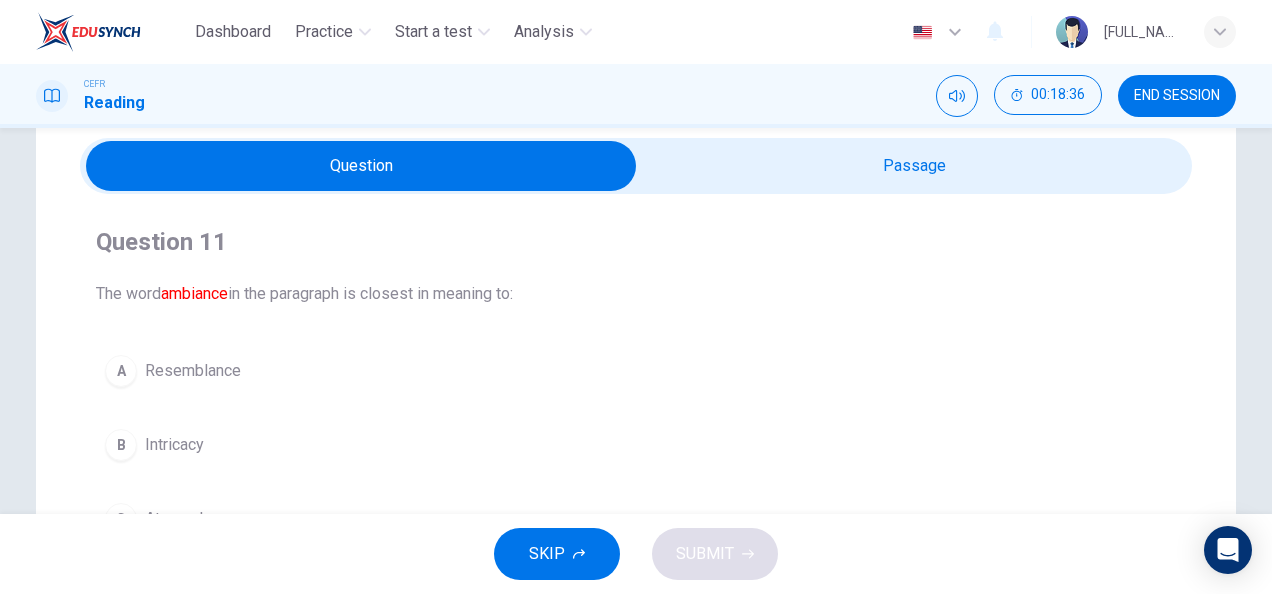 scroll, scrollTop: 221, scrollLeft: 0, axis: vertical 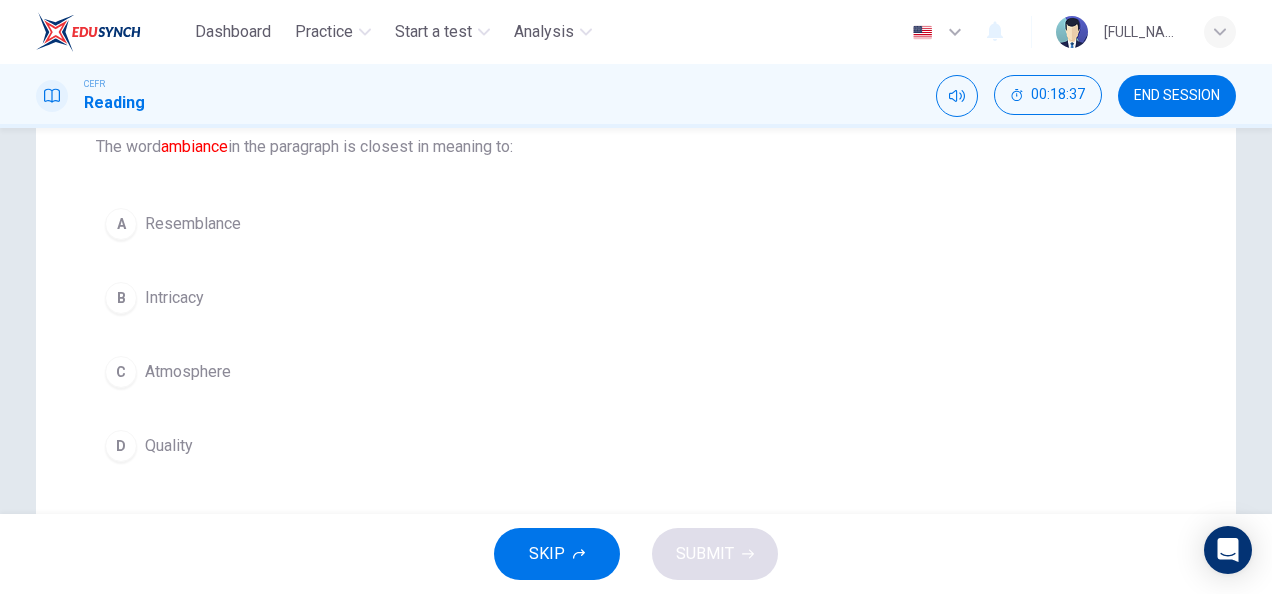 click on "Atmosphere" at bounding box center (193, 224) 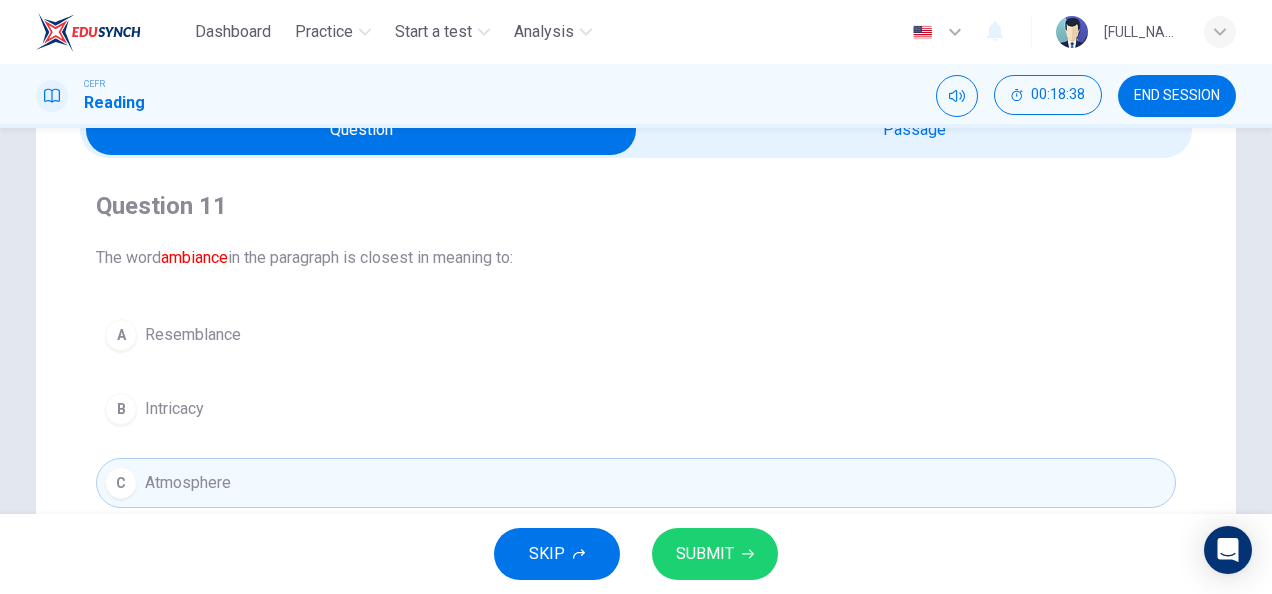 scroll, scrollTop: 108, scrollLeft: 0, axis: vertical 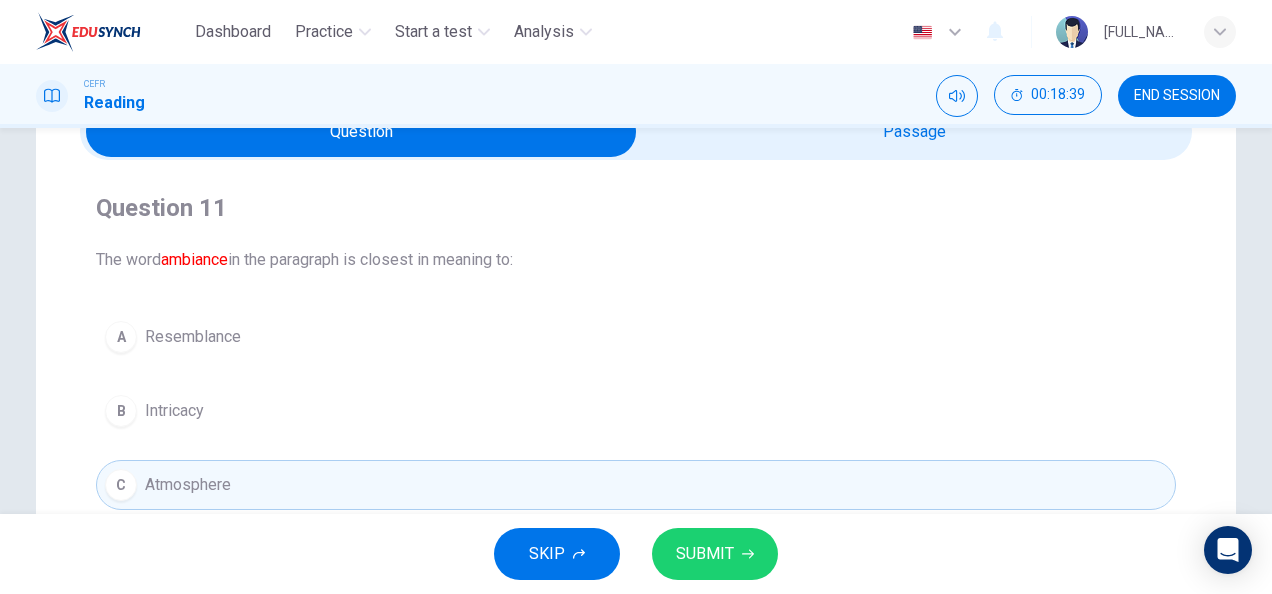 click at bounding box center [361, 132] 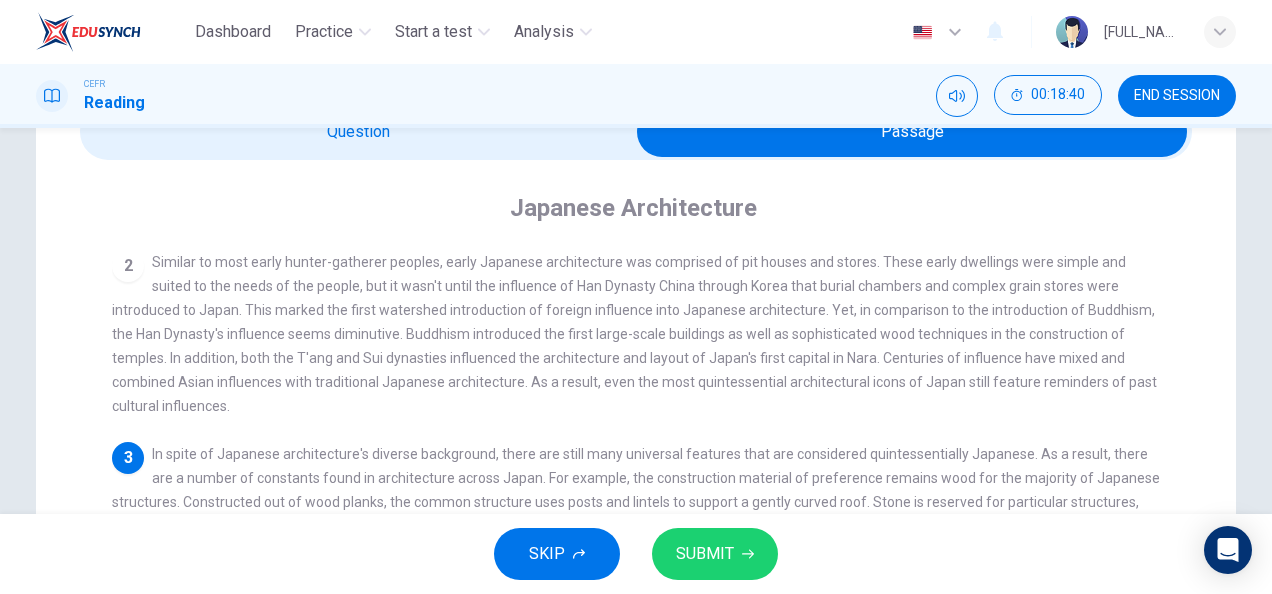scroll, scrollTop: 168, scrollLeft: 0, axis: vertical 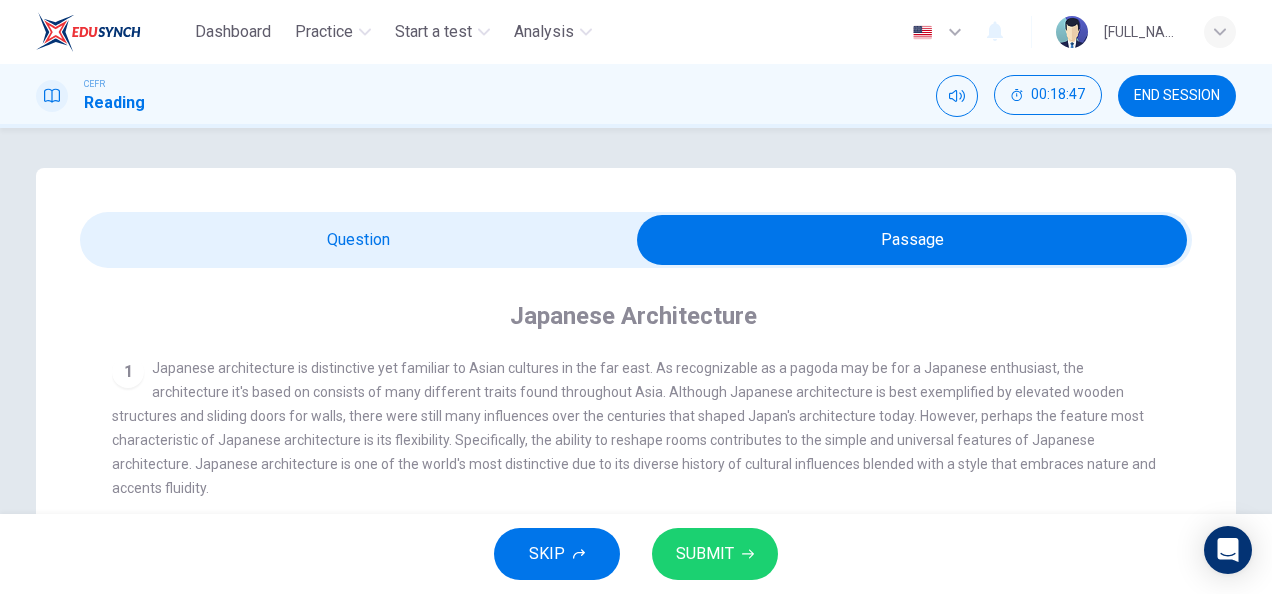 click at bounding box center (912, 240) 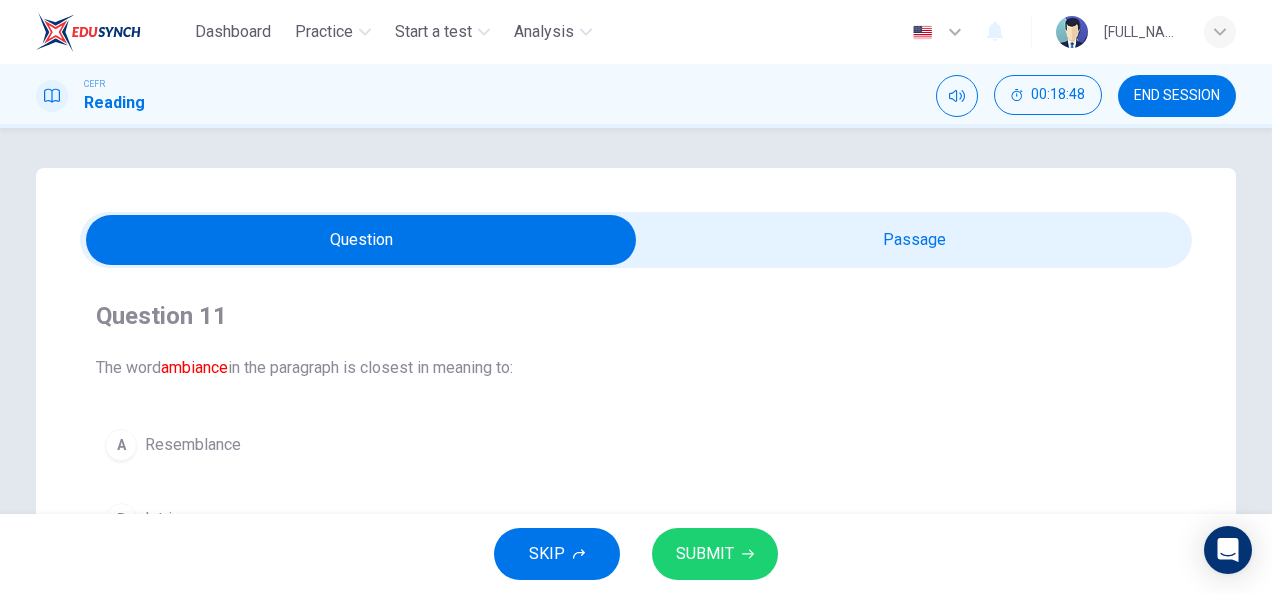 scroll, scrollTop: 157, scrollLeft: 0, axis: vertical 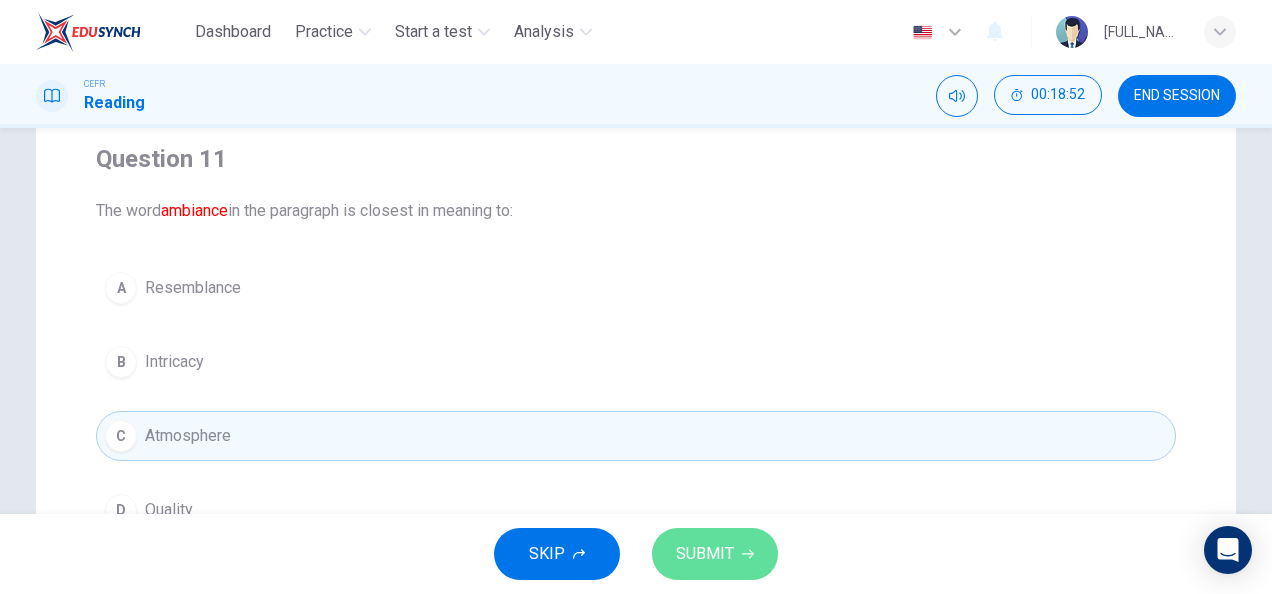 click on "SUBMIT" at bounding box center [715, 554] 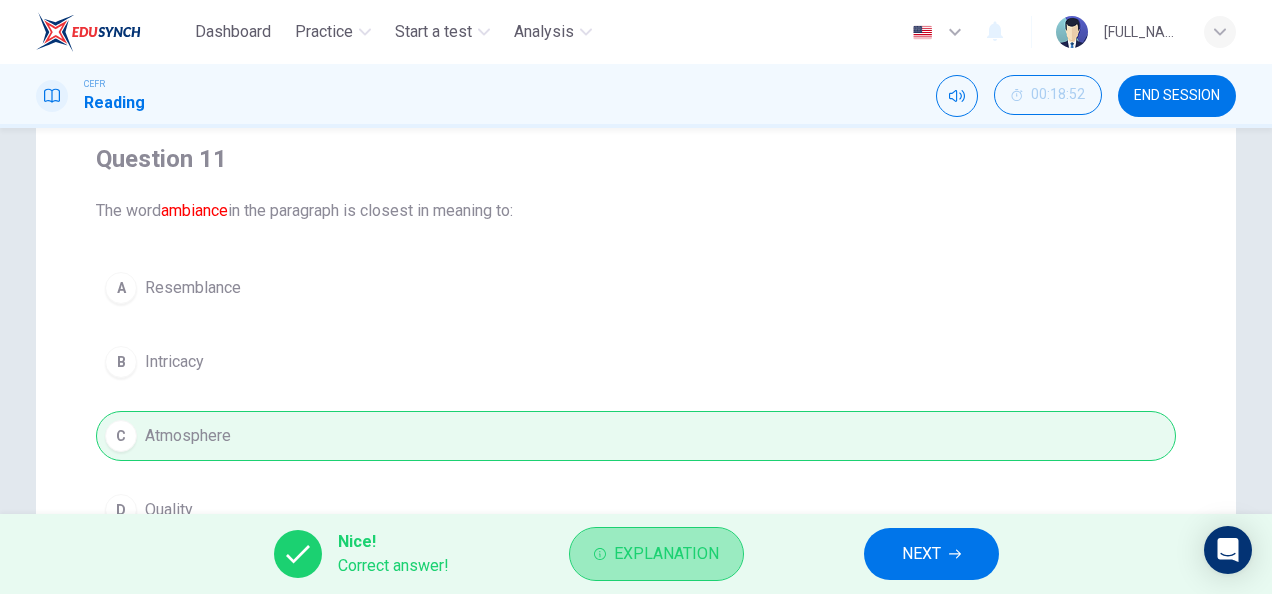 click on "Explanation" at bounding box center [666, 554] 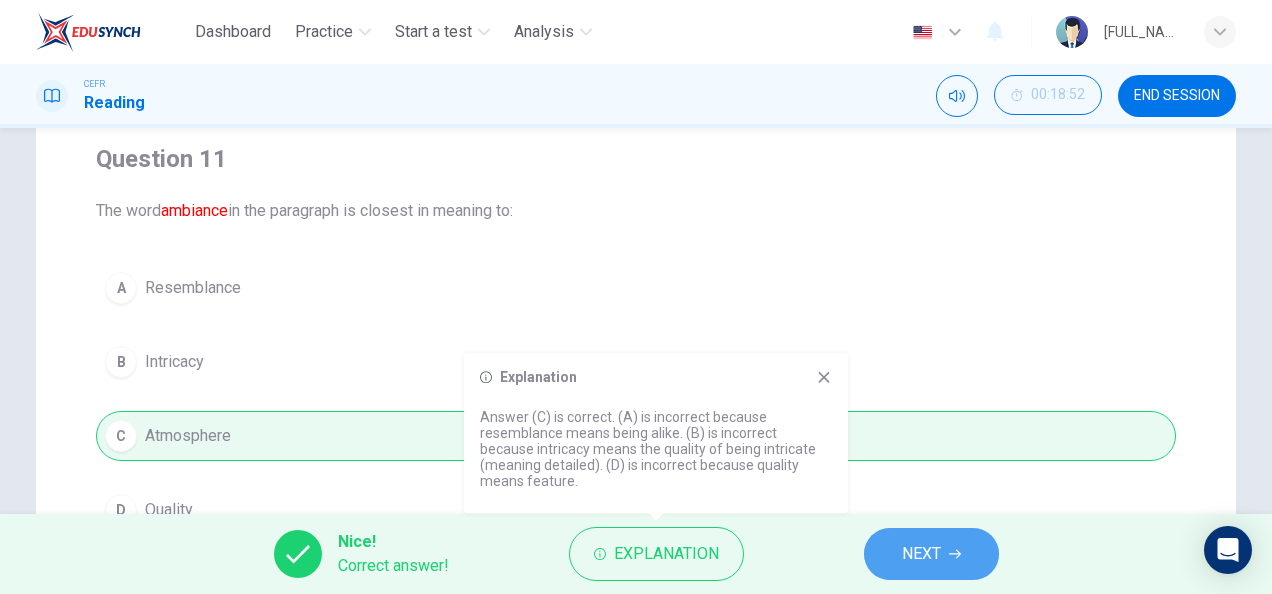 click on "NEXT" at bounding box center (921, 554) 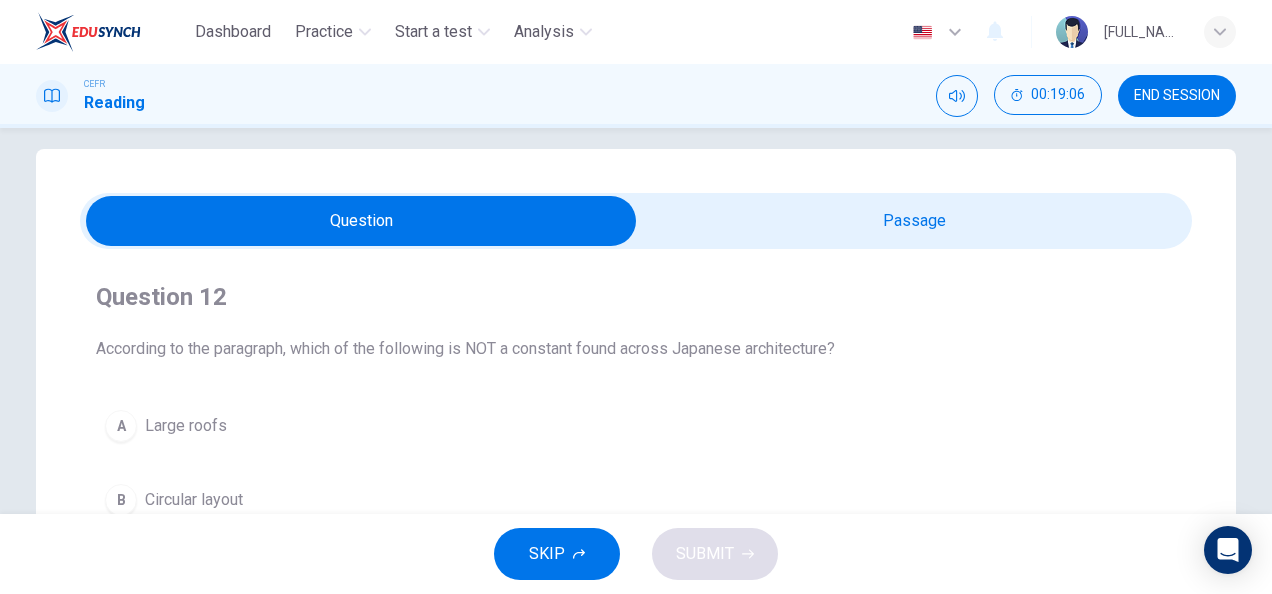 scroll, scrollTop: 0, scrollLeft: 0, axis: both 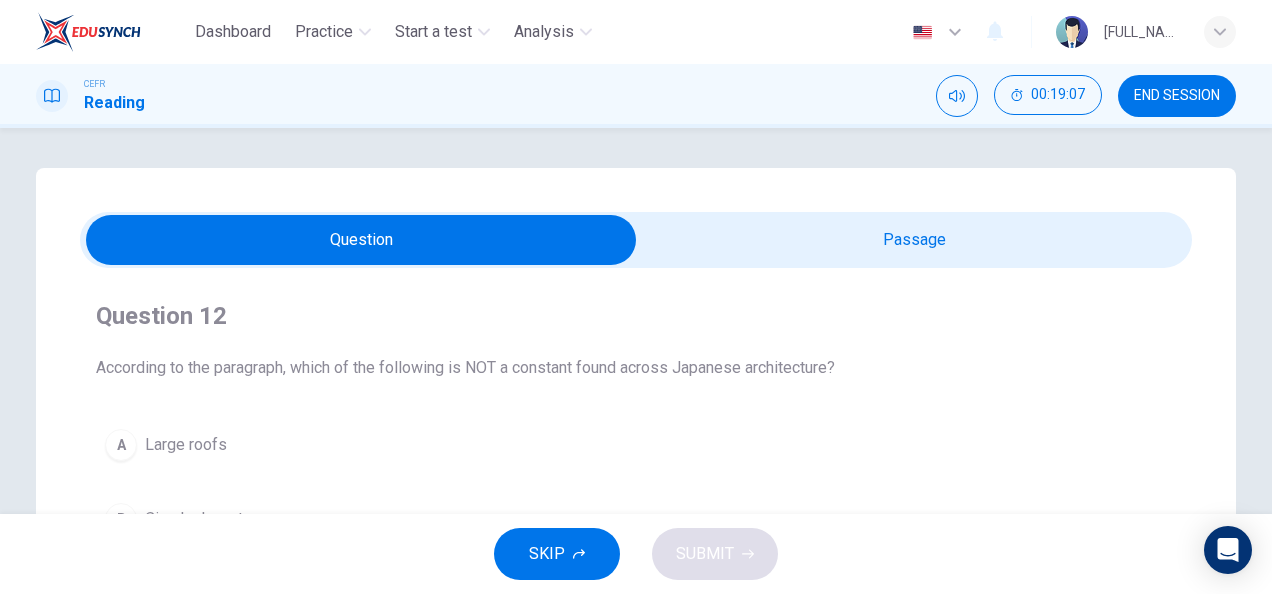 click at bounding box center [361, 240] 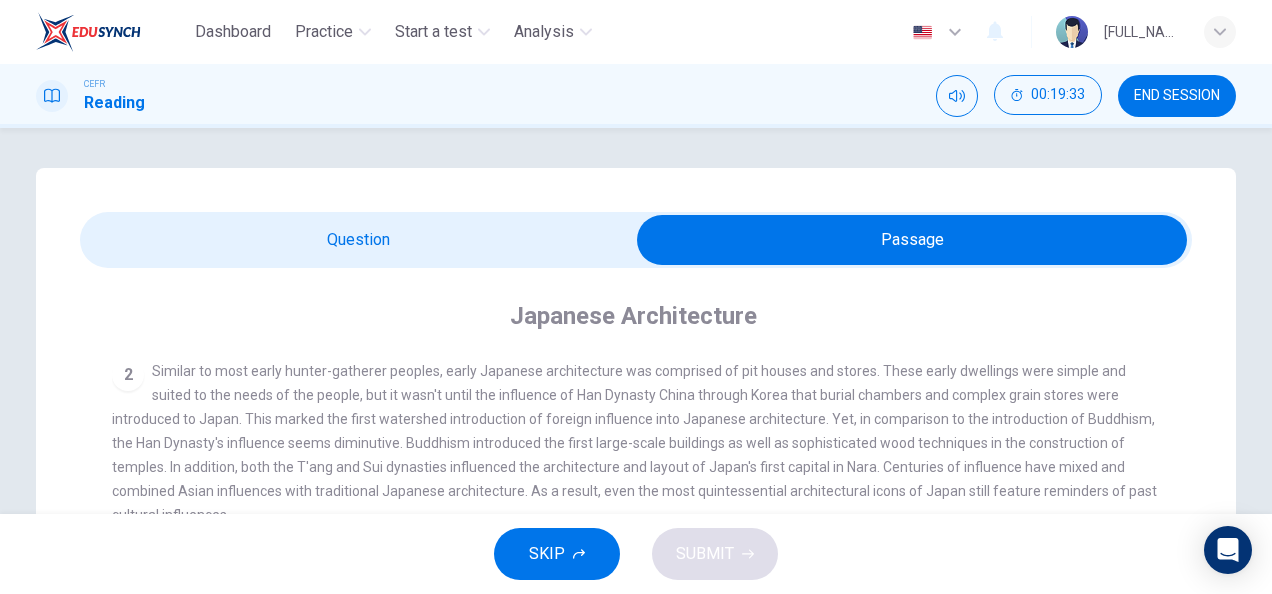 scroll, scrollTop: 168, scrollLeft: 0, axis: vertical 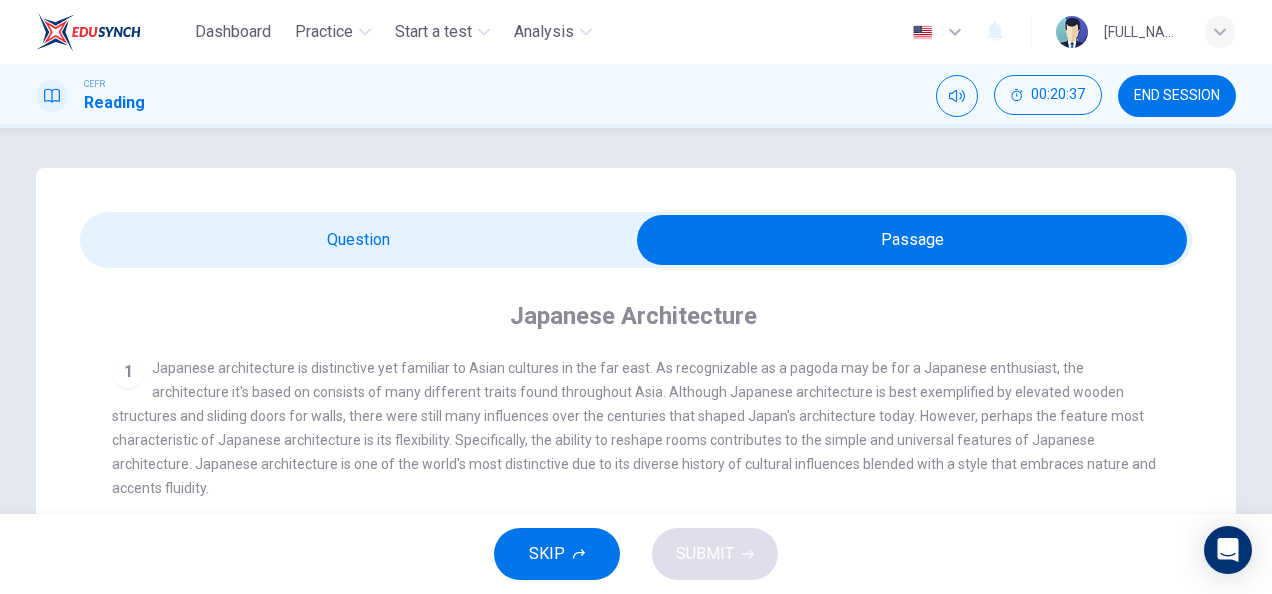 click at bounding box center [912, 240] 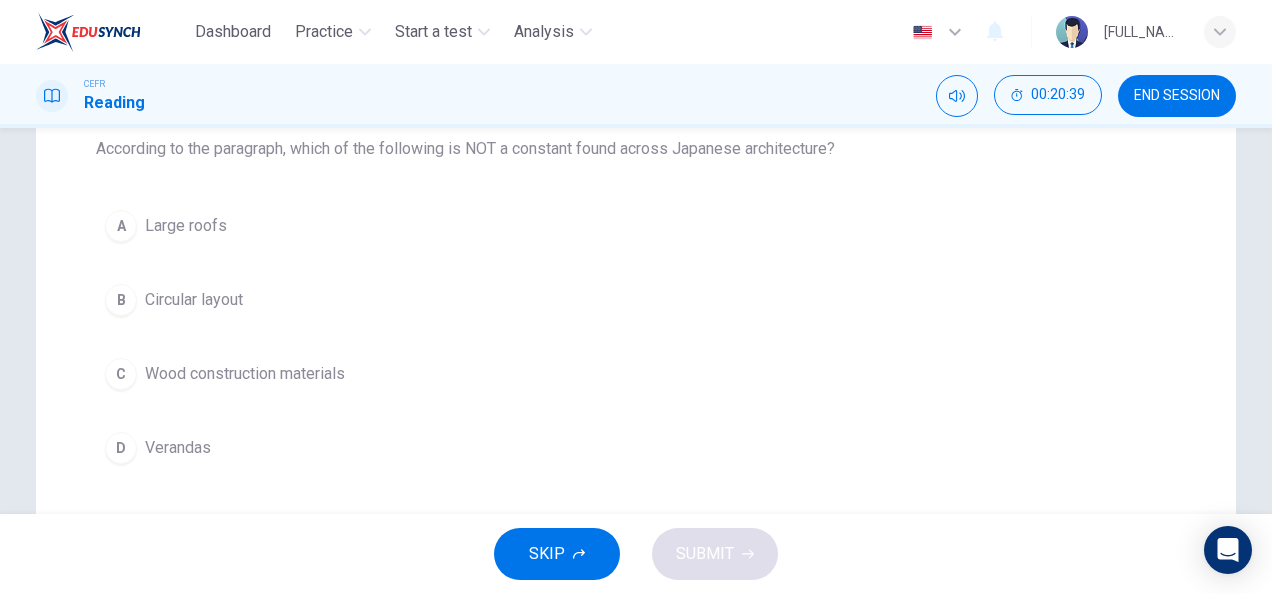 scroll, scrollTop: 219, scrollLeft: 0, axis: vertical 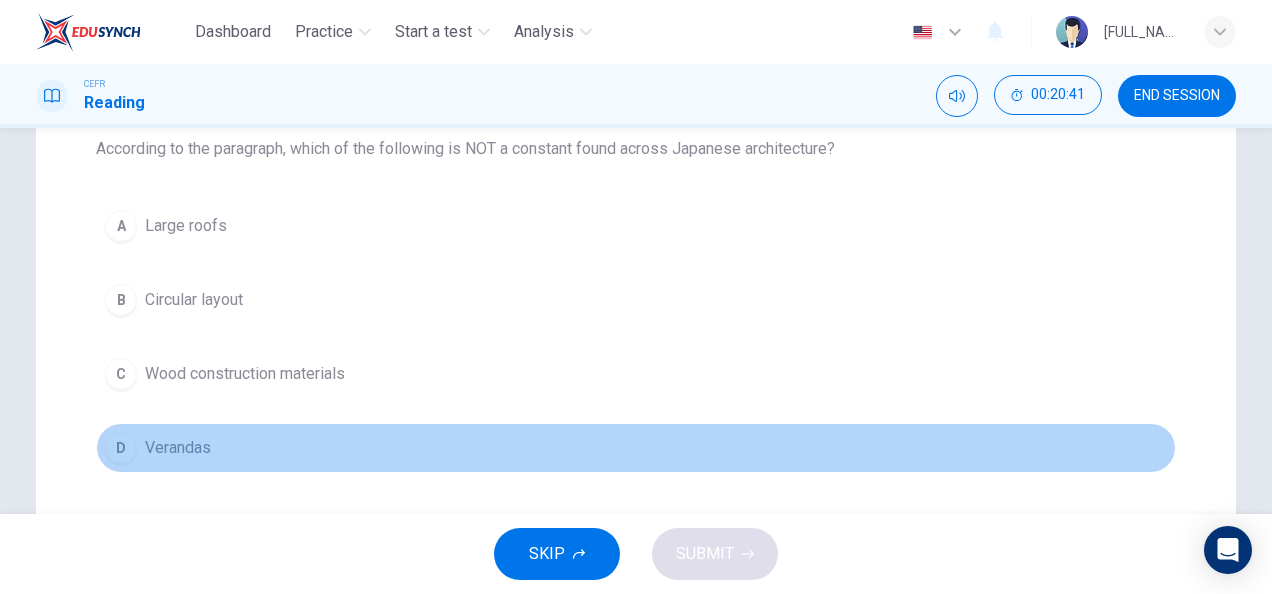 click on "D Verandas" at bounding box center (636, 448) 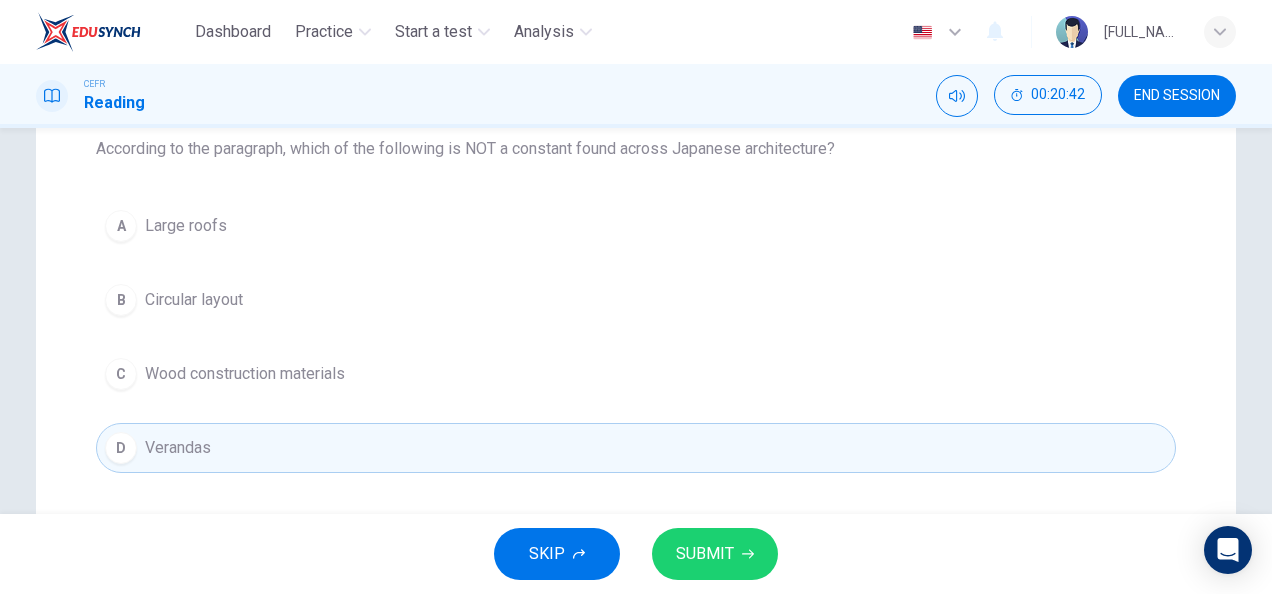 scroll, scrollTop: 66, scrollLeft: 0, axis: vertical 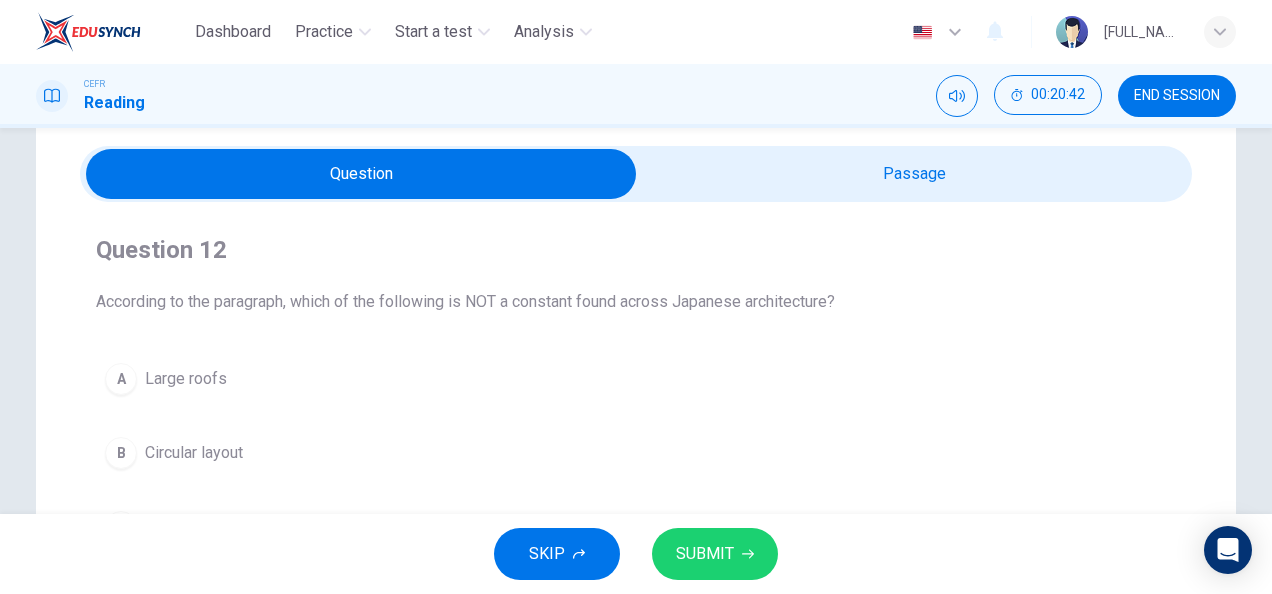 click at bounding box center [361, 174] 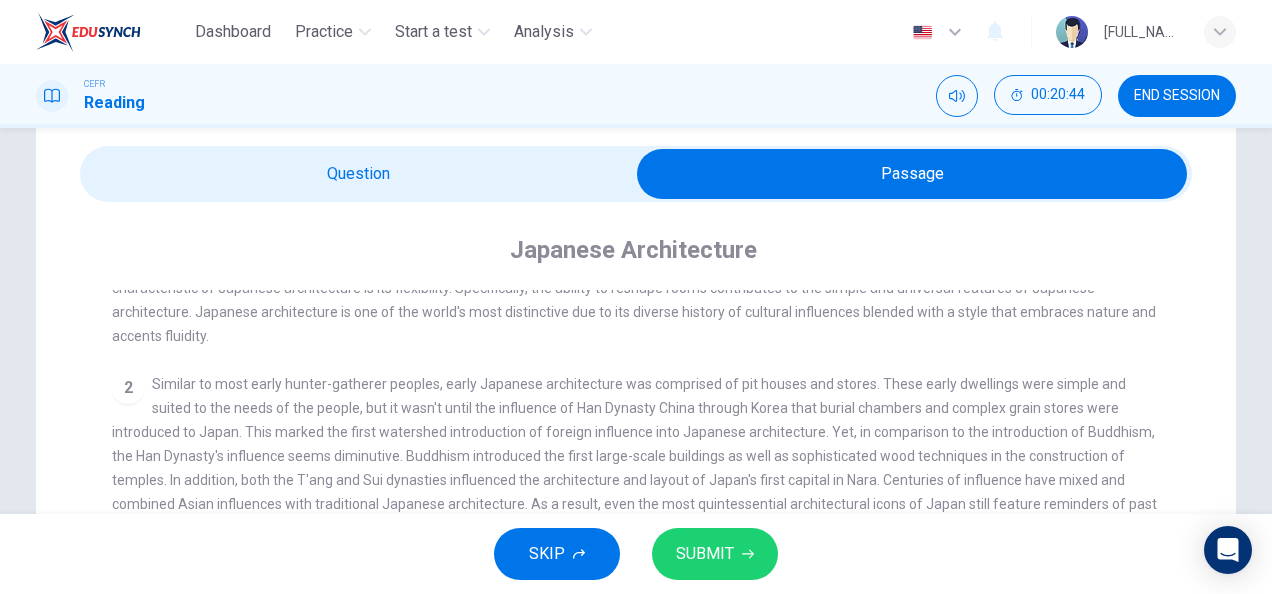 scroll, scrollTop: 168, scrollLeft: 0, axis: vertical 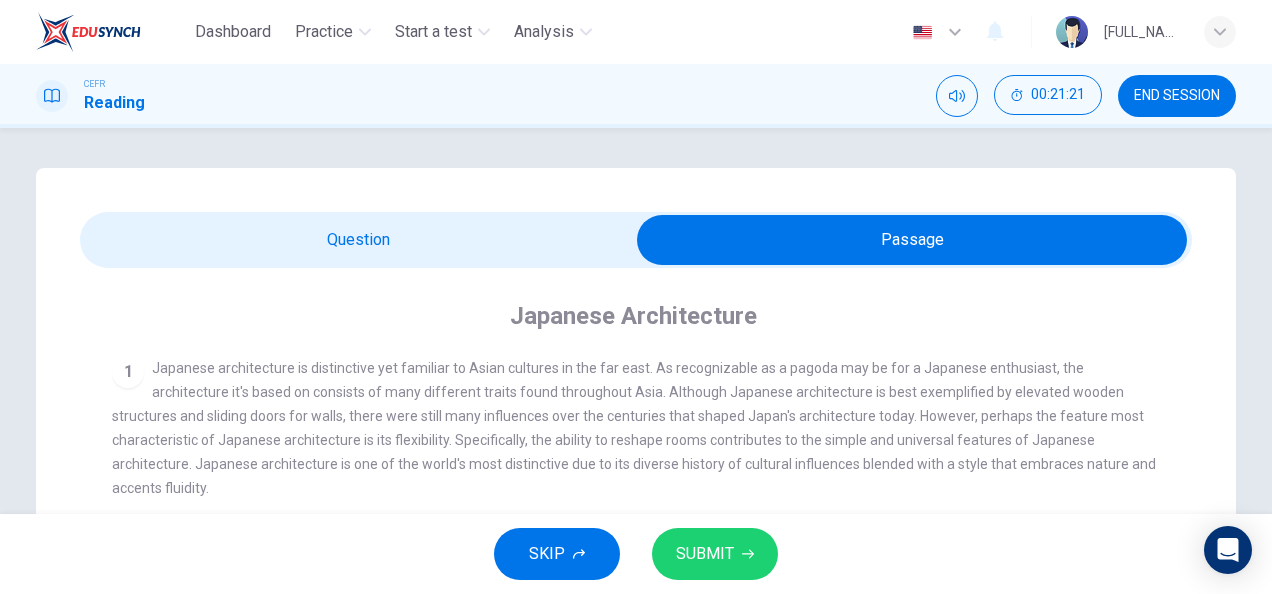 click at bounding box center [912, 240] 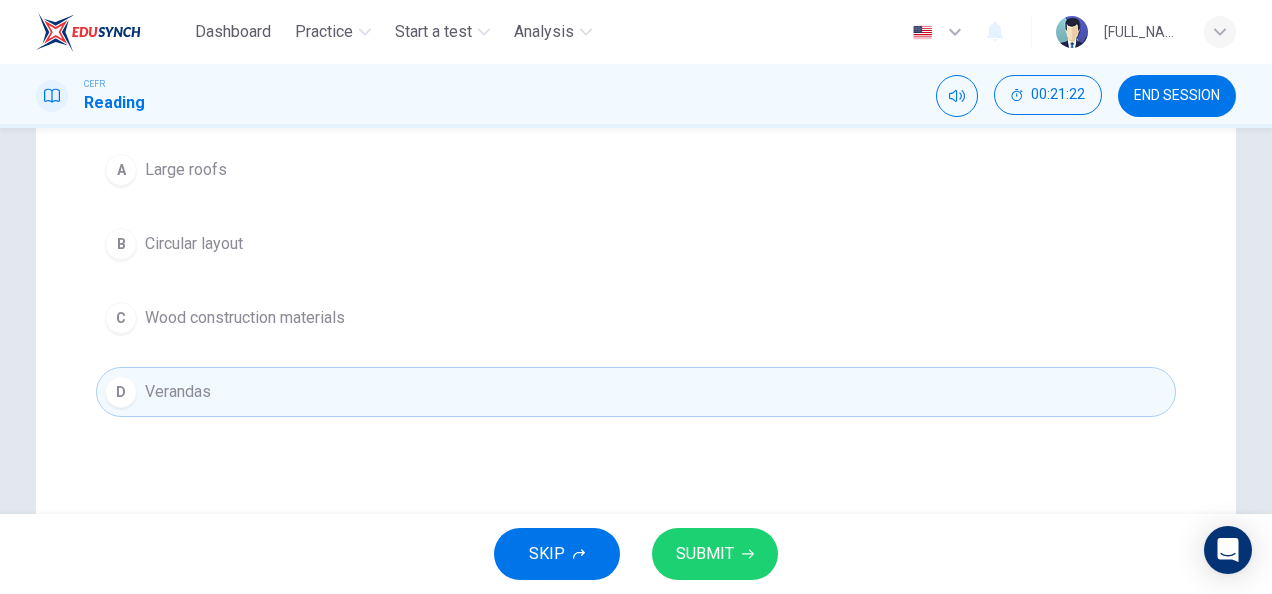 scroll, scrollTop: 278, scrollLeft: 0, axis: vertical 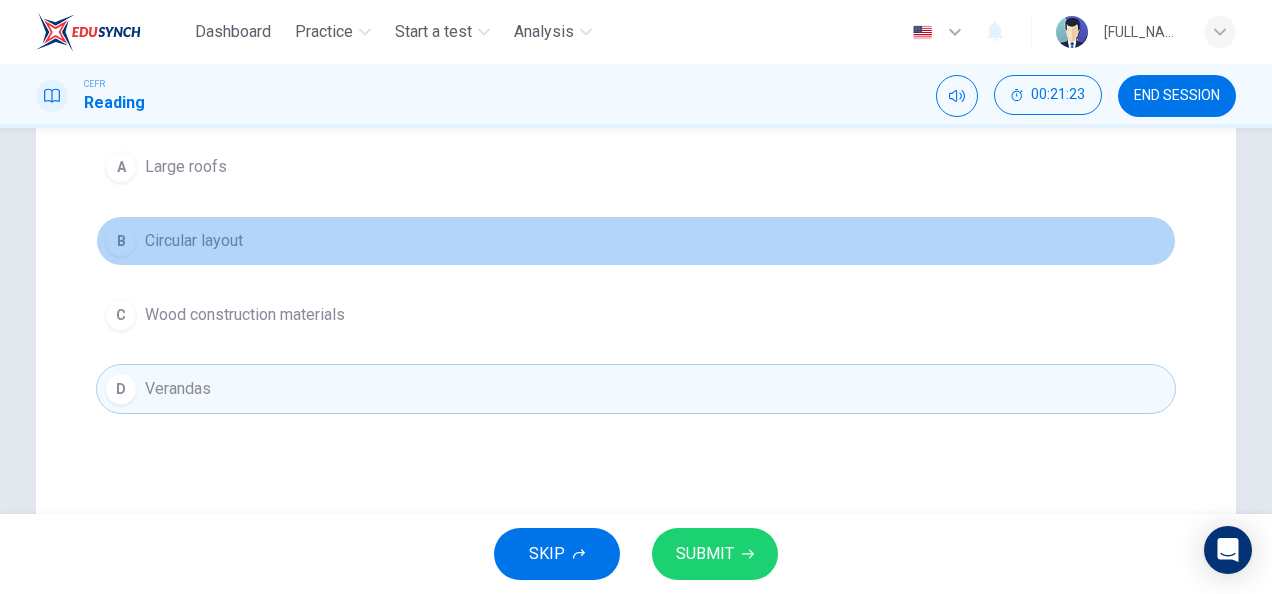 click on "B Circular layout" at bounding box center (636, 241) 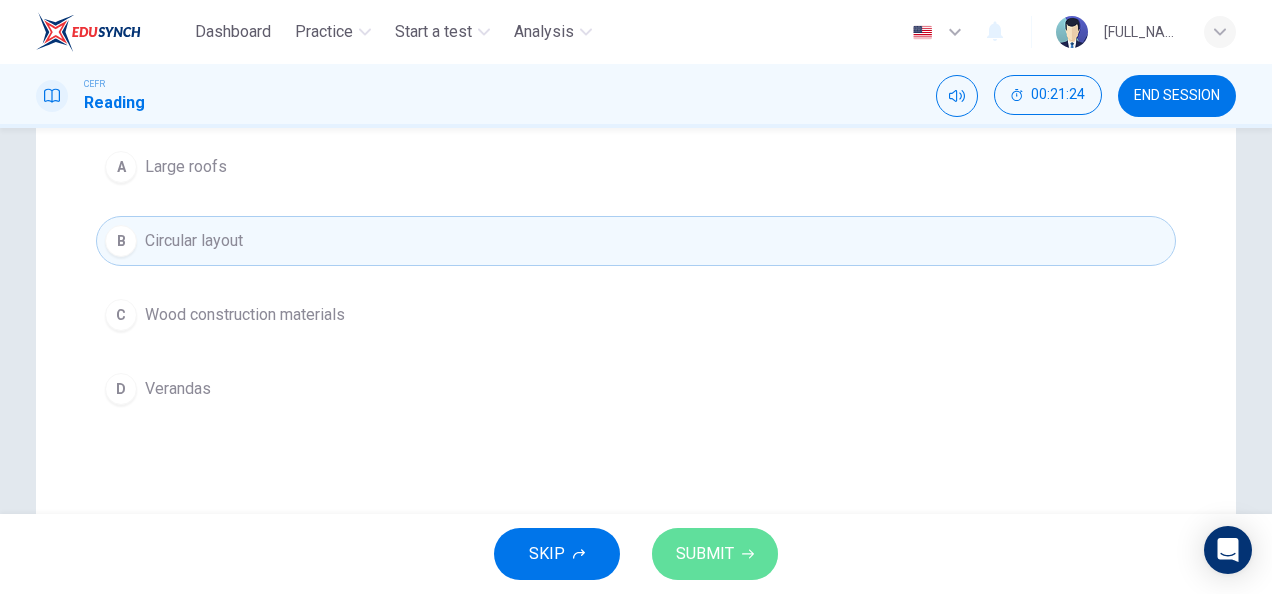 click on "SUBMIT" at bounding box center [715, 554] 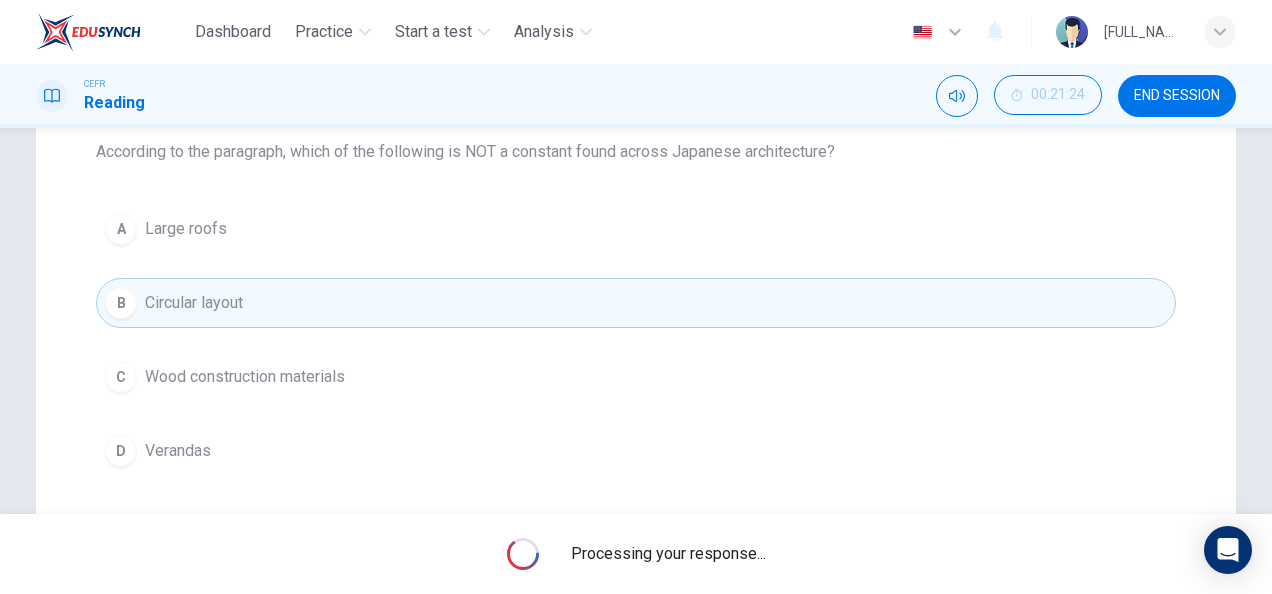 scroll, scrollTop: 214, scrollLeft: 0, axis: vertical 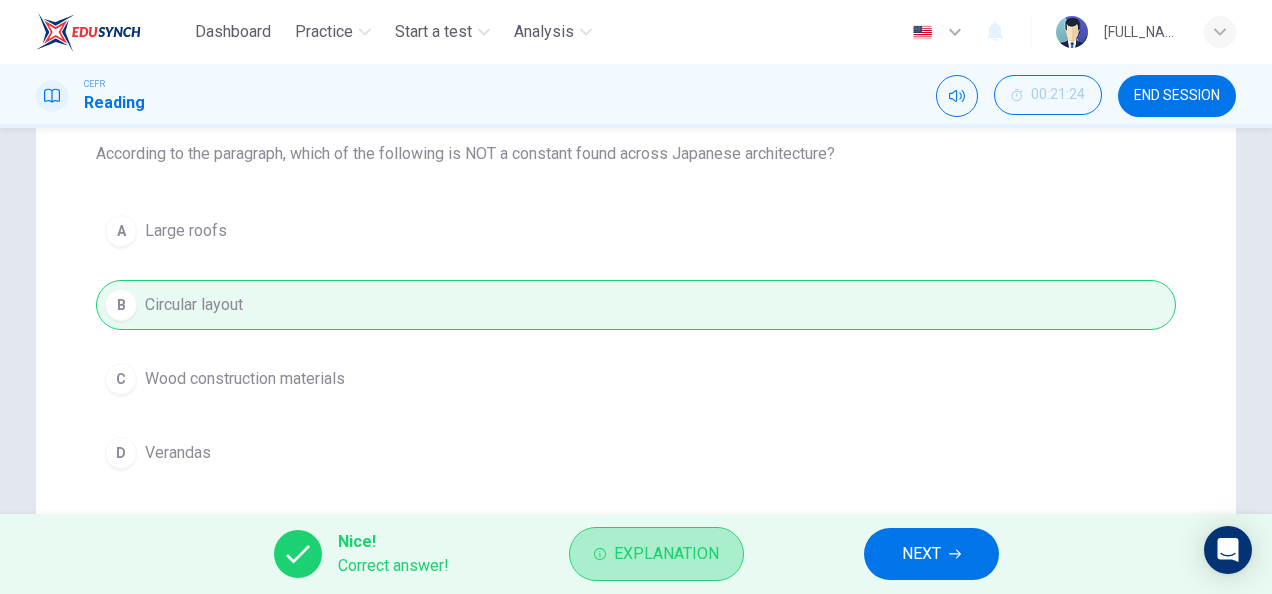 click on "Explanation" at bounding box center [666, 554] 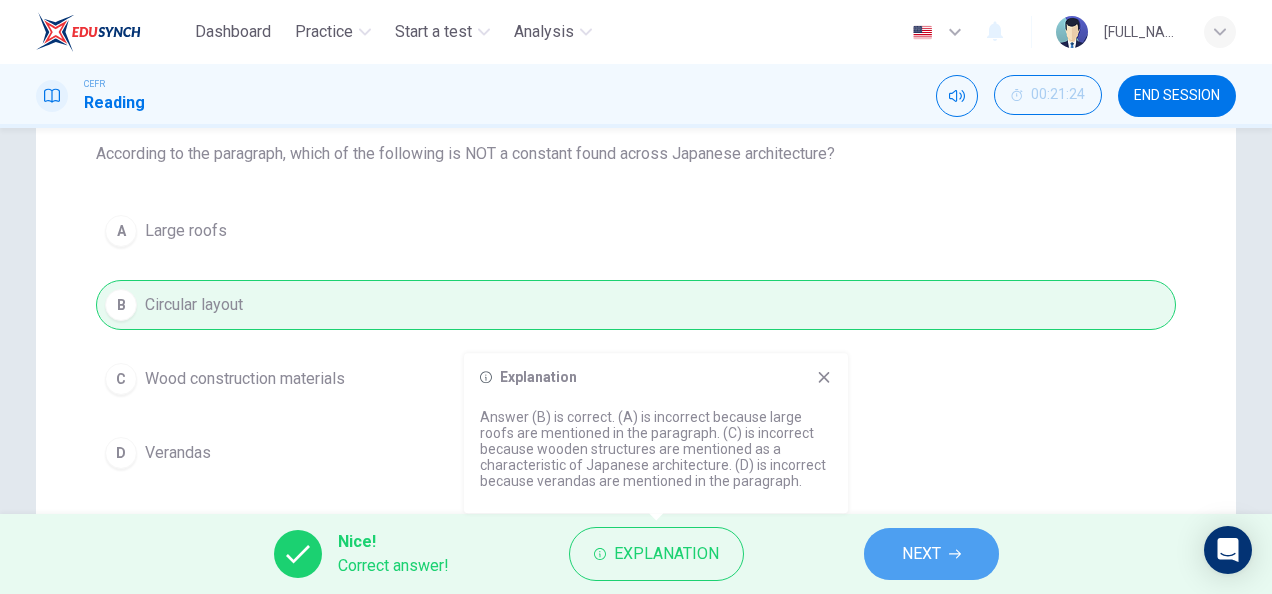 click on "NEXT" at bounding box center (921, 554) 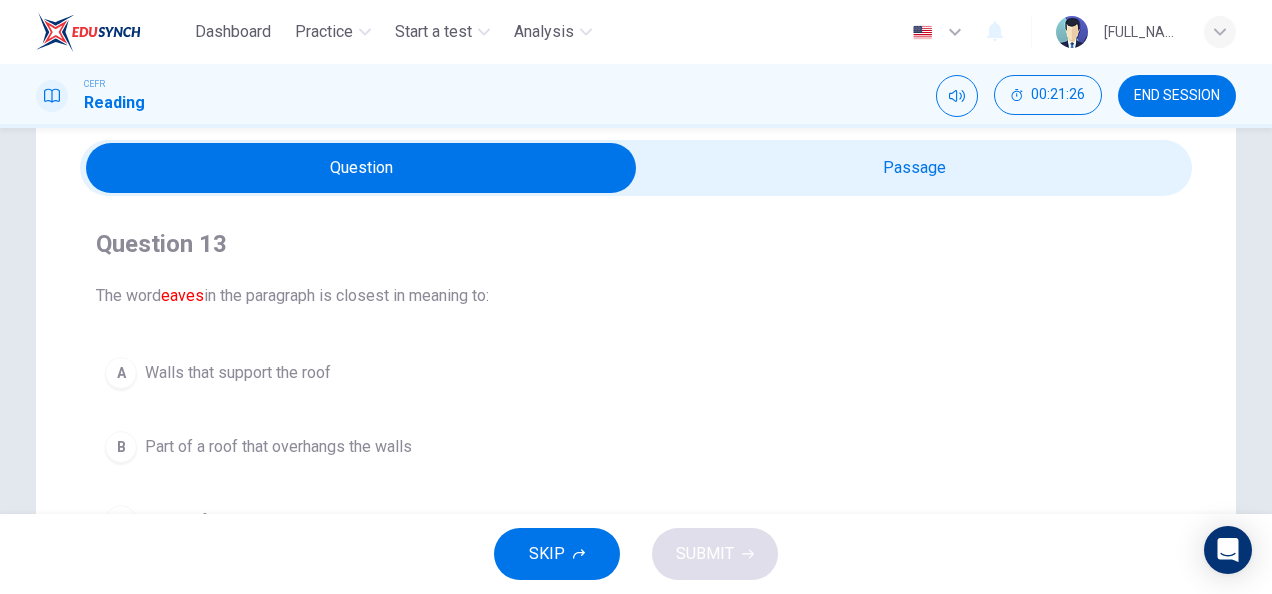 scroll, scrollTop: 69, scrollLeft: 0, axis: vertical 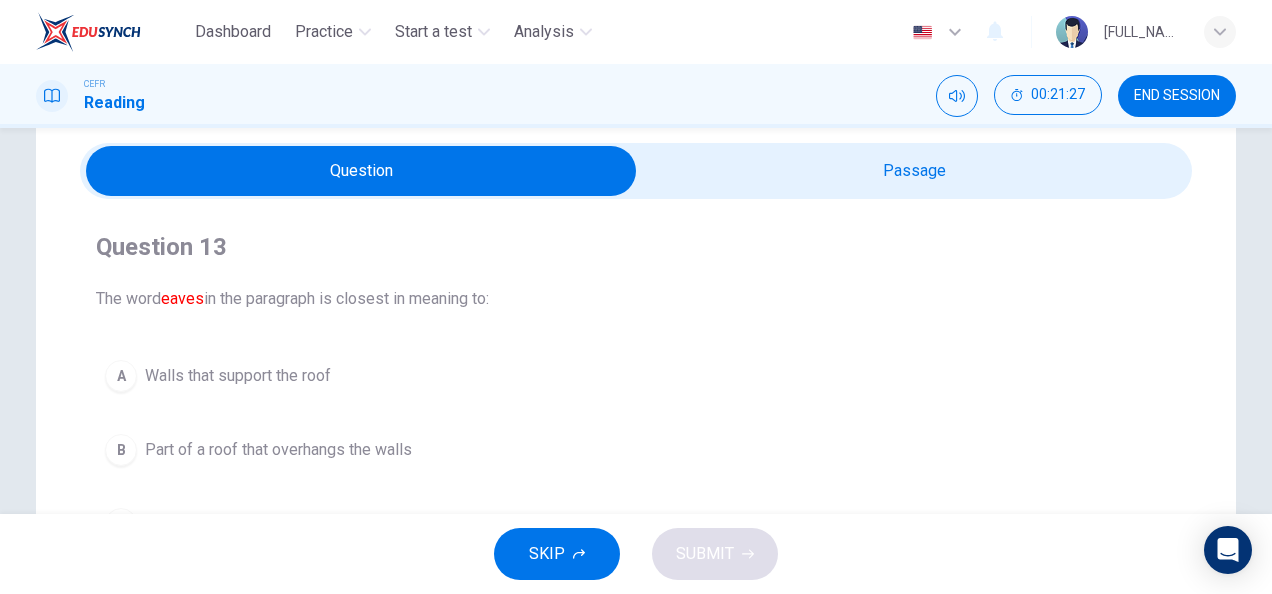 click at bounding box center [361, 171] 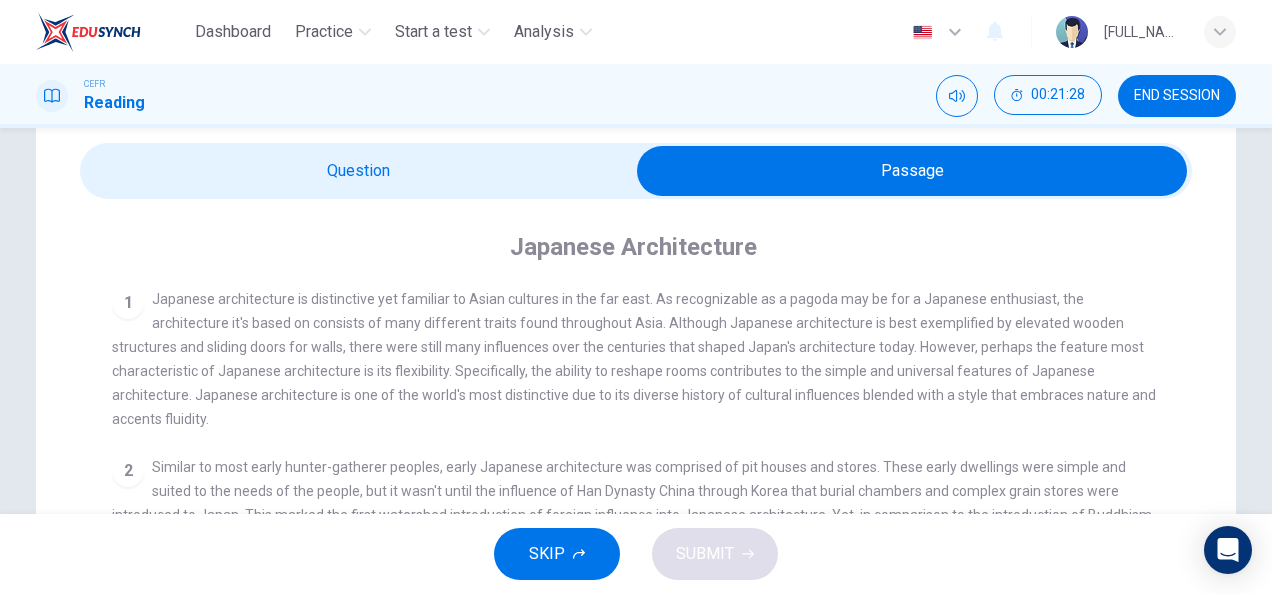 scroll, scrollTop: 168, scrollLeft: 0, axis: vertical 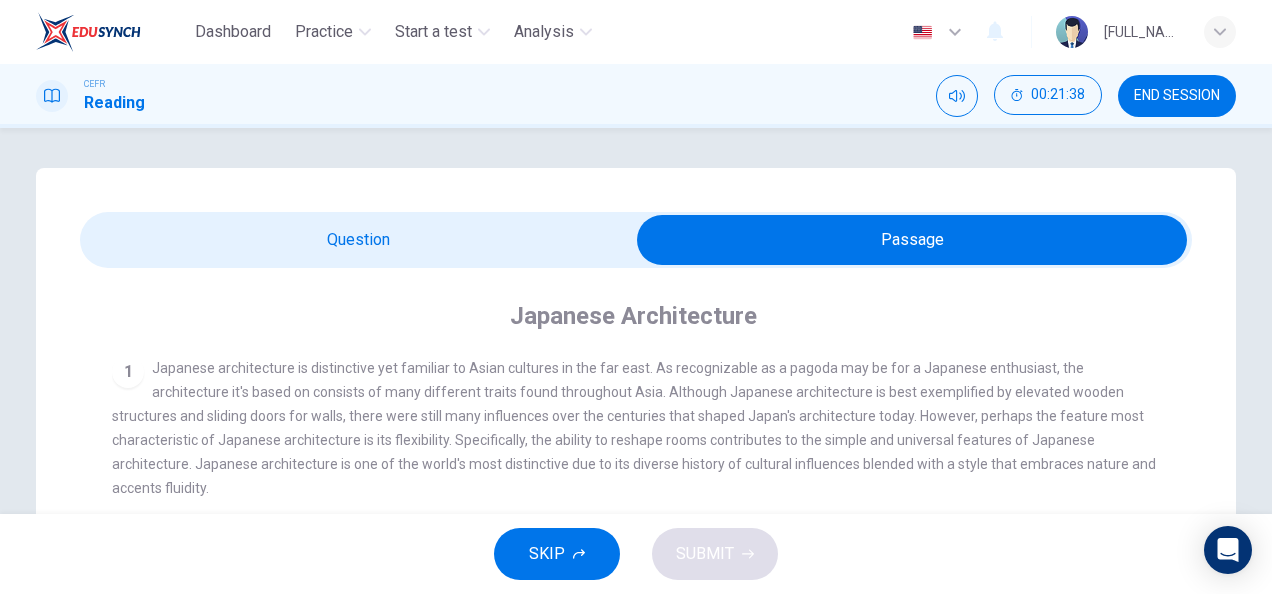 click at bounding box center [912, 240] 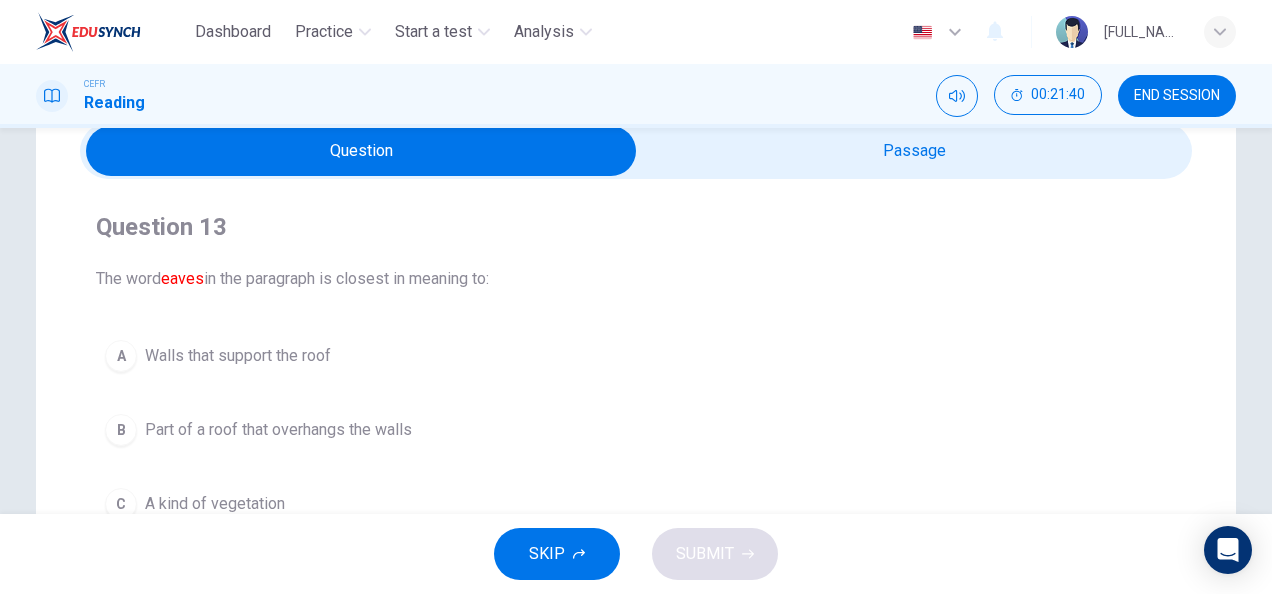 scroll, scrollTop: 90, scrollLeft: 0, axis: vertical 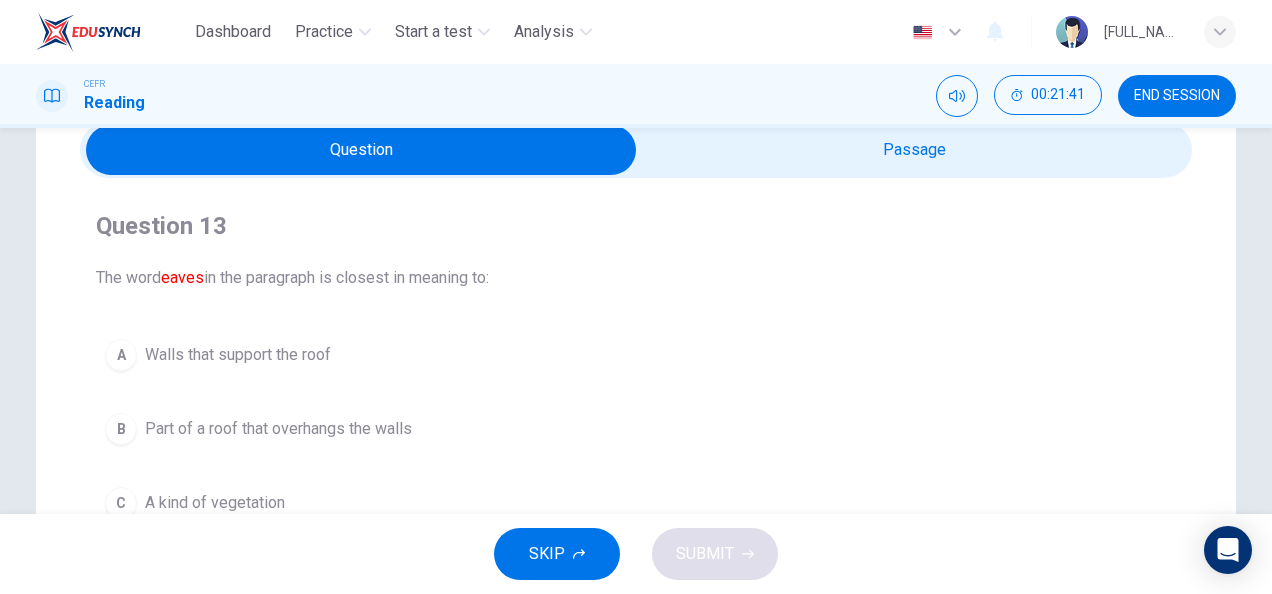 click at bounding box center (361, 150) 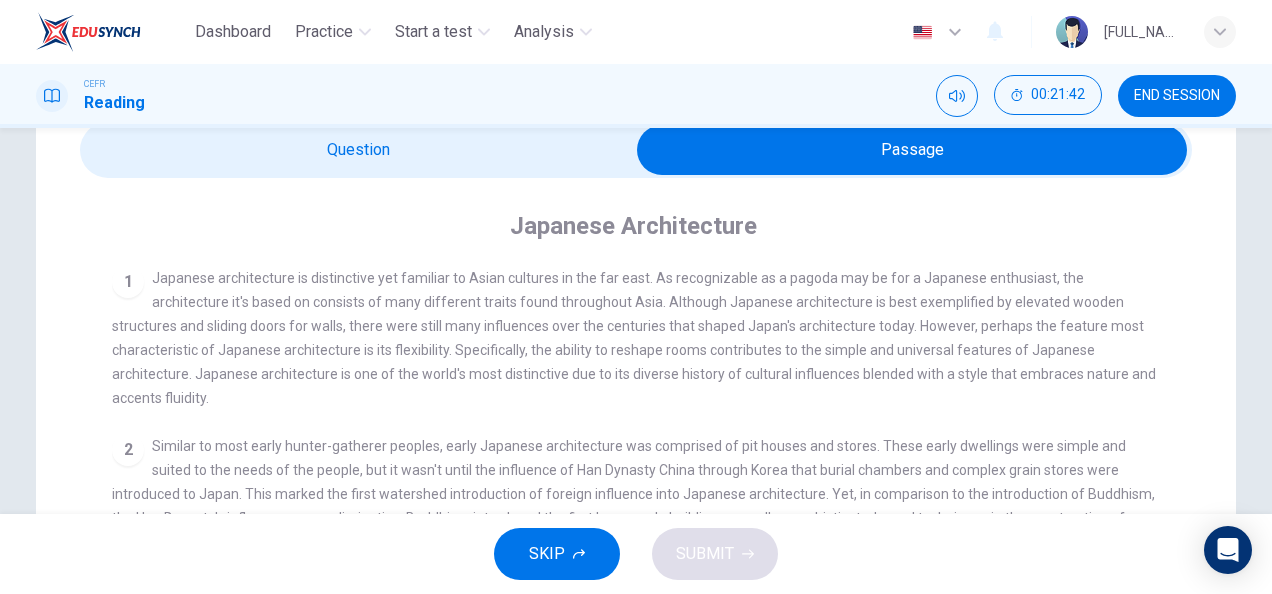 click at bounding box center (912, 150) 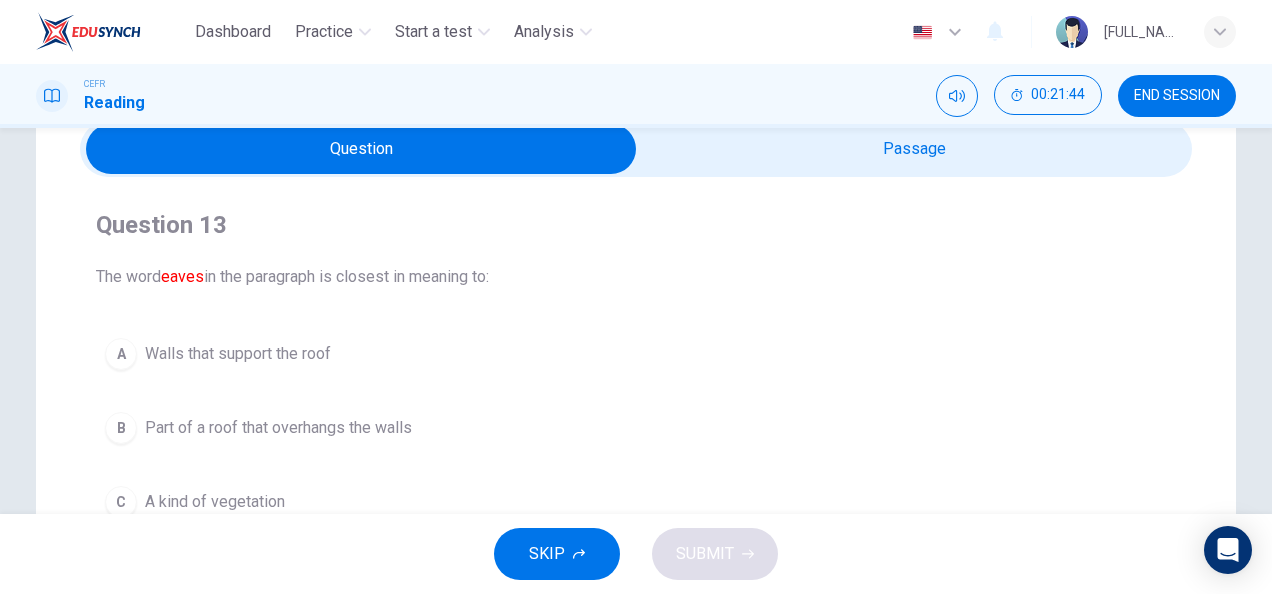 scroll, scrollTop: 81, scrollLeft: 0, axis: vertical 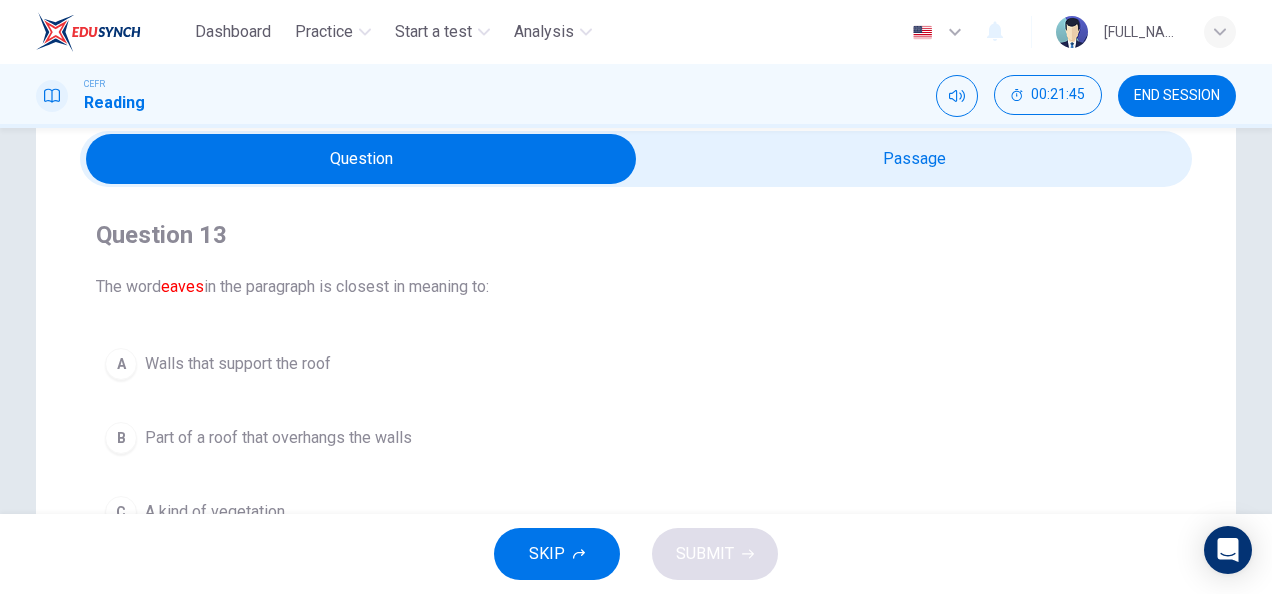 click at bounding box center (361, 159) 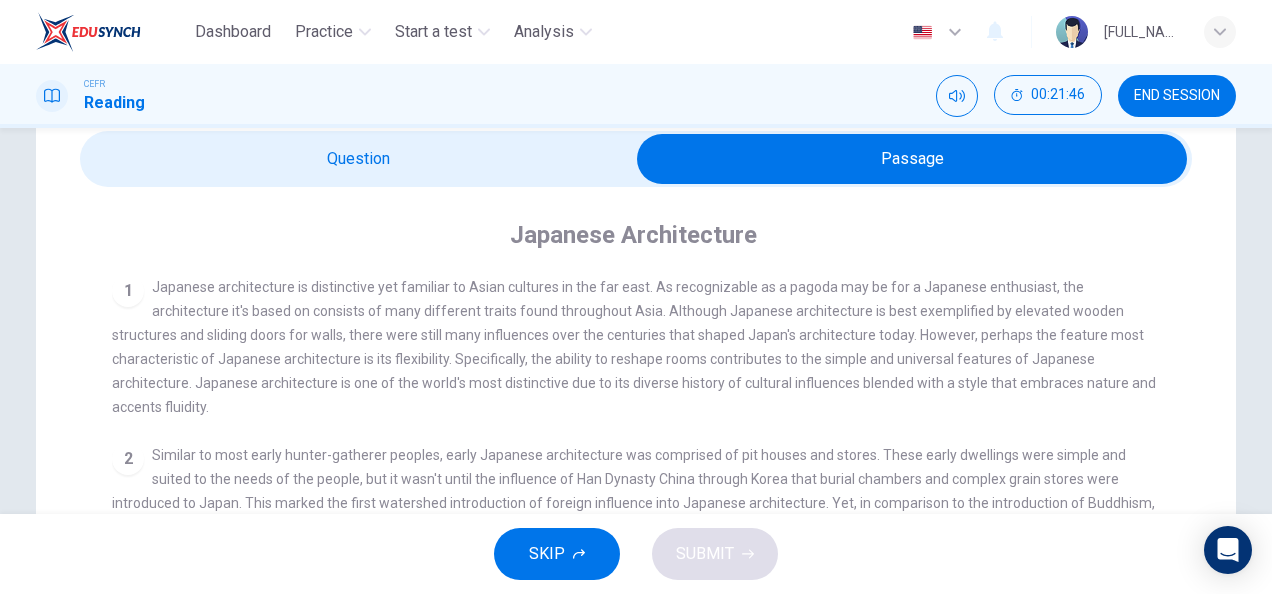 scroll, scrollTop: 168, scrollLeft: 0, axis: vertical 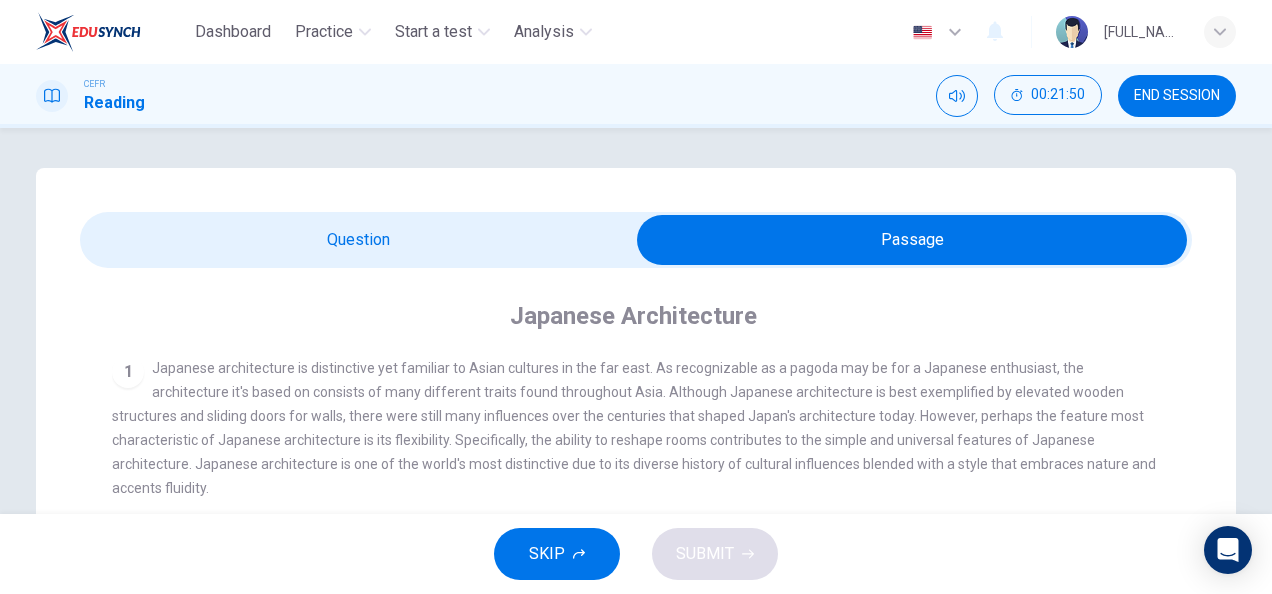 click at bounding box center (912, 240) 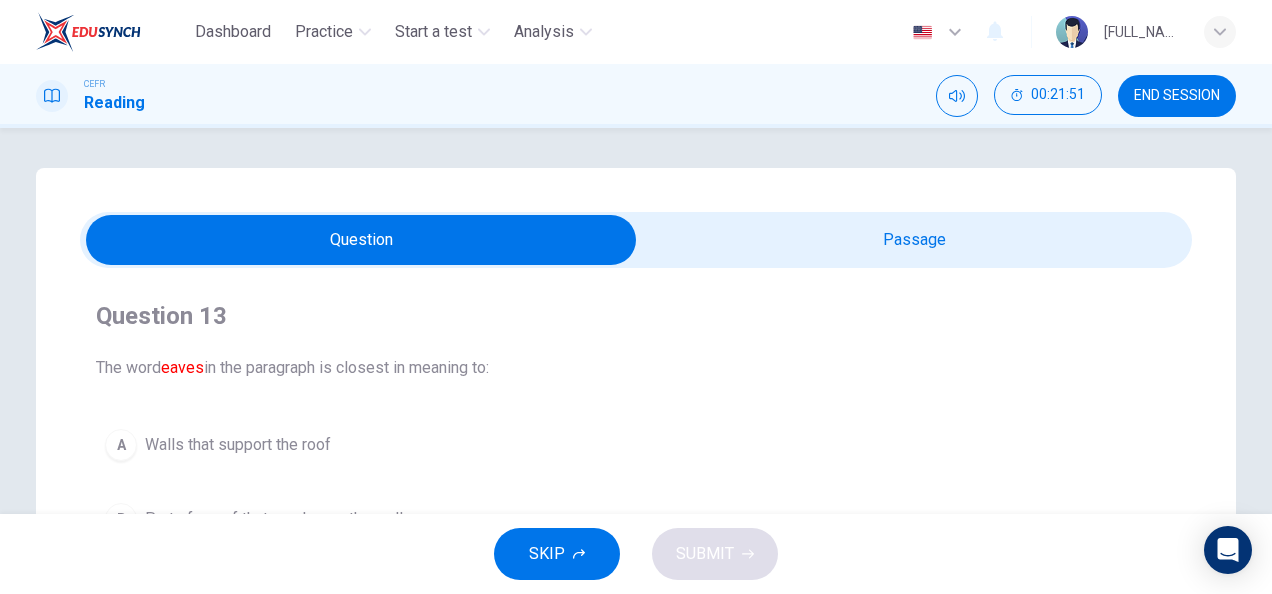 scroll, scrollTop: 90, scrollLeft: 0, axis: vertical 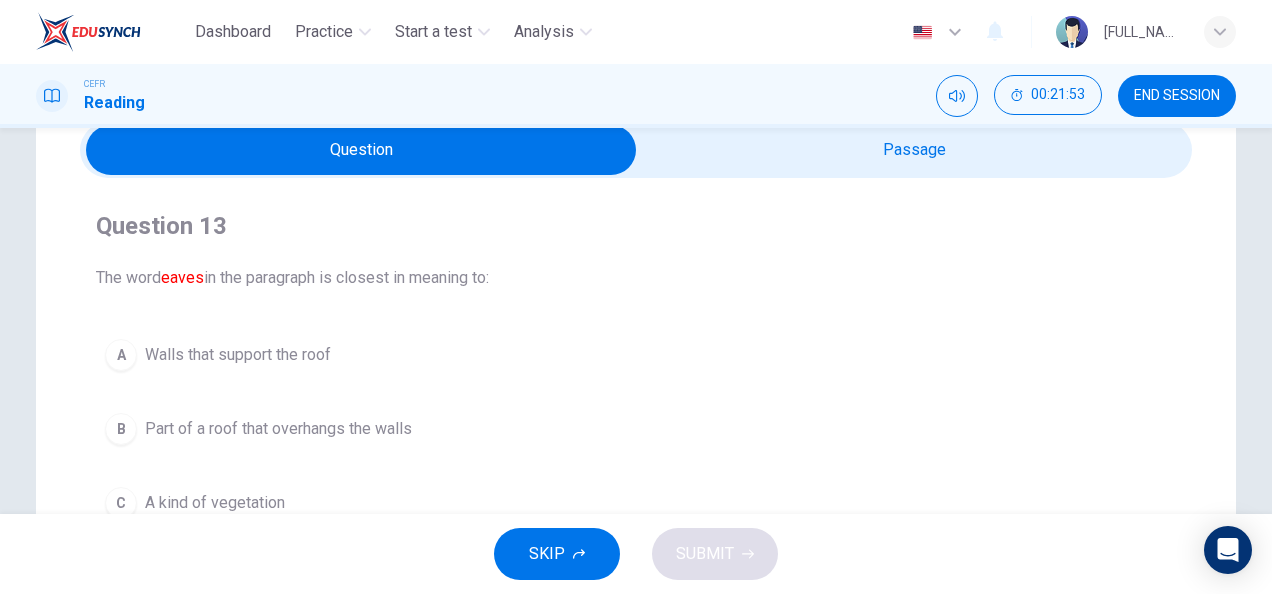 click at bounding box center [361, 150] 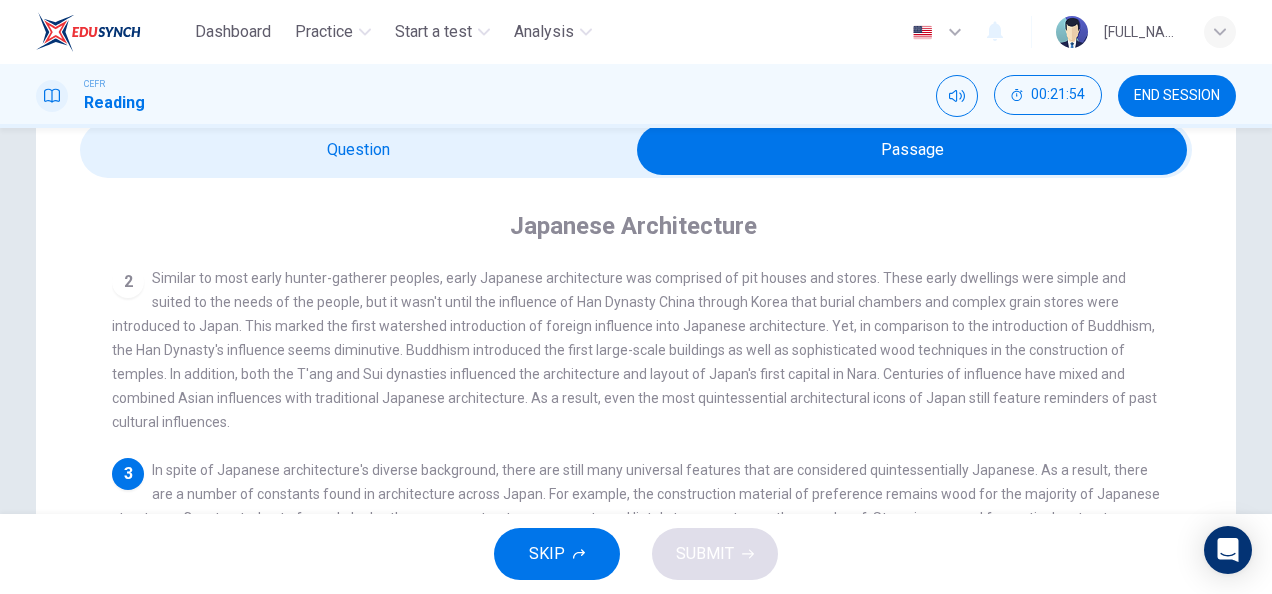scroll, scrollTop: 168, scrollLeft: 0, axis: vertical 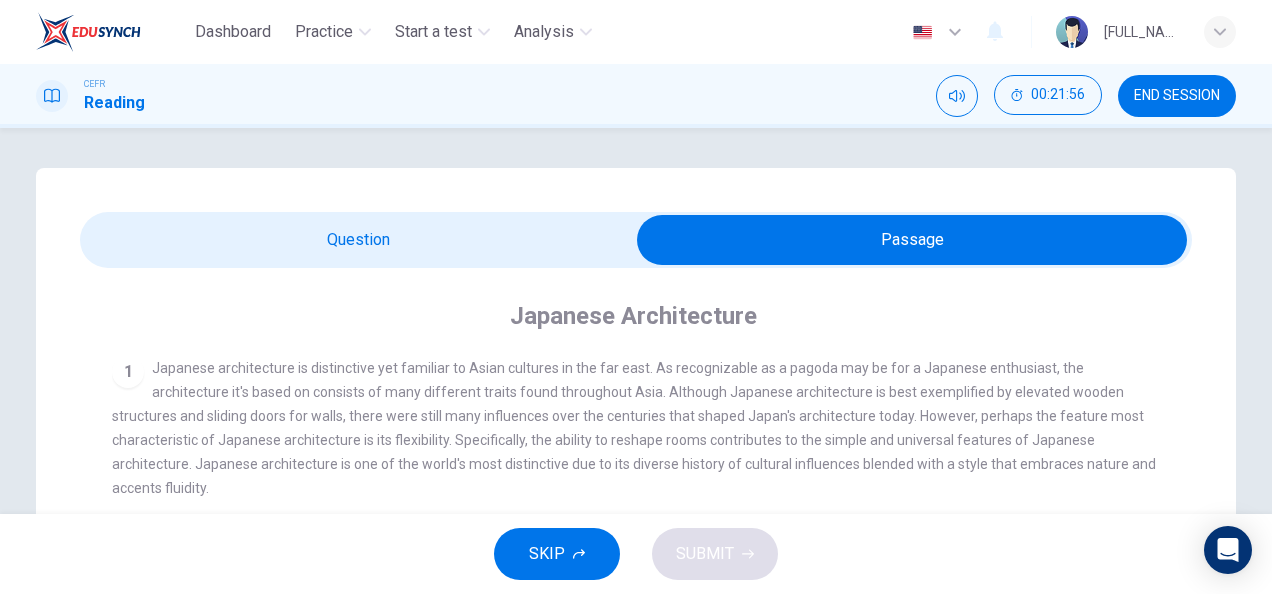 click at bounding box center (912, 240) 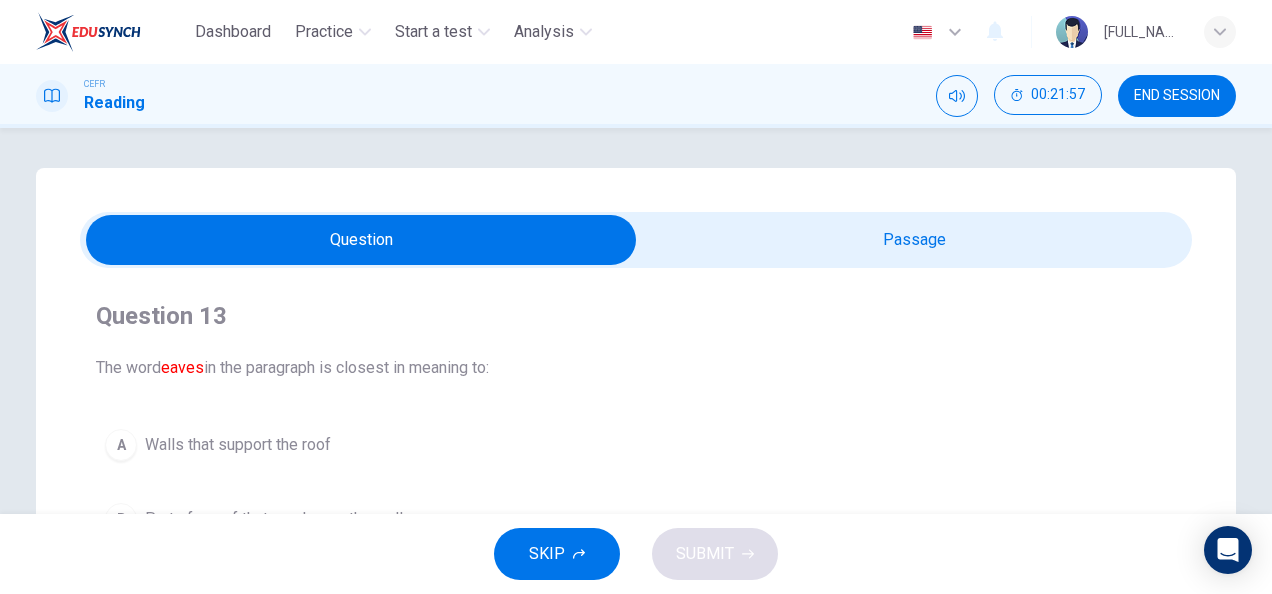 scroll, scrollTop: 127, scrollLeft: 0, axis: vertical 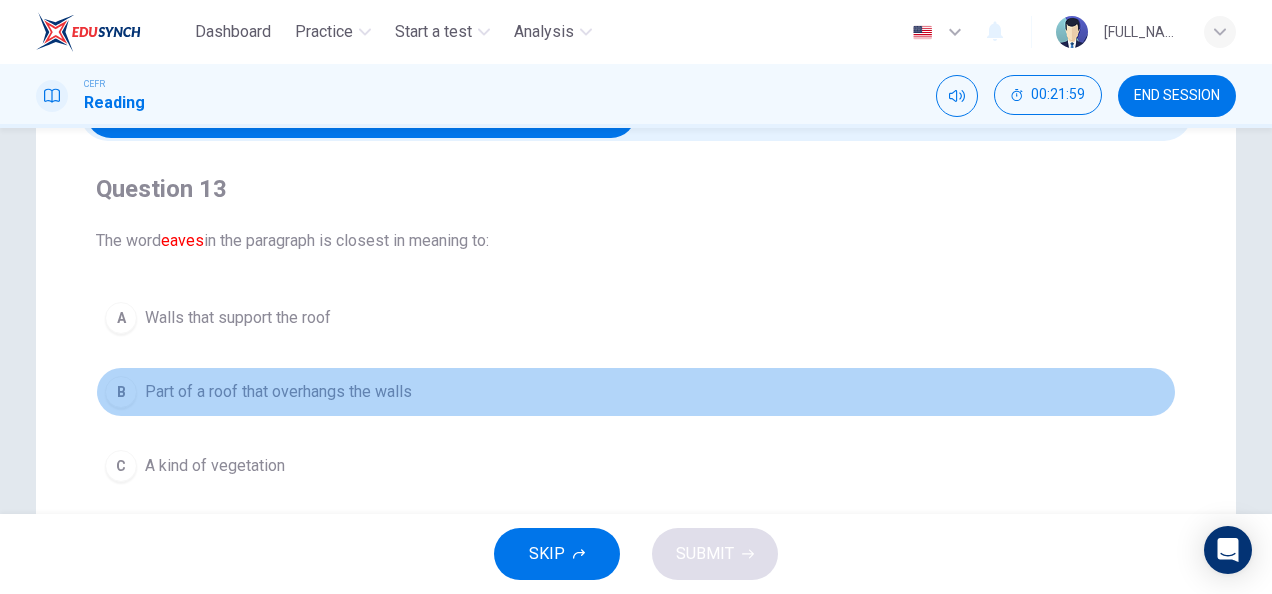 click on "B Part of a roof that overhangs the walls" at bounding box center (636, 392) 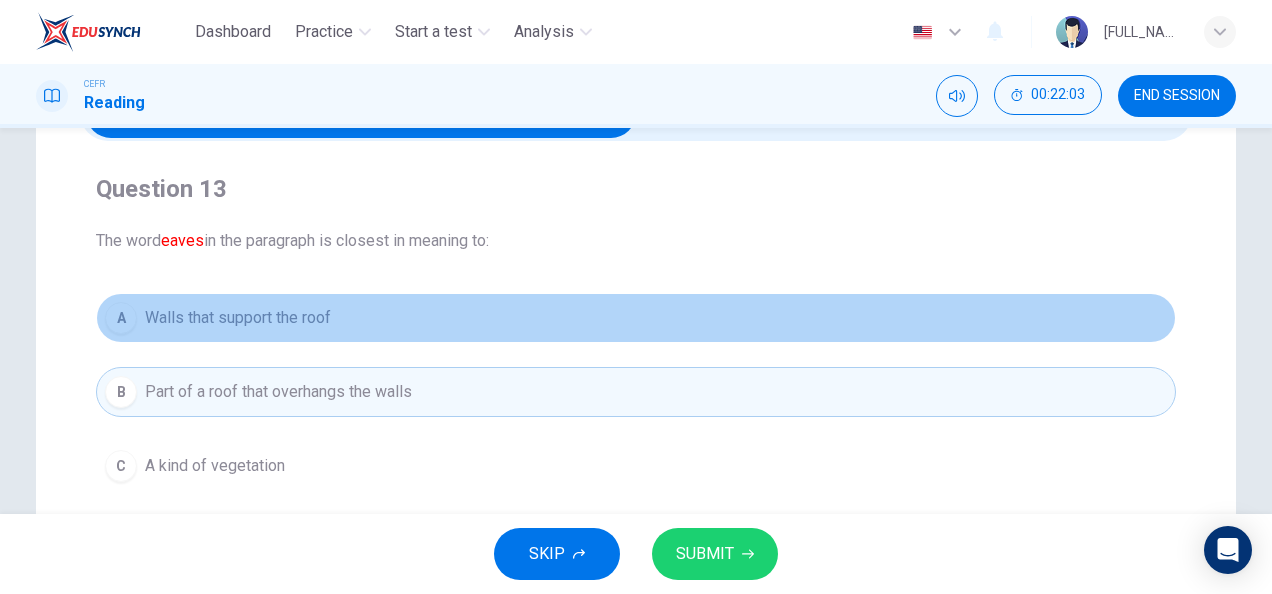 click on "A Walls that support the roof" at bounding box center (636, 318) 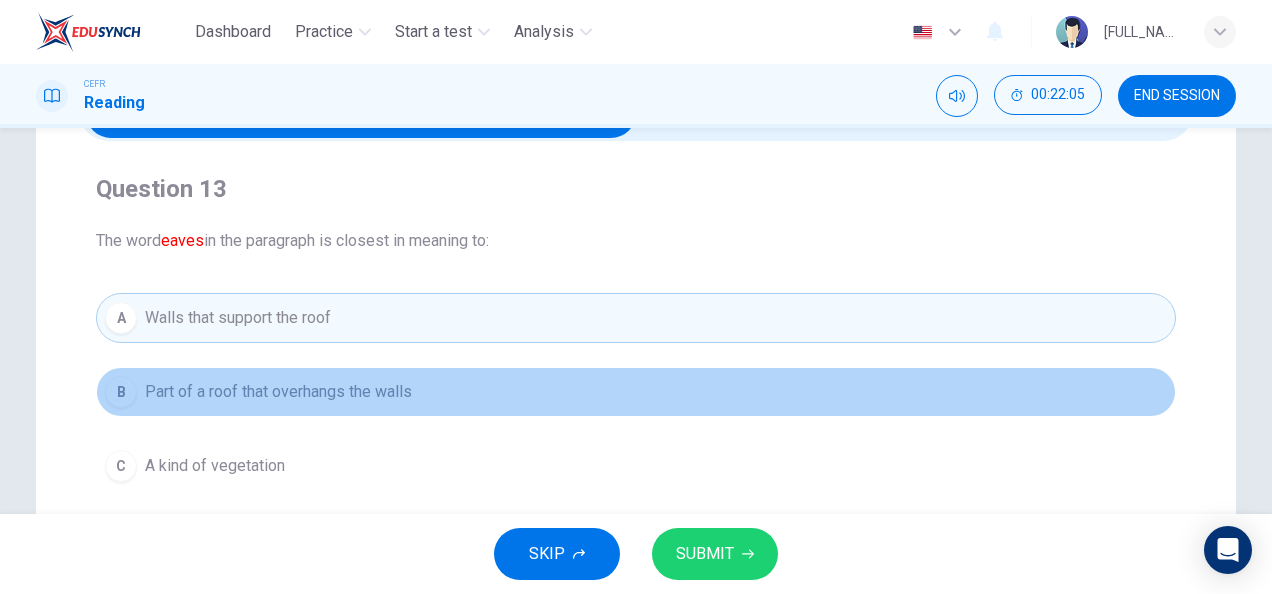 drag, startPoint x: 564, startPoint y: 378, endPoint x: 784, endPoint y: 551, distance: 279.8732 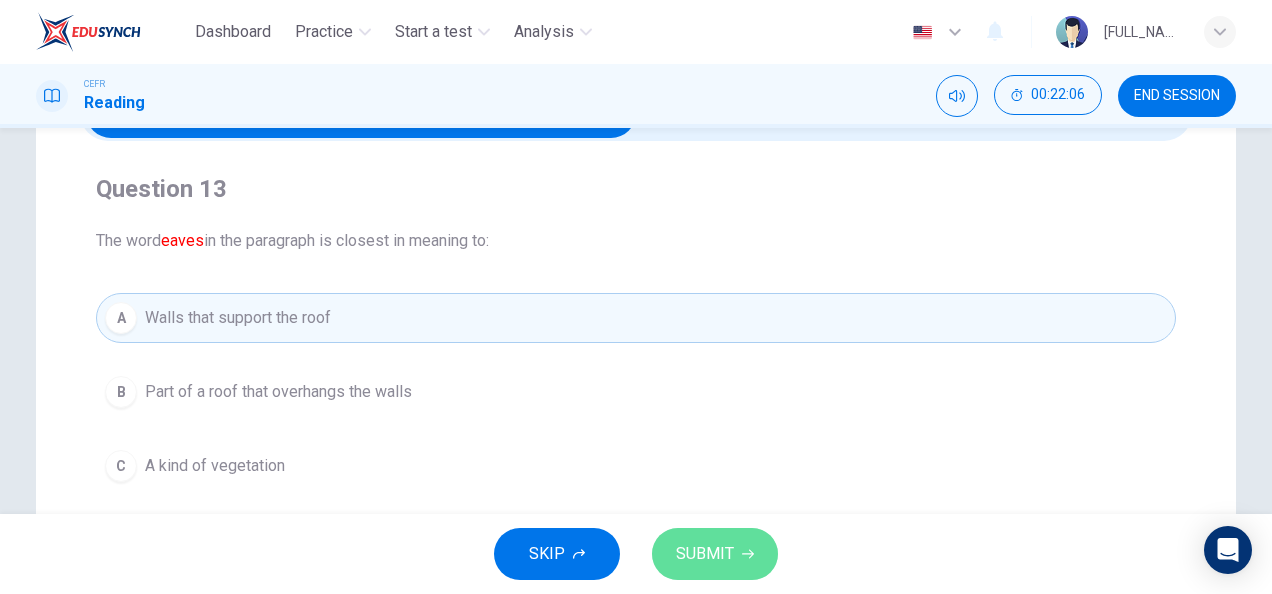 click on "SUBMIT" at bounding box center (715, 554) 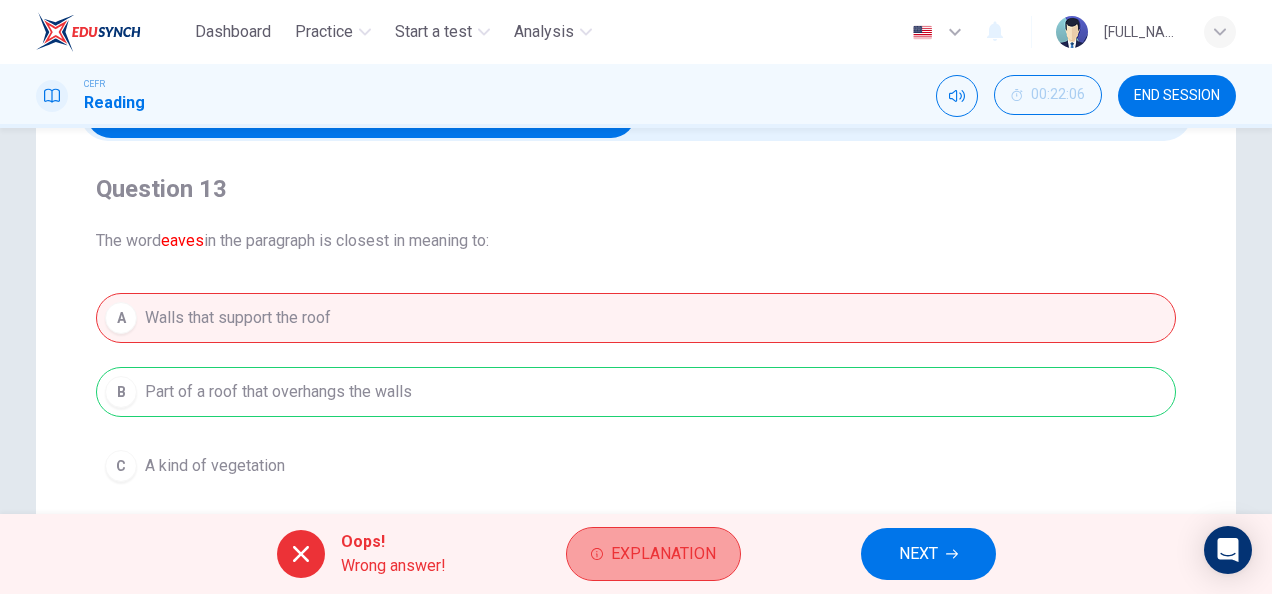 click on "Explanation" at bounding box center (653, 554) 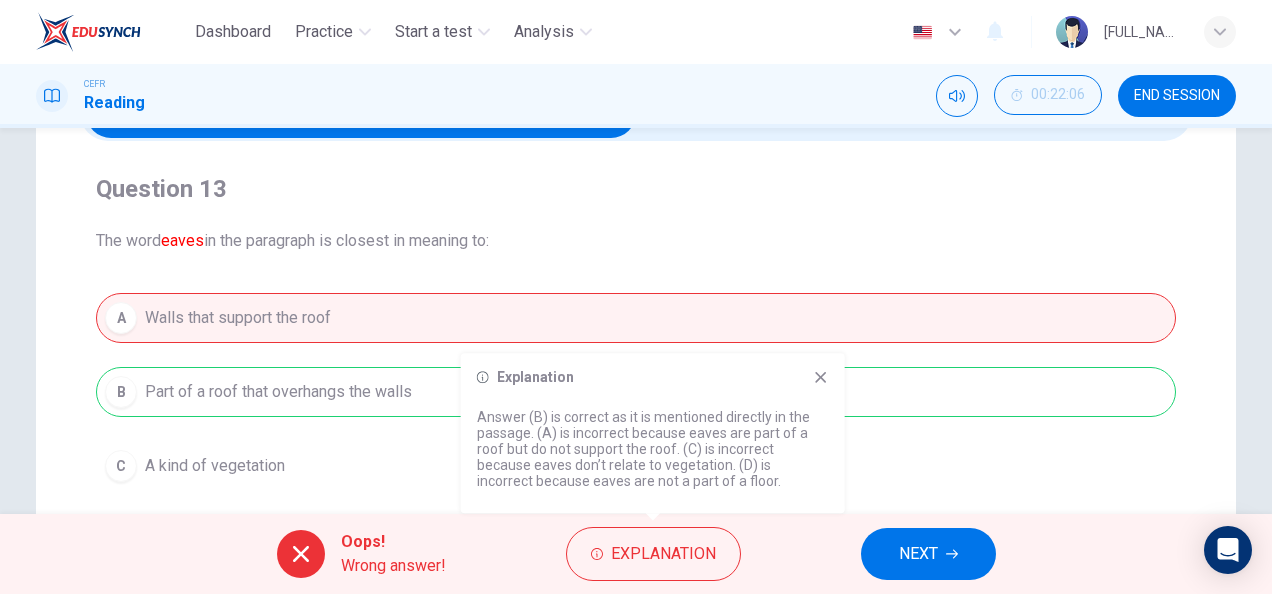 click on "Oops! Wrong answer! Explanation NEXT" at bounding box center (636, 554) 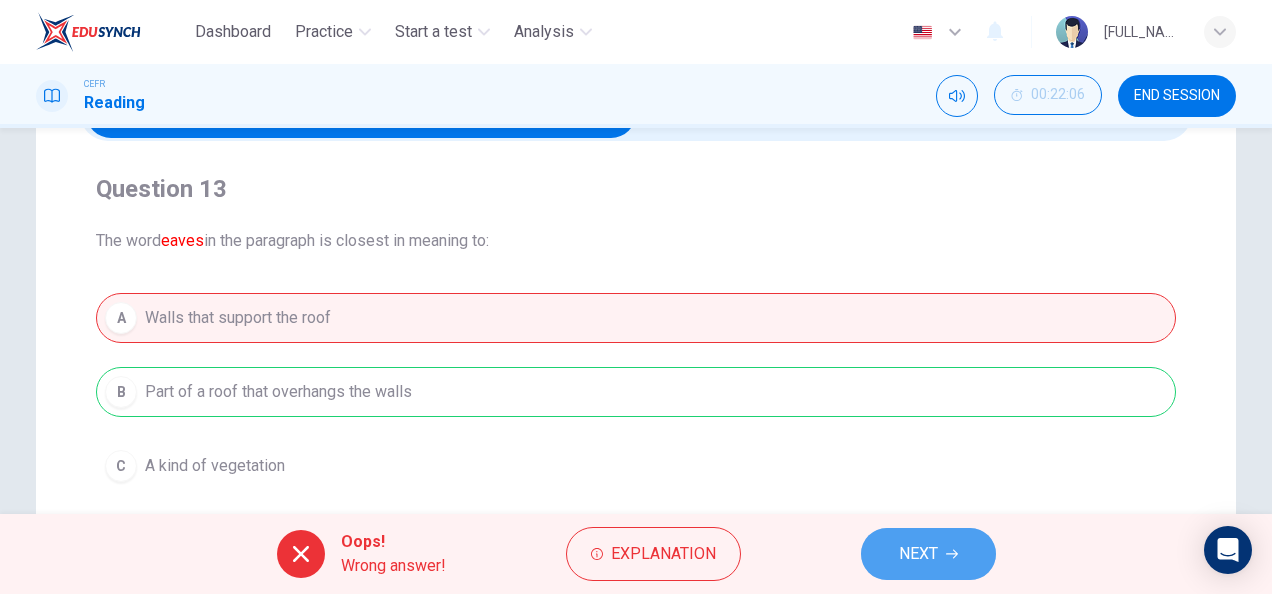 click on "NEXT" at bounding box center (928, 554) 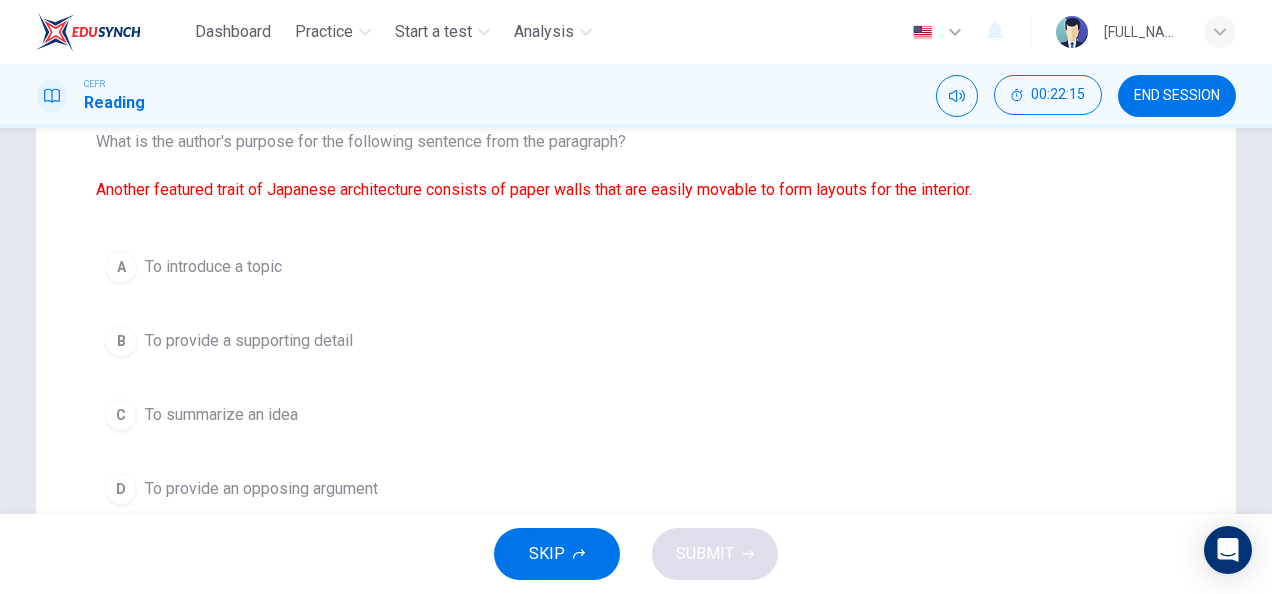 scroll, scrollTop: 232, scrollLeft: 0, axis: vertical 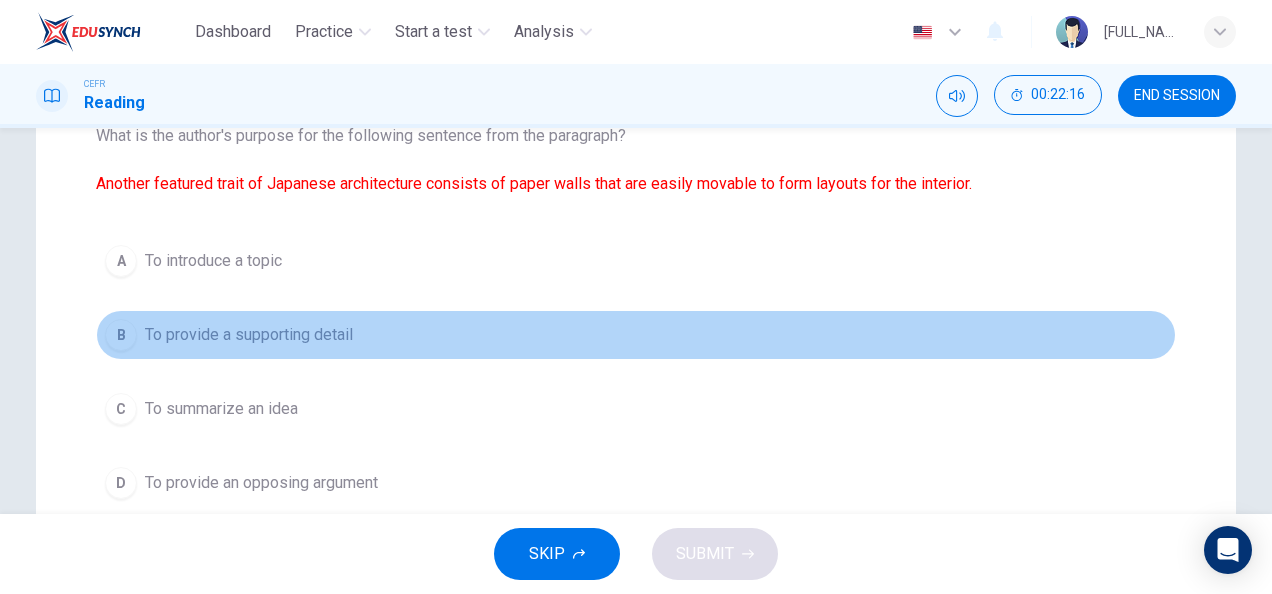 click on "To provide a supporting detail" at bounding box center [213, 261] 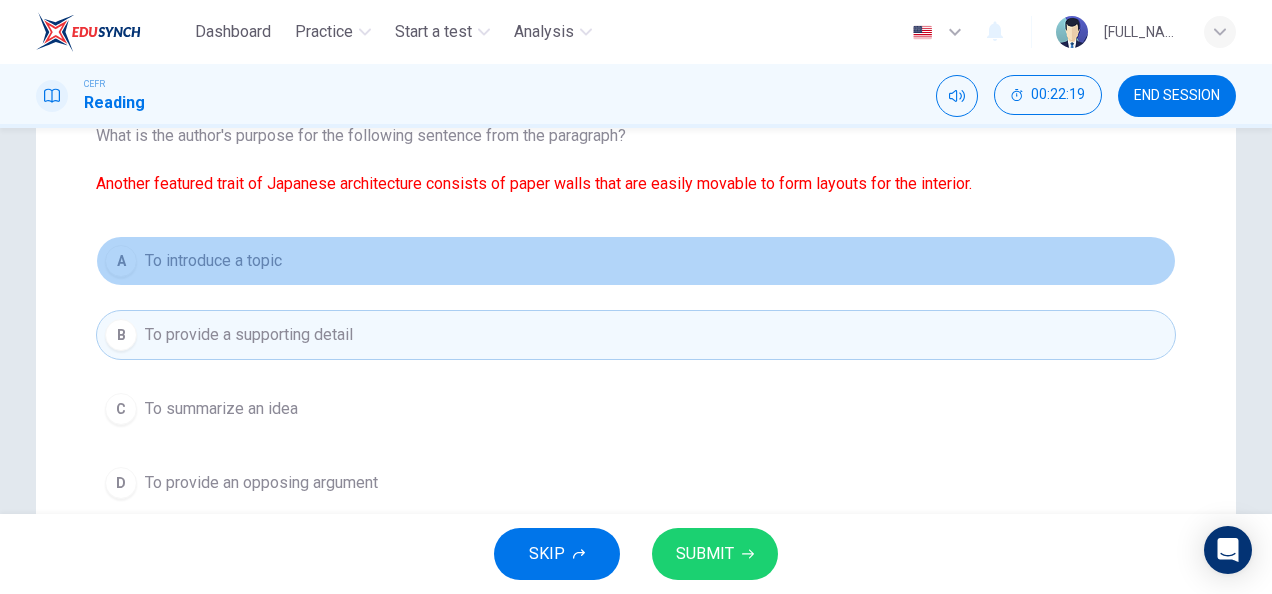 click on "A To introduce a topic" at bounding box center (636, 261) 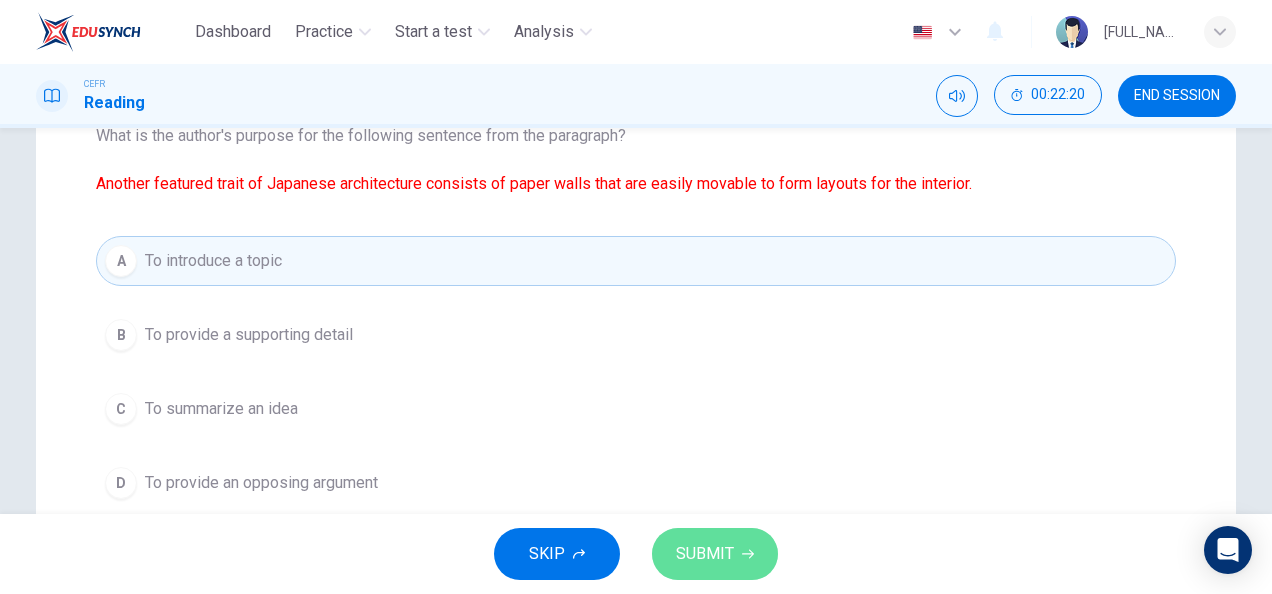 click on "SUBMIT" at bounding box center [705, 554] 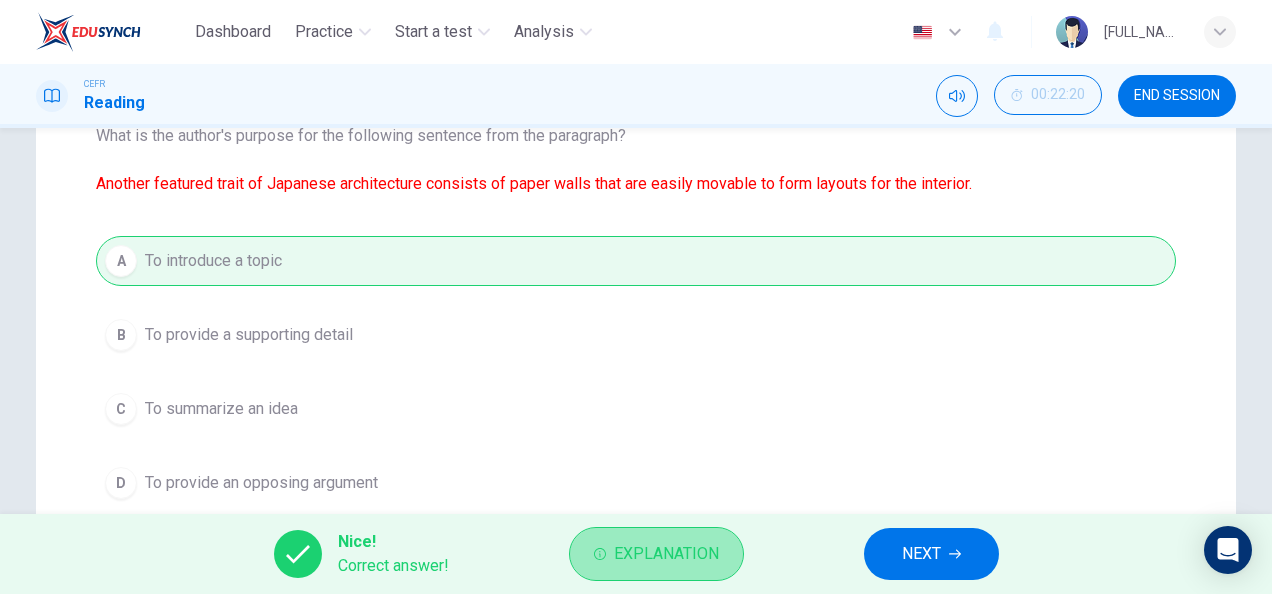 click on "Explanation" at bounding box center (666, 554) 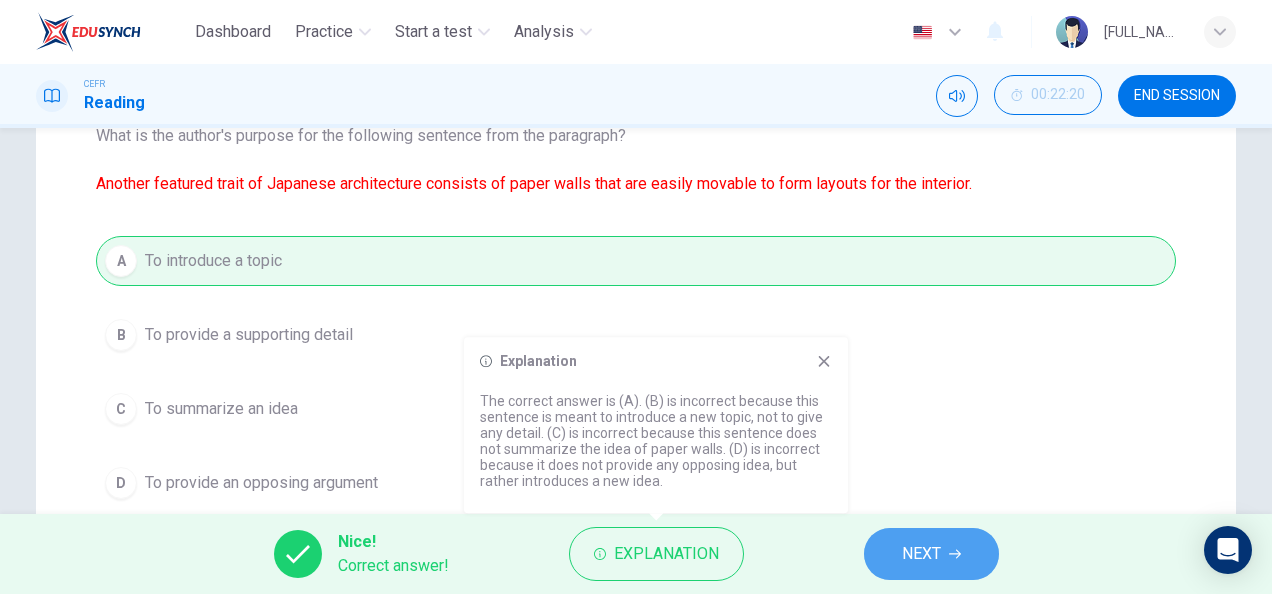 click on "NEXT" at bounding box center [931, 554] 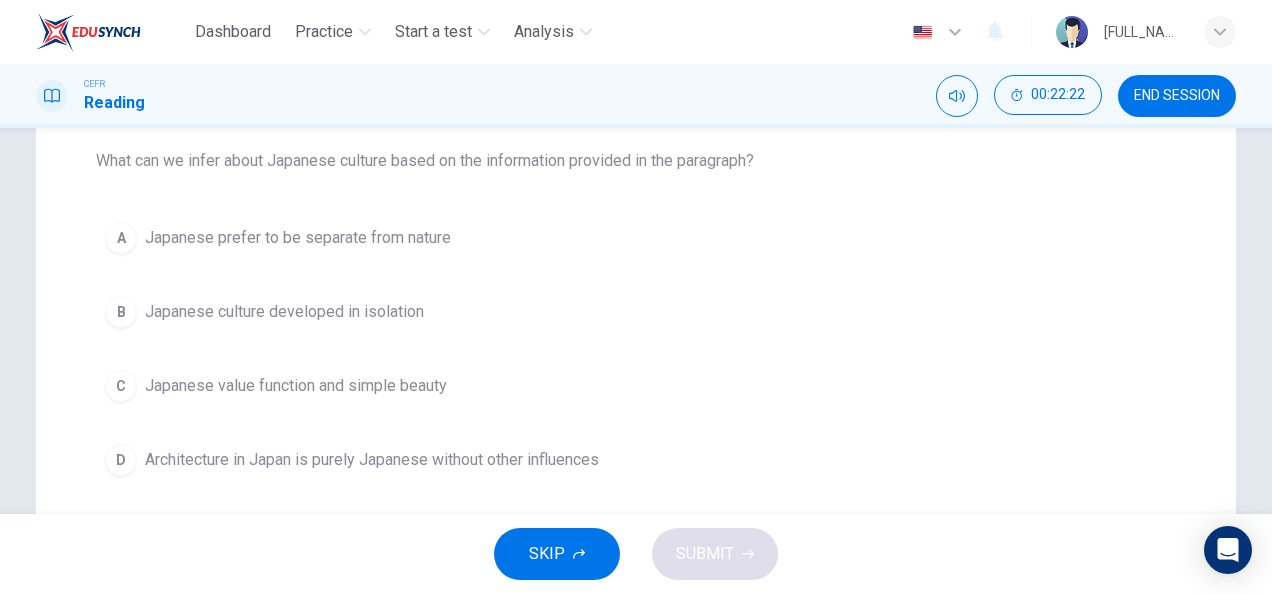 scroll, scrollTop: 210, scrollLeft: 0, axis: vertical 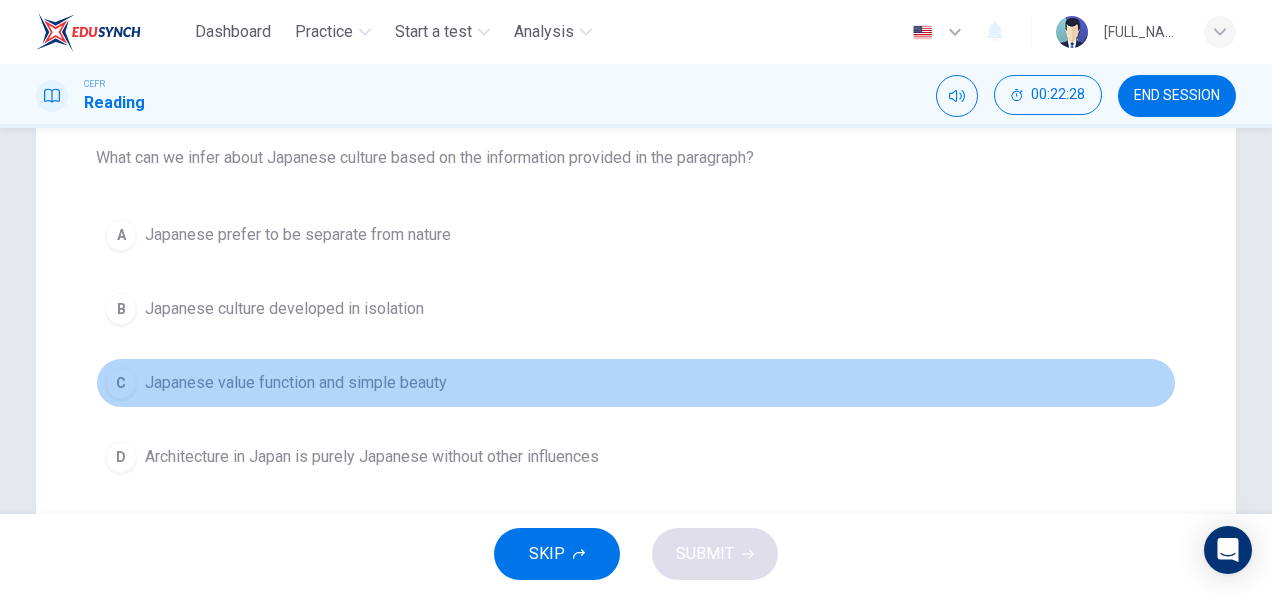 click on "C Japanese value function and simple beauty" at bounding box center [636, 383] 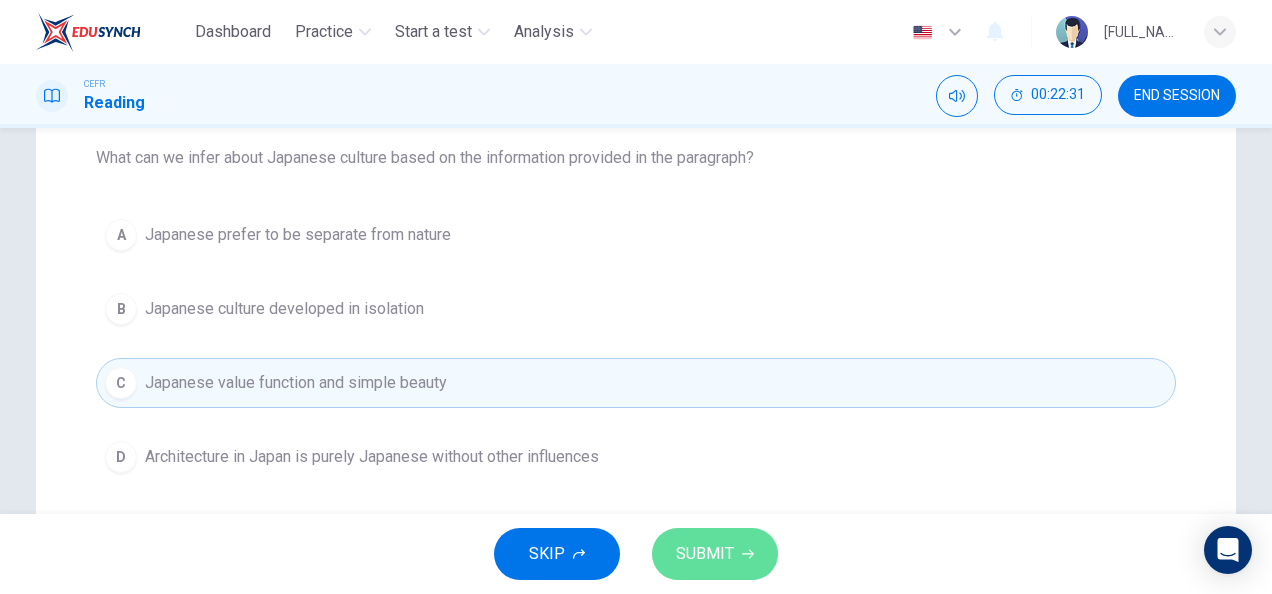 click on "SUBMIT" at bounding box center [705, 554] 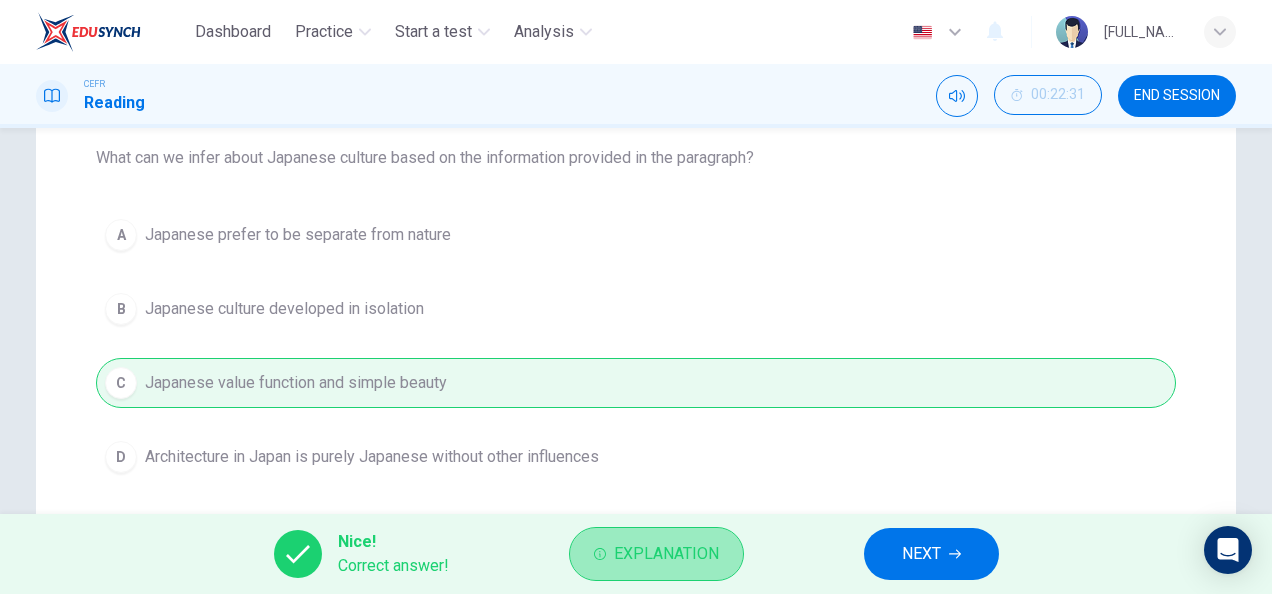 click on "Explanation" at bounding box center [666, 554] 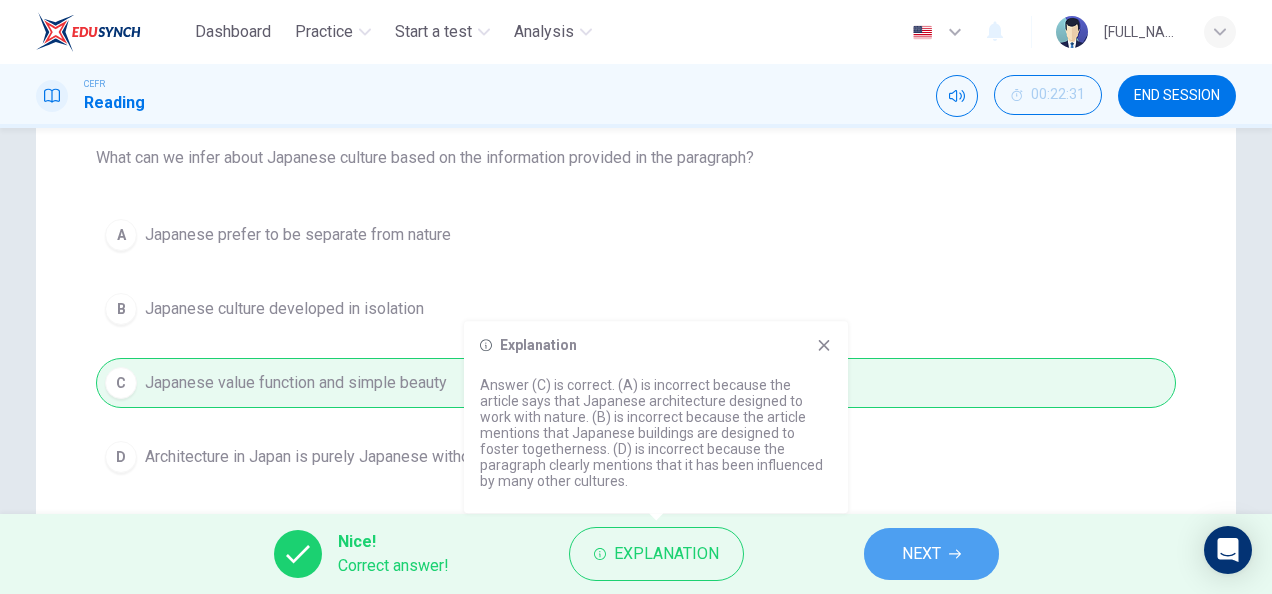 click on "NEXT" at bounding box center (921, 554) 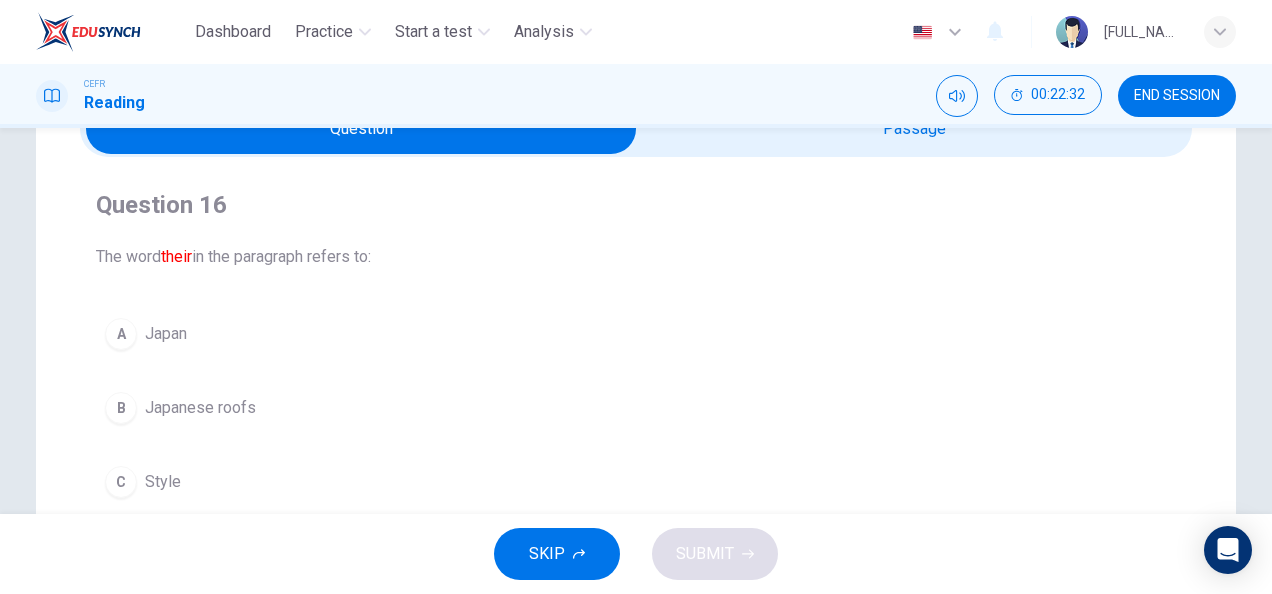 scroll, scrollTop: 110, scrollLeft: 0, axis: vertical 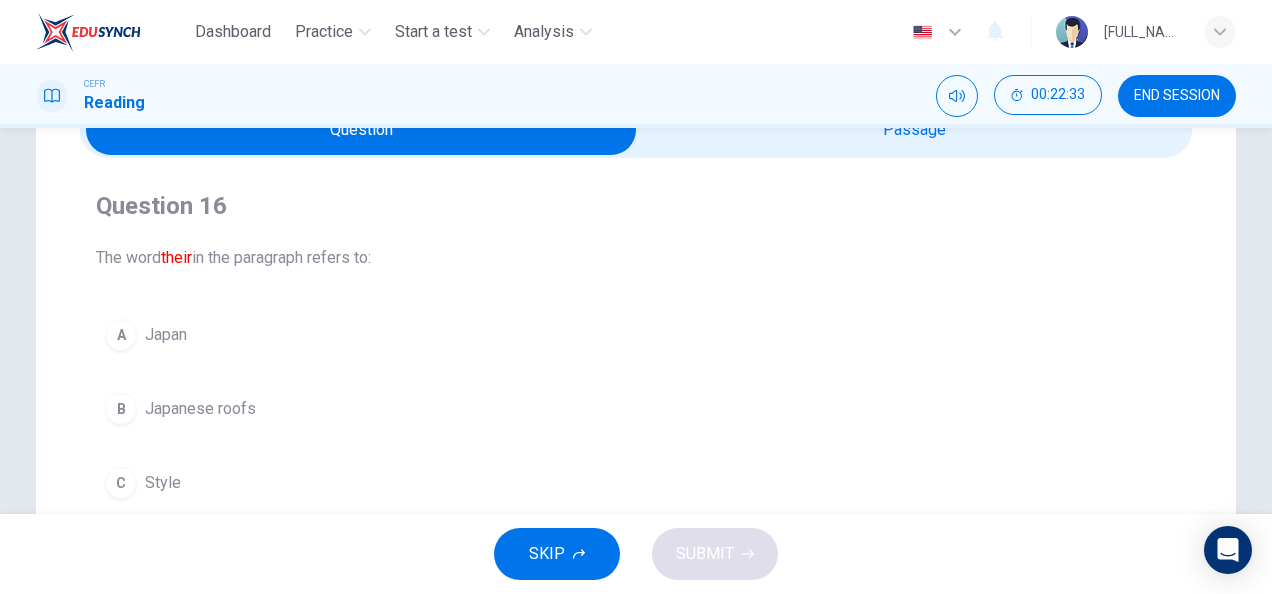click at bounding box center (361, 130) 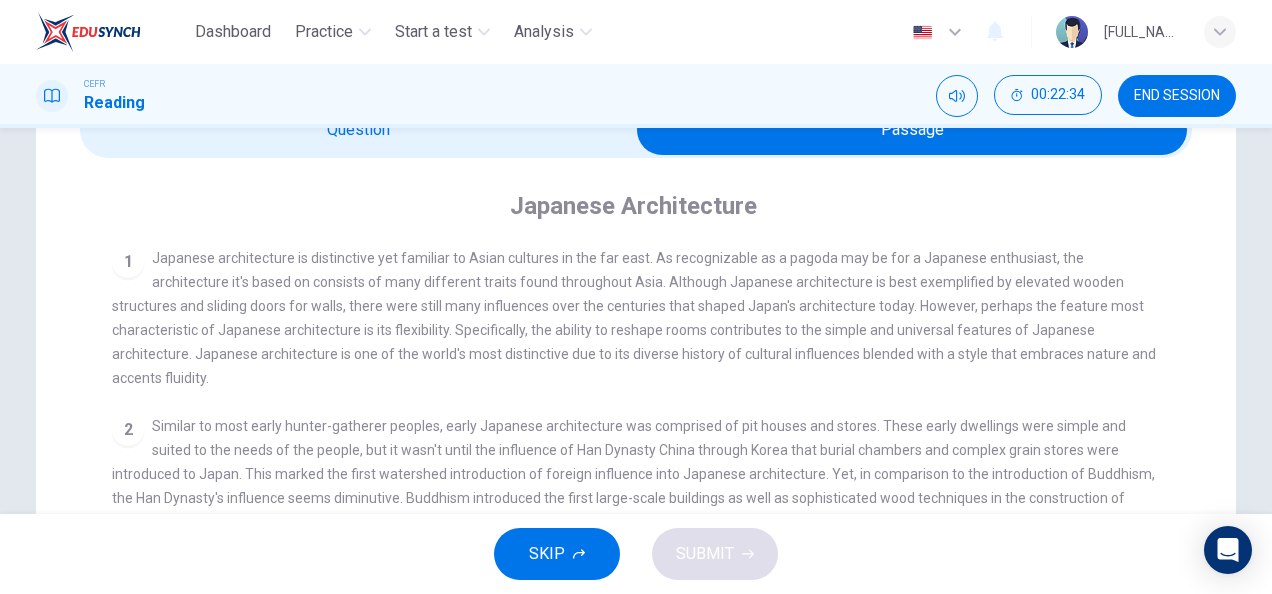 scroll, scrollTop: 168, scrollLeft: 0, axis: vertical 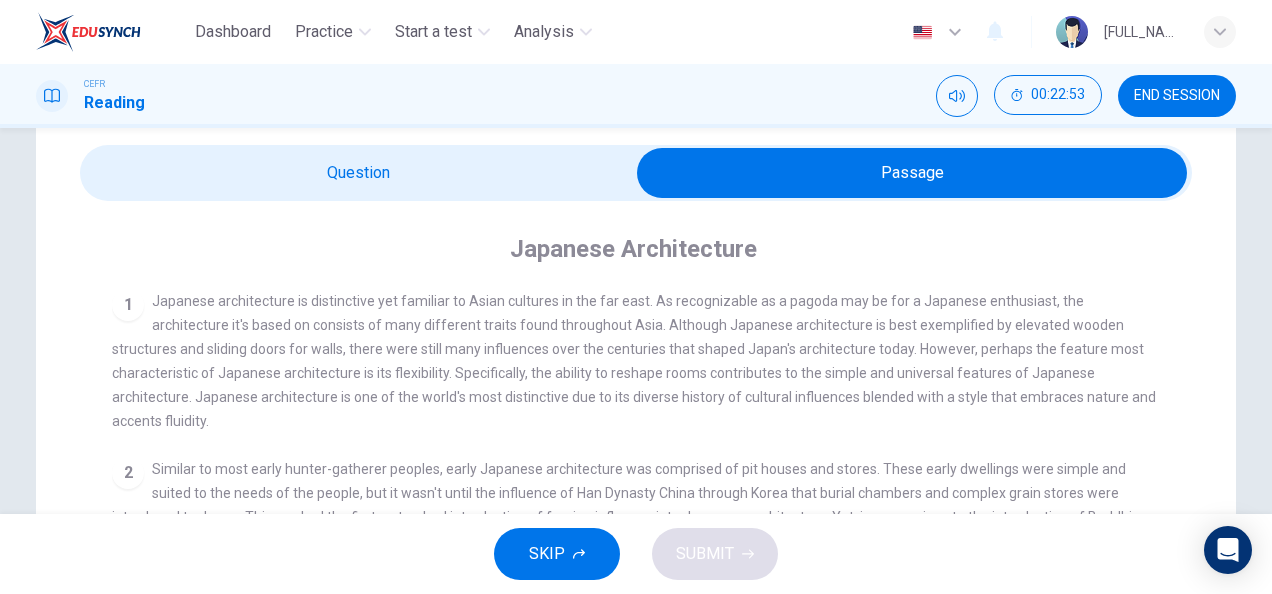 click at bounding box center [912, 173] 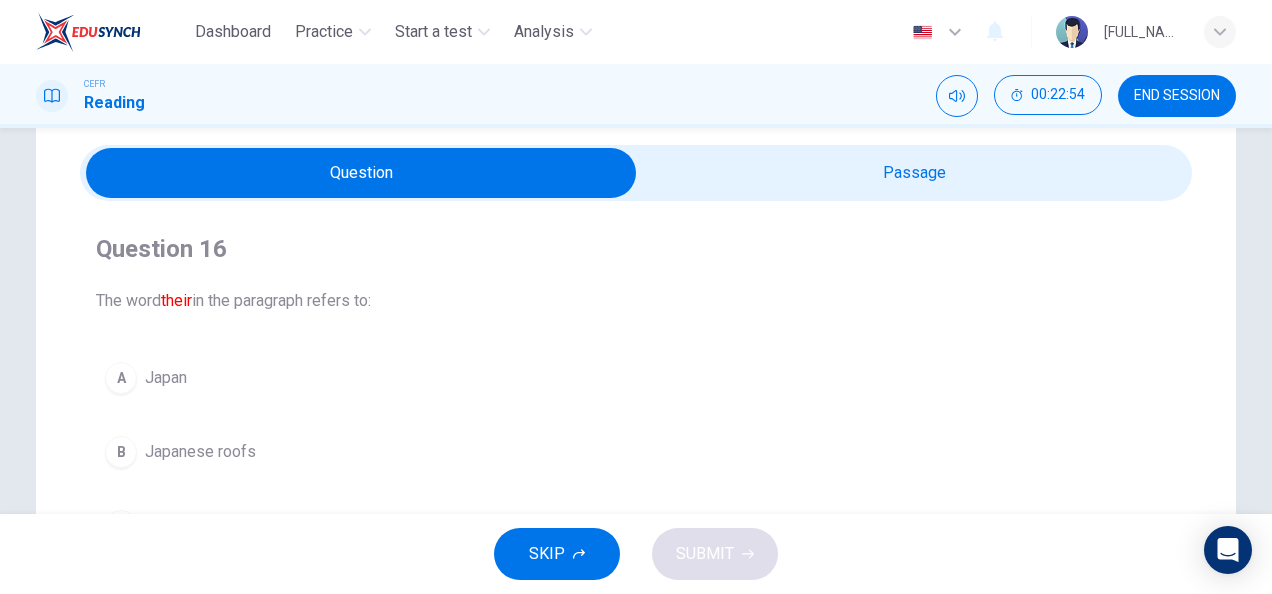 scroll, scrollTop: 177, scrollLeft: 0, axis: vertical 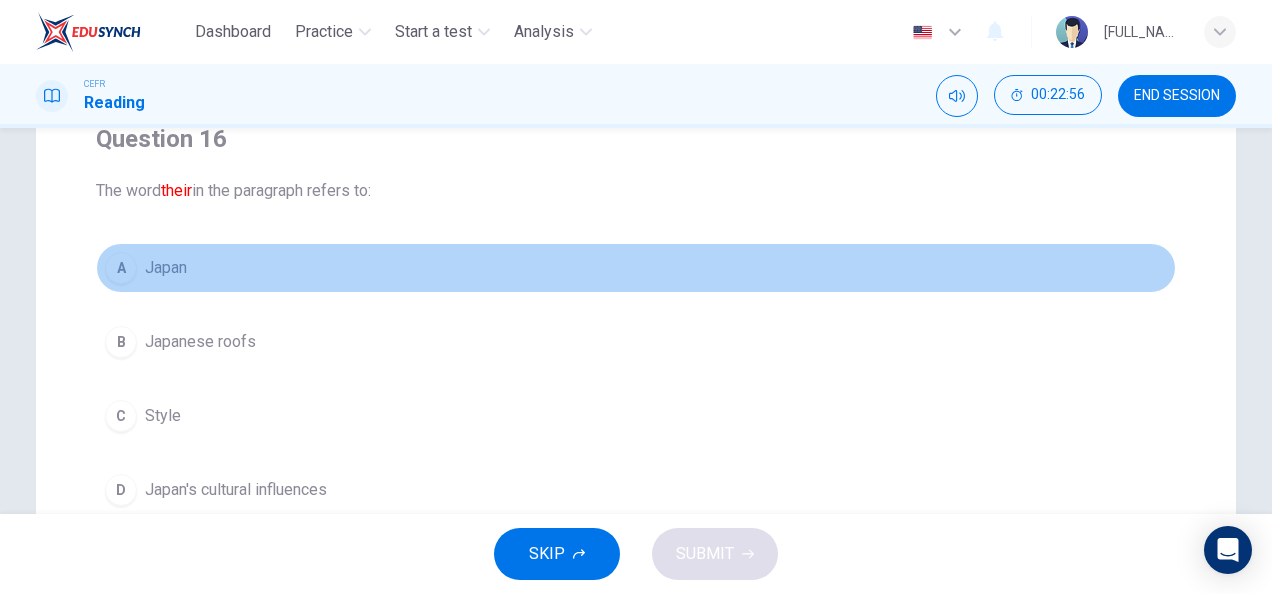 click on "A Japan" at bounding box center (636, 268) 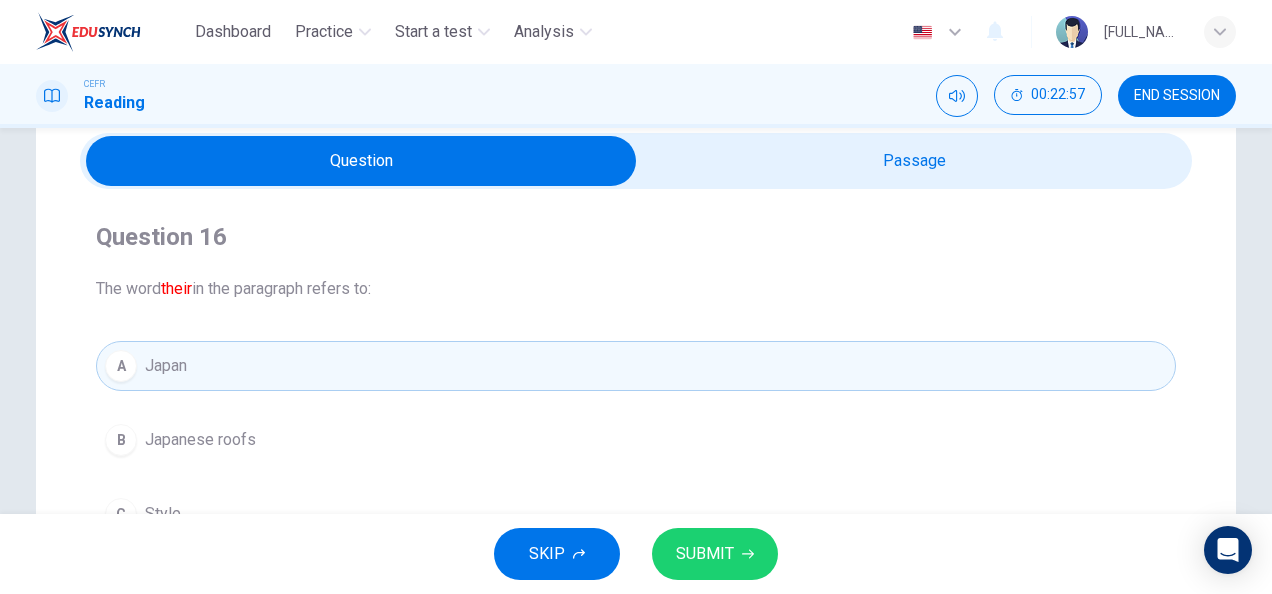 scroll, scrollTop: 77, scrollLeft: 0, axis: vertical 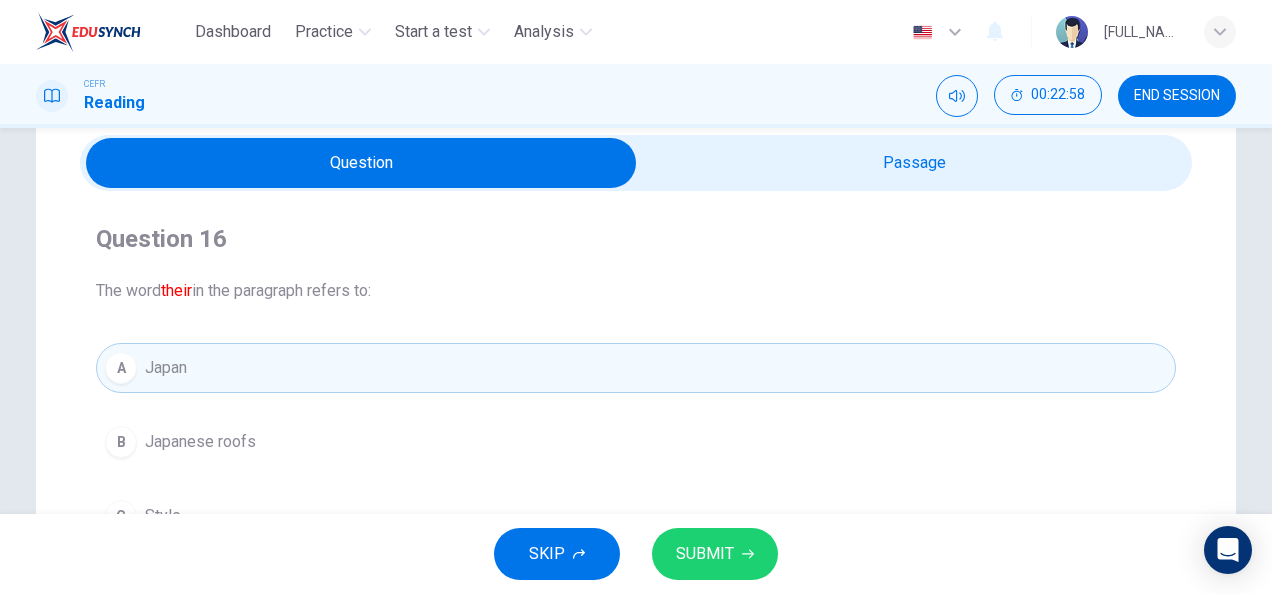 click at bounding box center [361, 163] 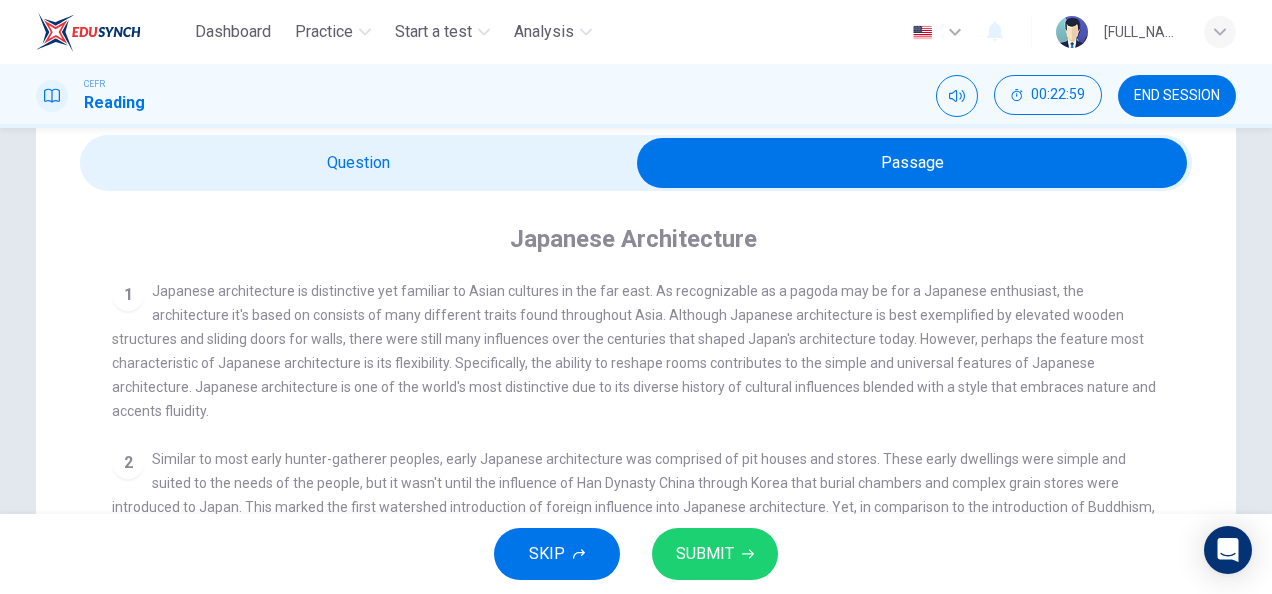 scroll, scrollTop: 168, scrollLeft: 0, axis: vertical 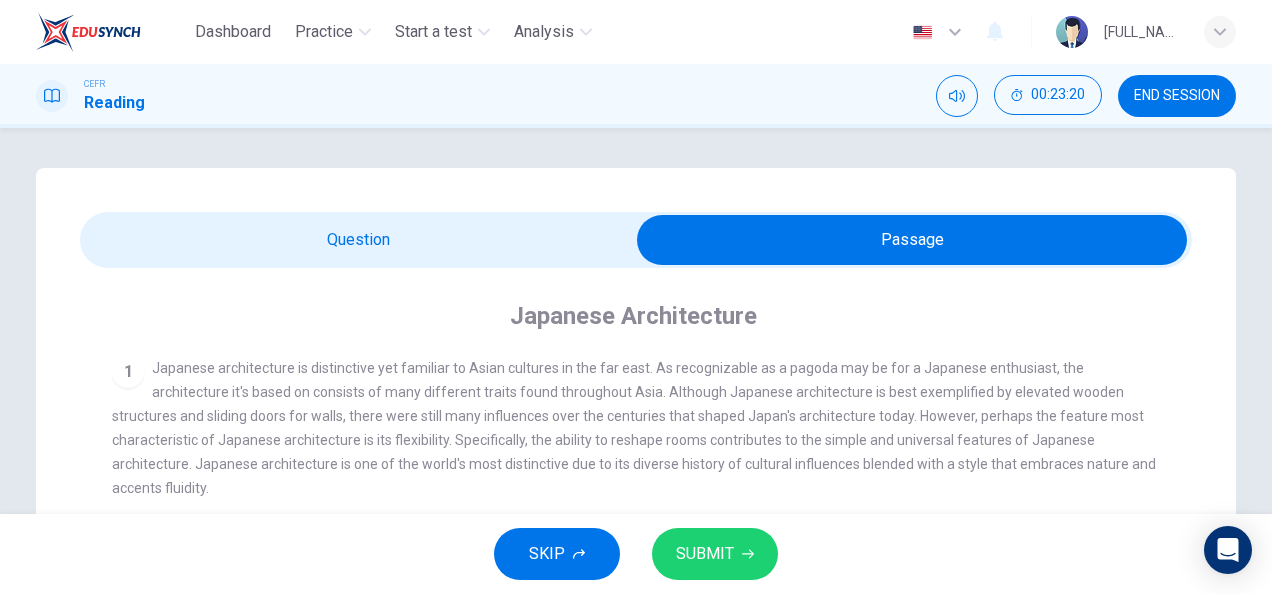 click at bounding box center (912, 240) 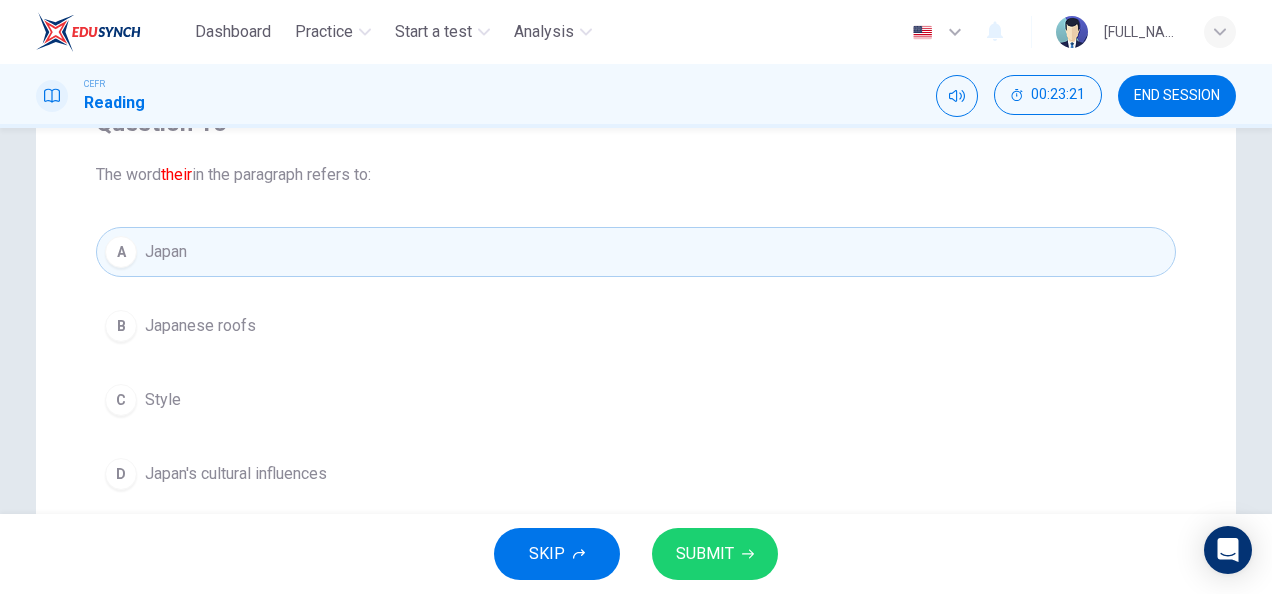 scroll, scrollTop: 250, scrollLeft: 0, axis: vertical 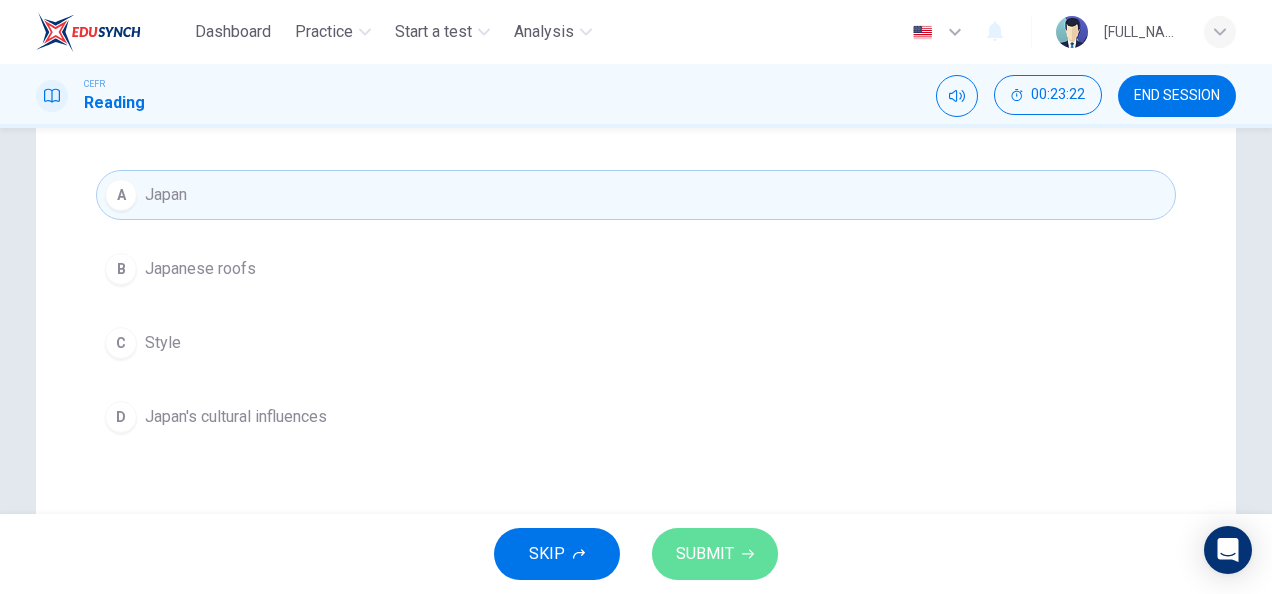 click on "SUBMIT" at bounding box center (705, 554) 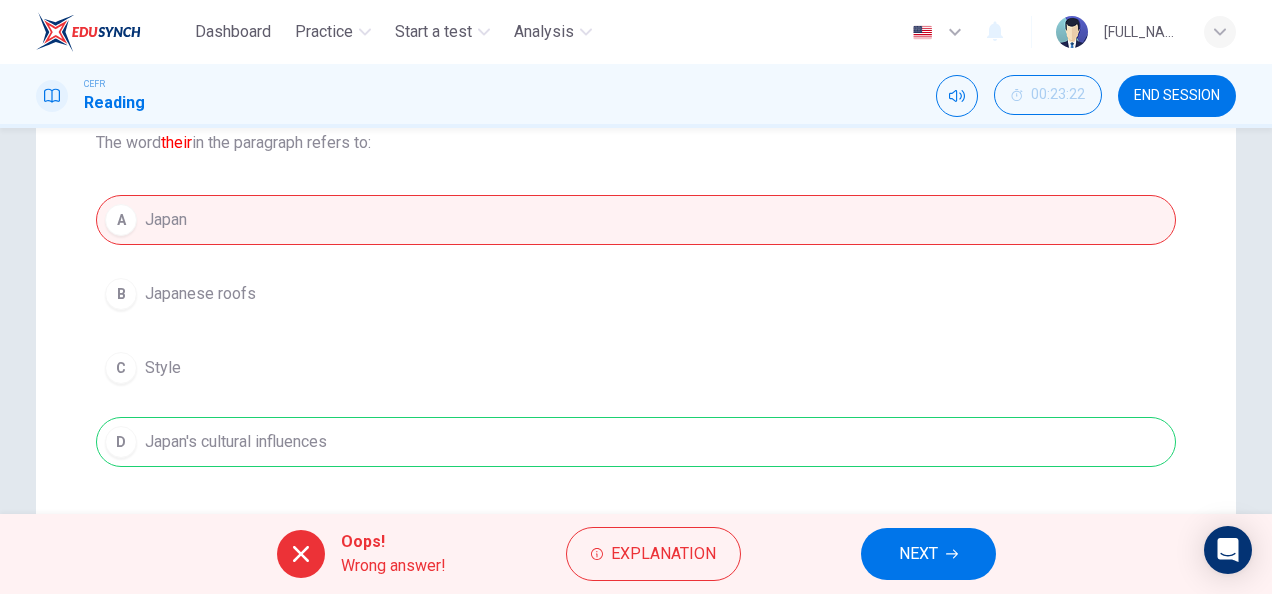 scroll, scrollTop: 226, scrollLeft: 0, axis: vertical 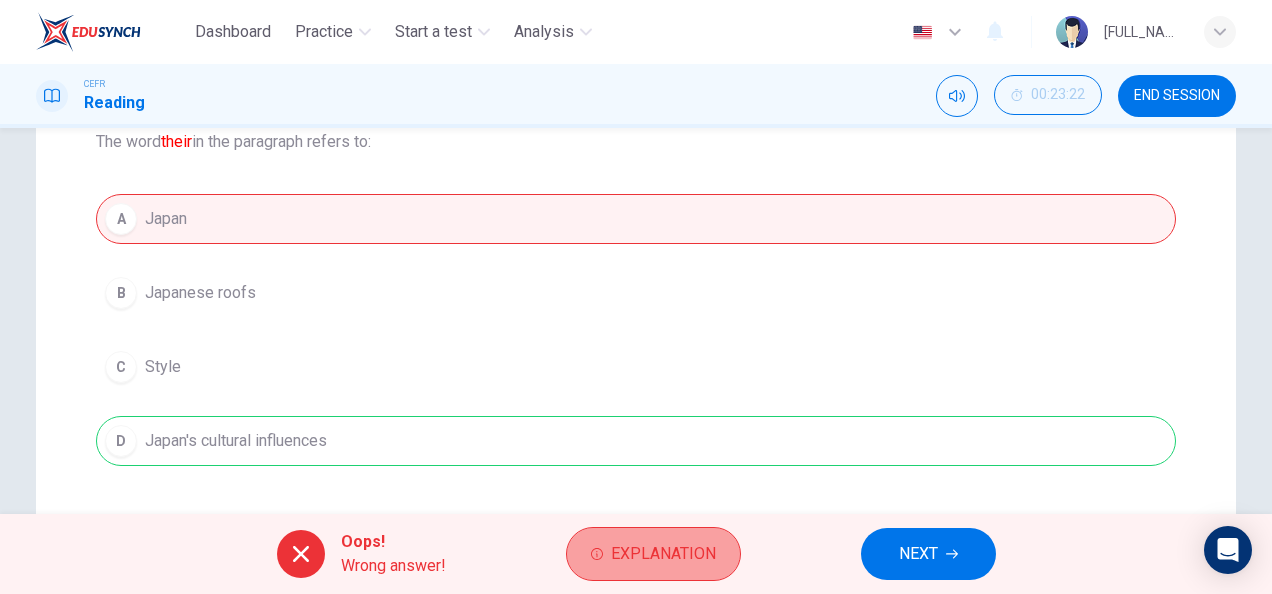 click on "Explanation" at bounding box center [663, 554] 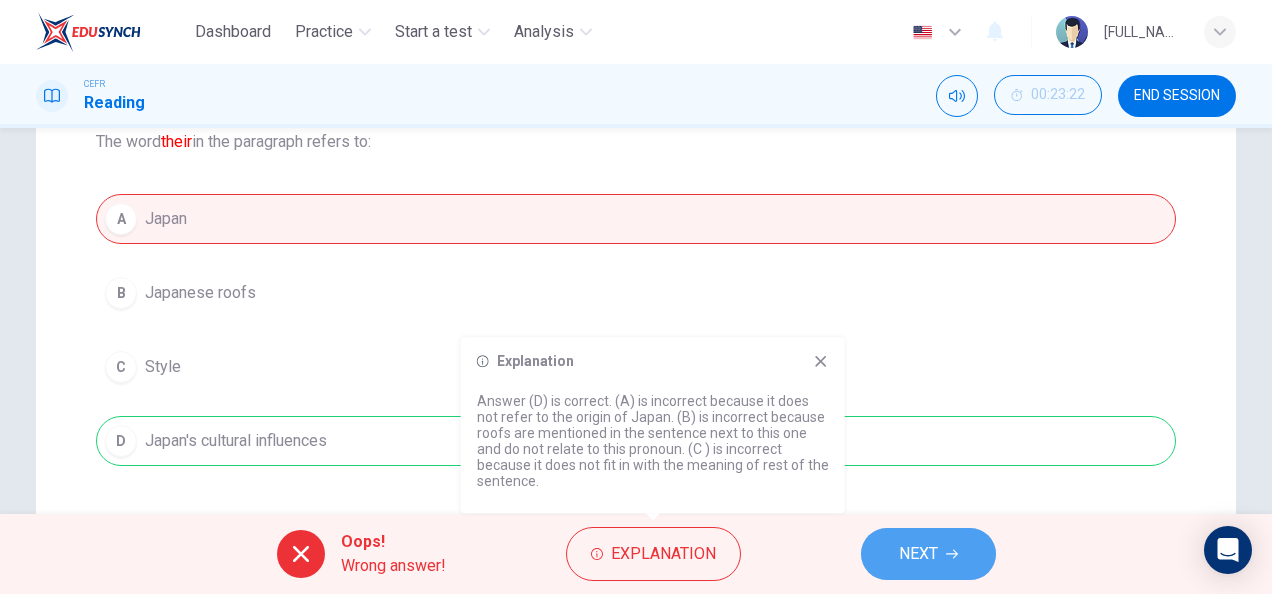 click at bounding box center (952, 554) 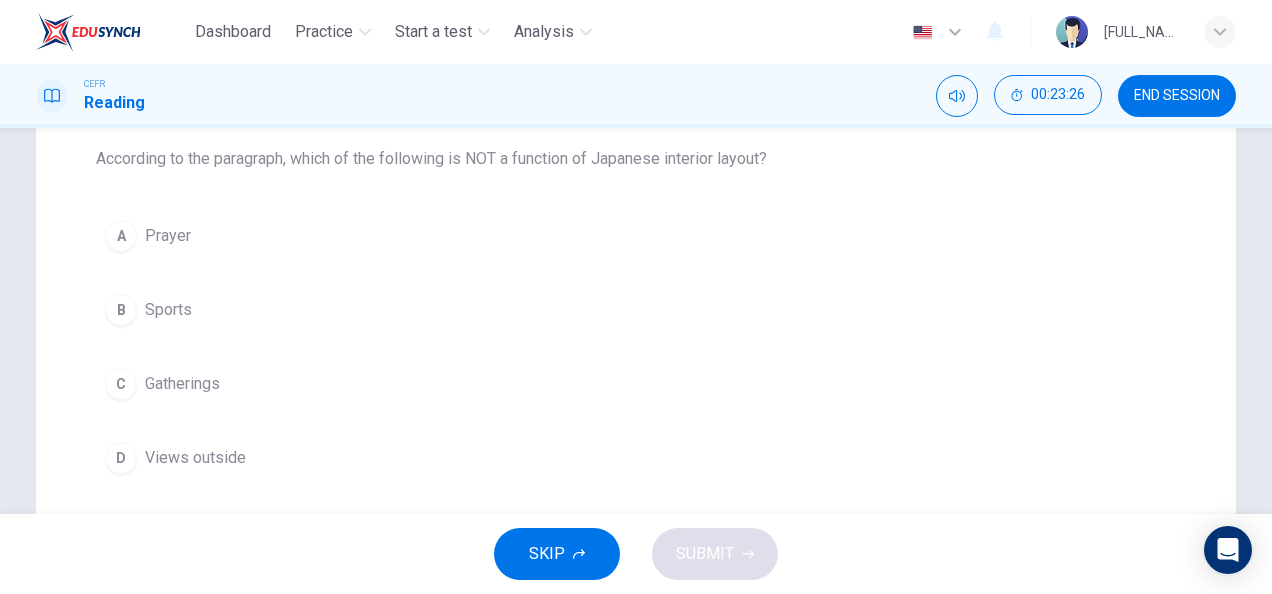 scroll, scrollTop: 0, scrollLeft: 0, axis: both 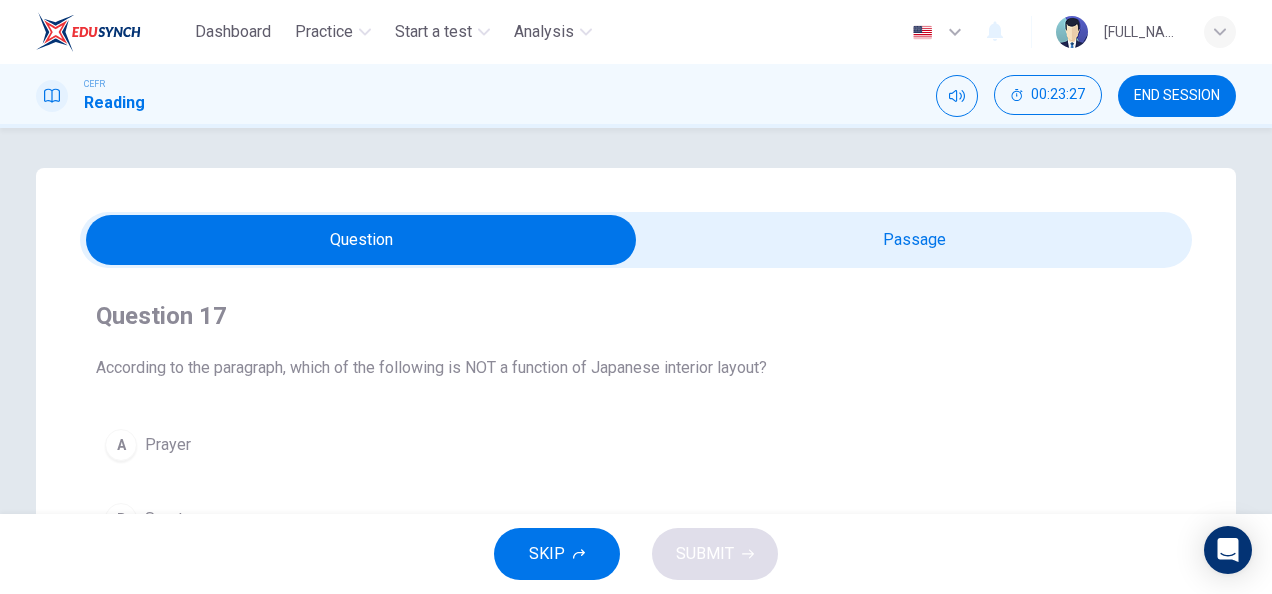 click at bounding box center [361, 240] 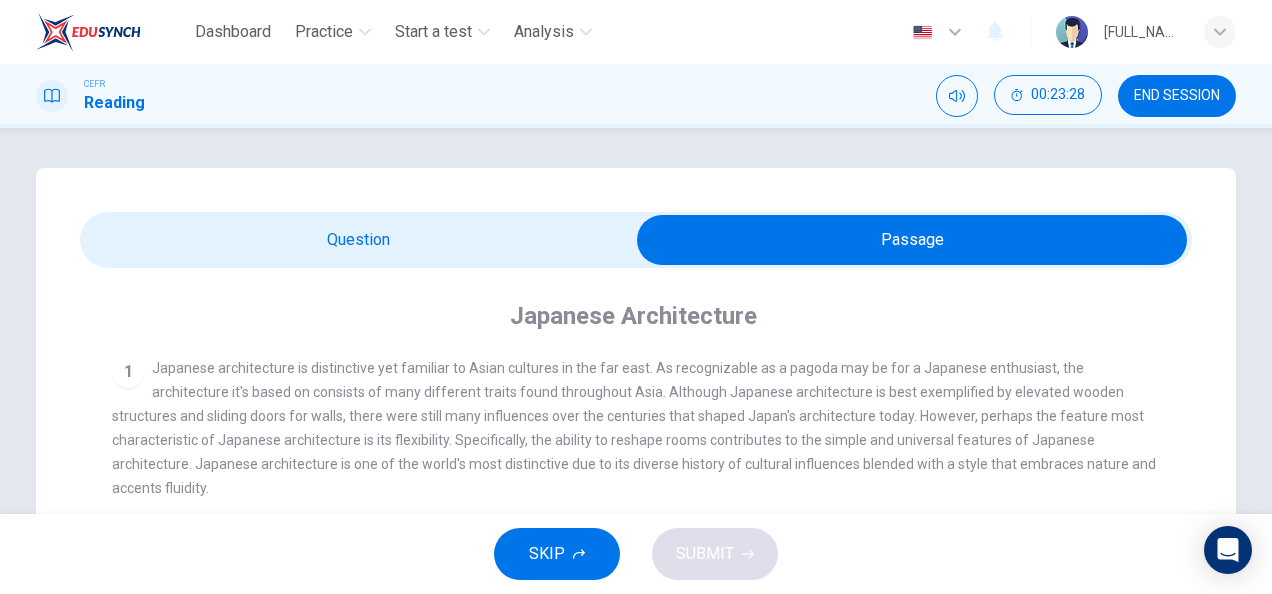 scroll, scrollTop: 168, scrollLeft: 0, axis: vertical 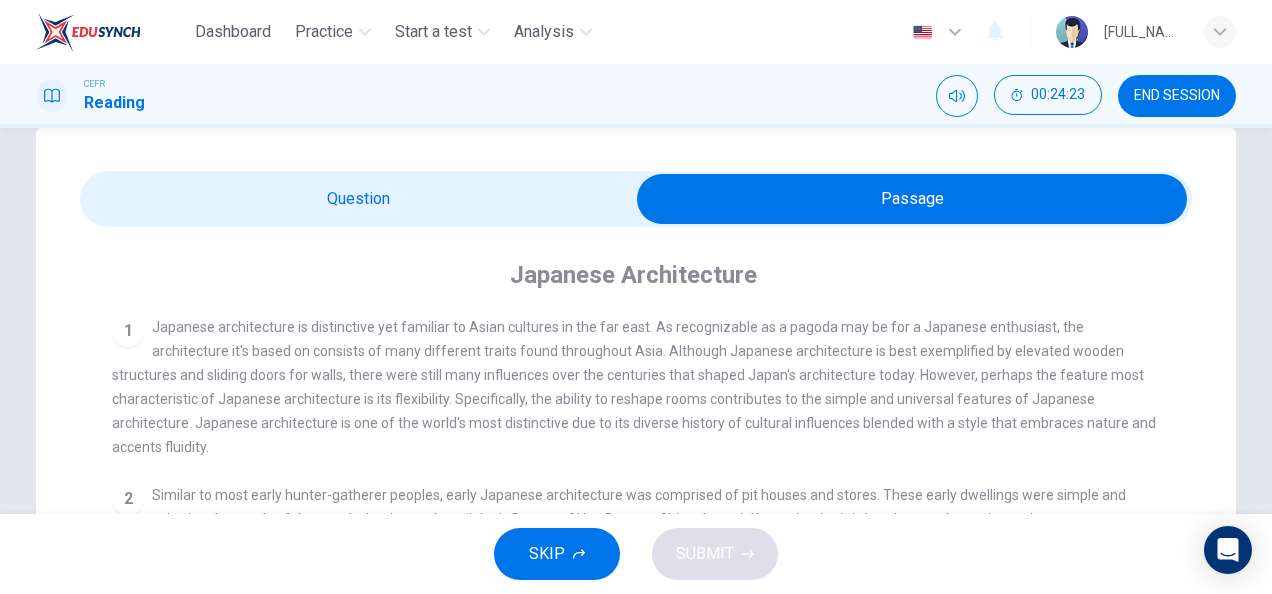 click at bounding box center [912, 199] 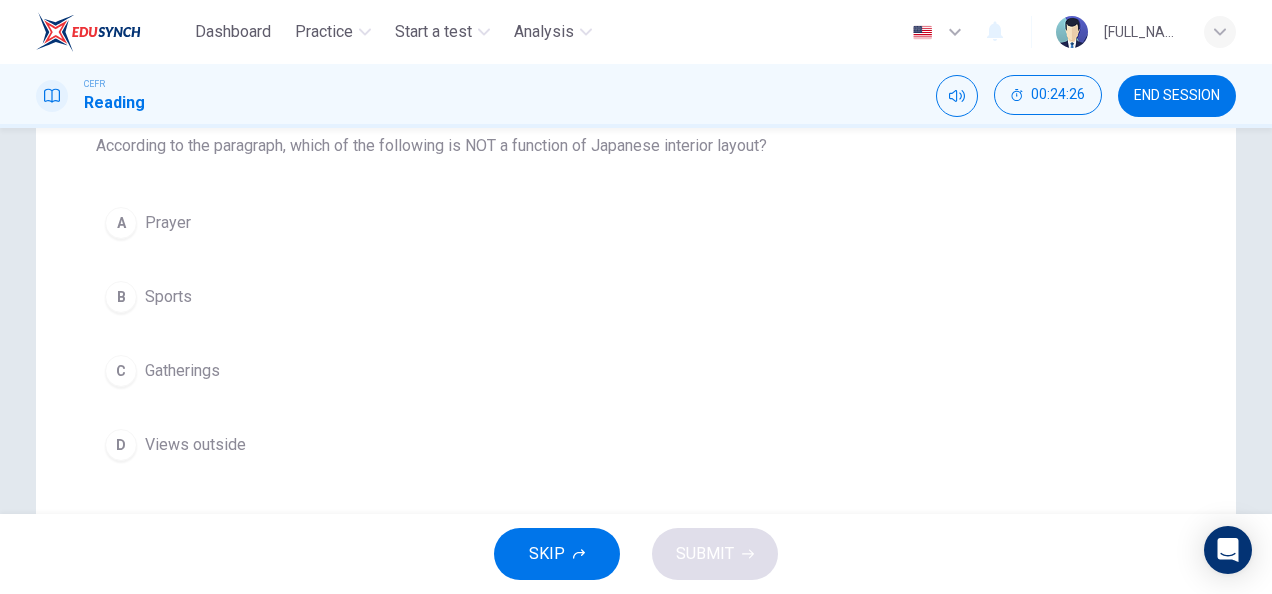 scroll, scrollTop: 221, scrollLeft: 0, axis: vertical 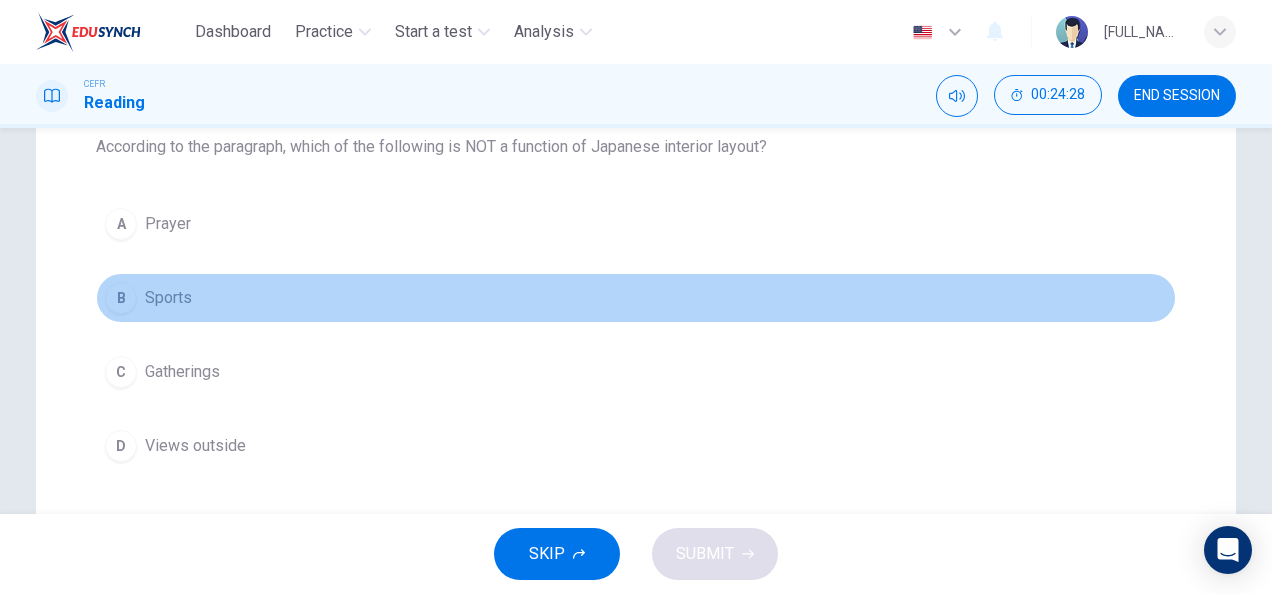click on "B Sports" at bounding box center (636, 298) 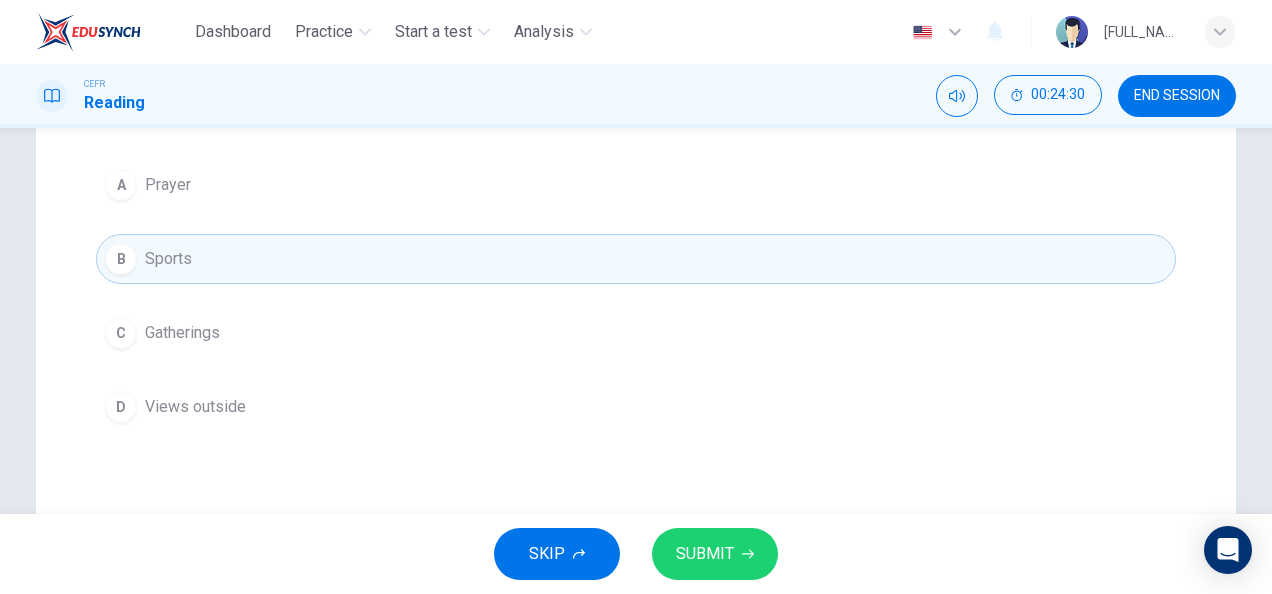 scroll, scrollTop: 261, scrollLeft: 0, axis: vertical 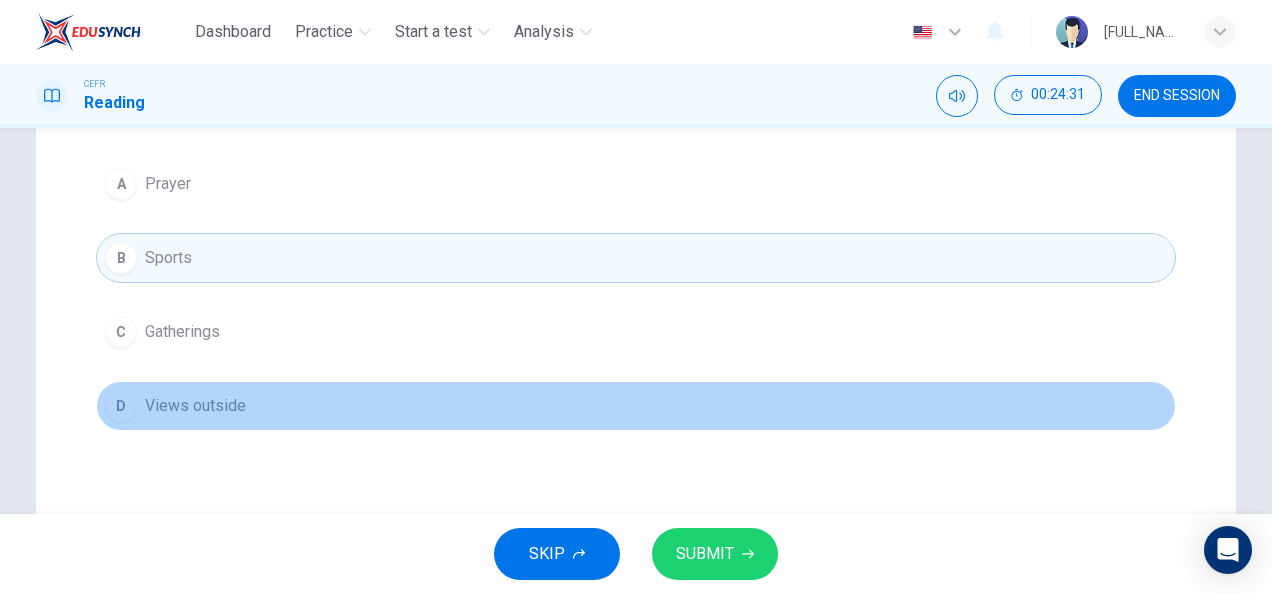 click on "D Views outside" at bounding box center (636, 406) 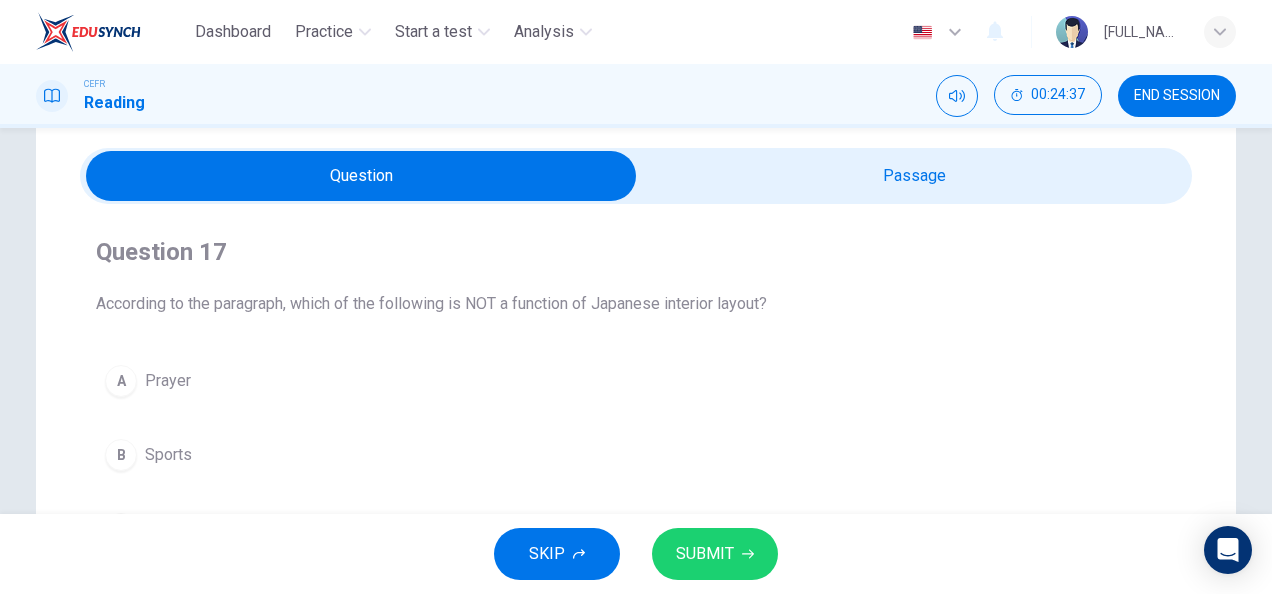 scroll, scrollTop: 57, scrollLeft: 0, axis: vertical 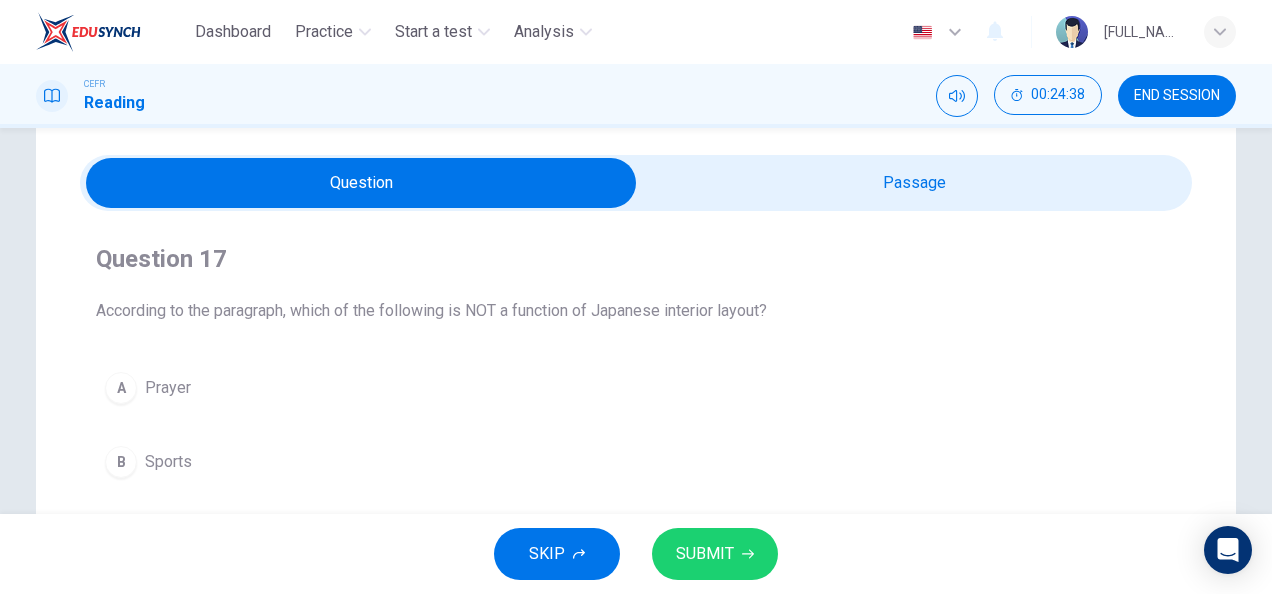 click at bounding box center [361, 183] 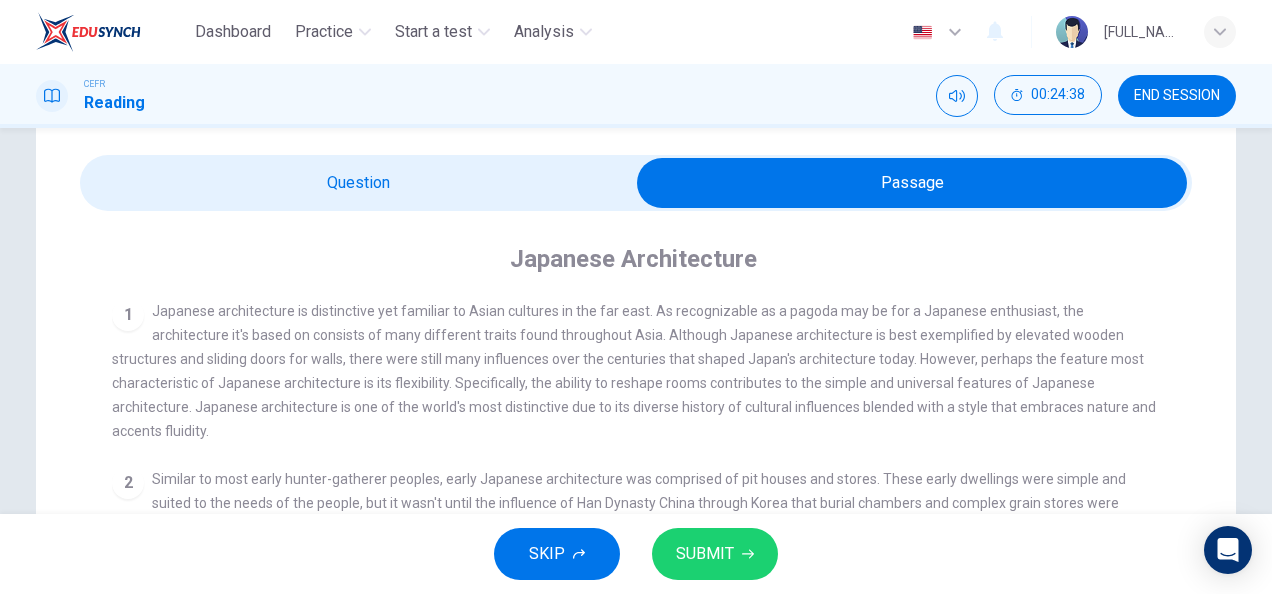 scroll, scrollTop: 168, scrollLeft: 0, axis: vertical 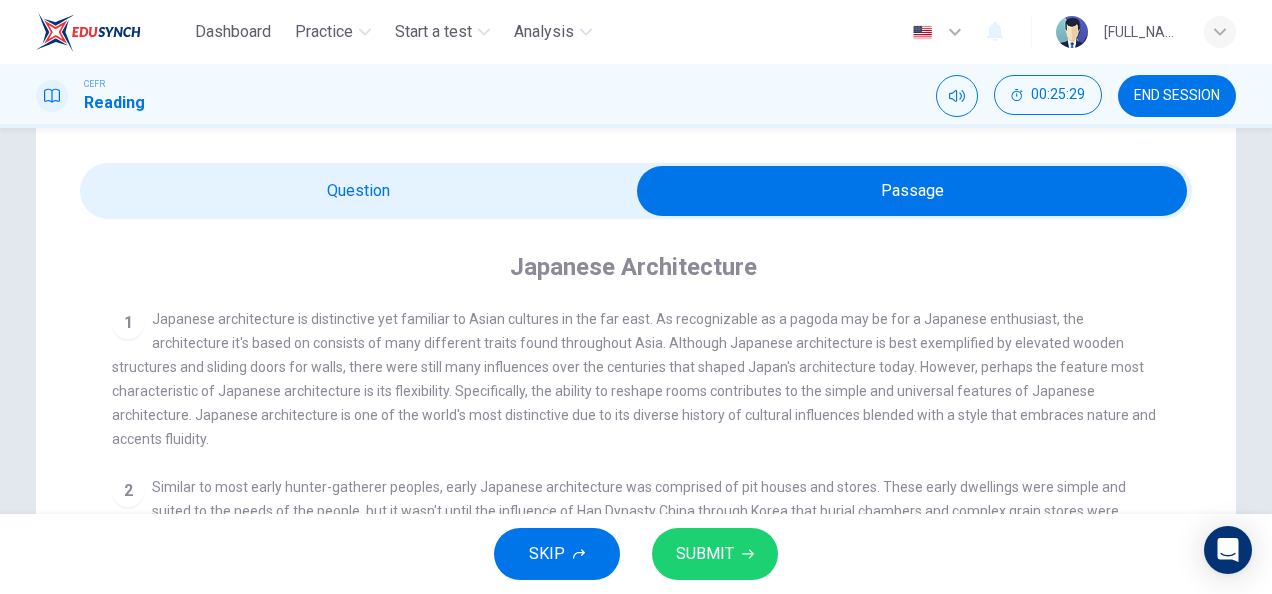 click at bounding box center [912, 191] 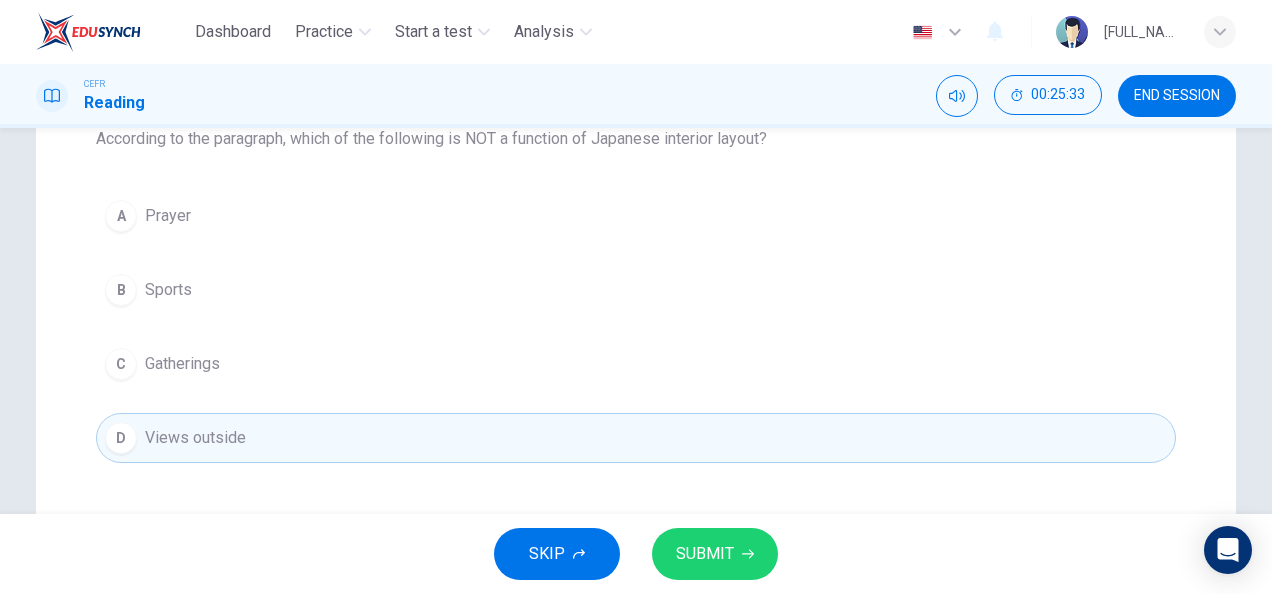 scroll, scrollTop: 229, scrollLeft: 0, axis: vertical 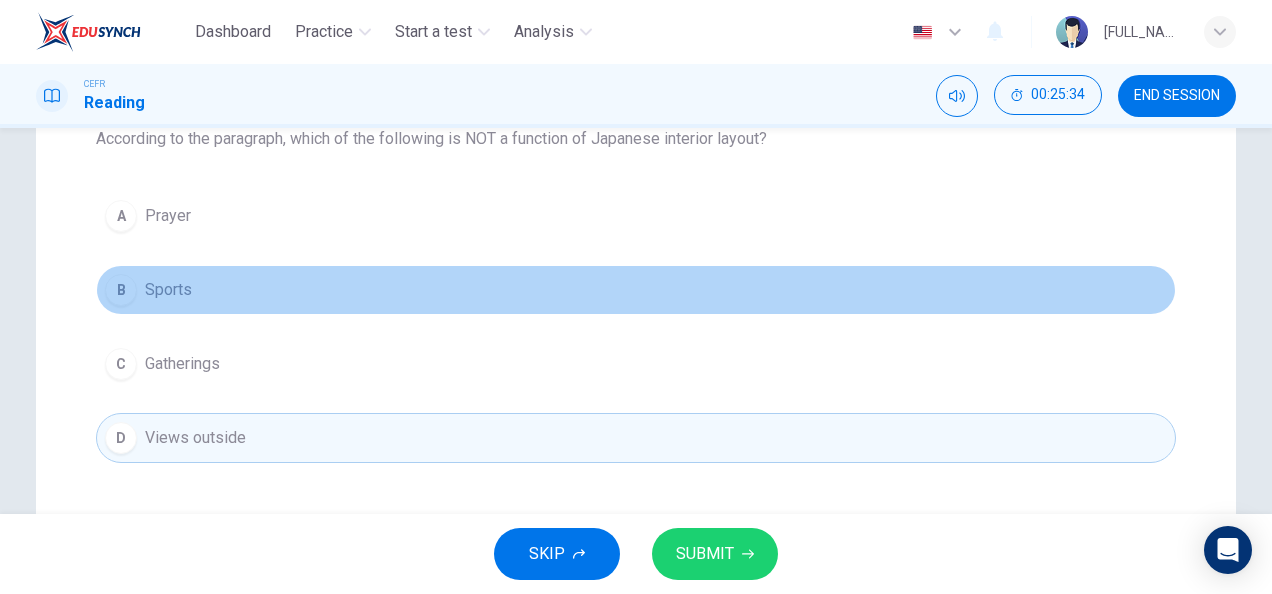 click on "B Sports" at bounding box center [636, 290] 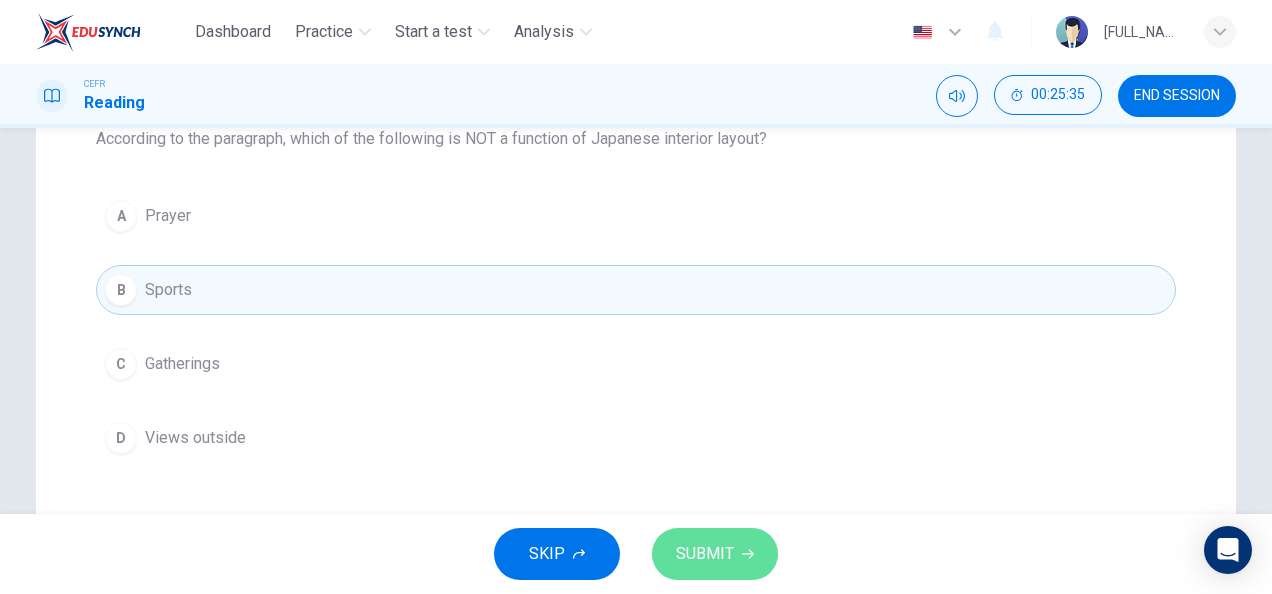 click on "SUBMIT" at bounding box center [705, 554] 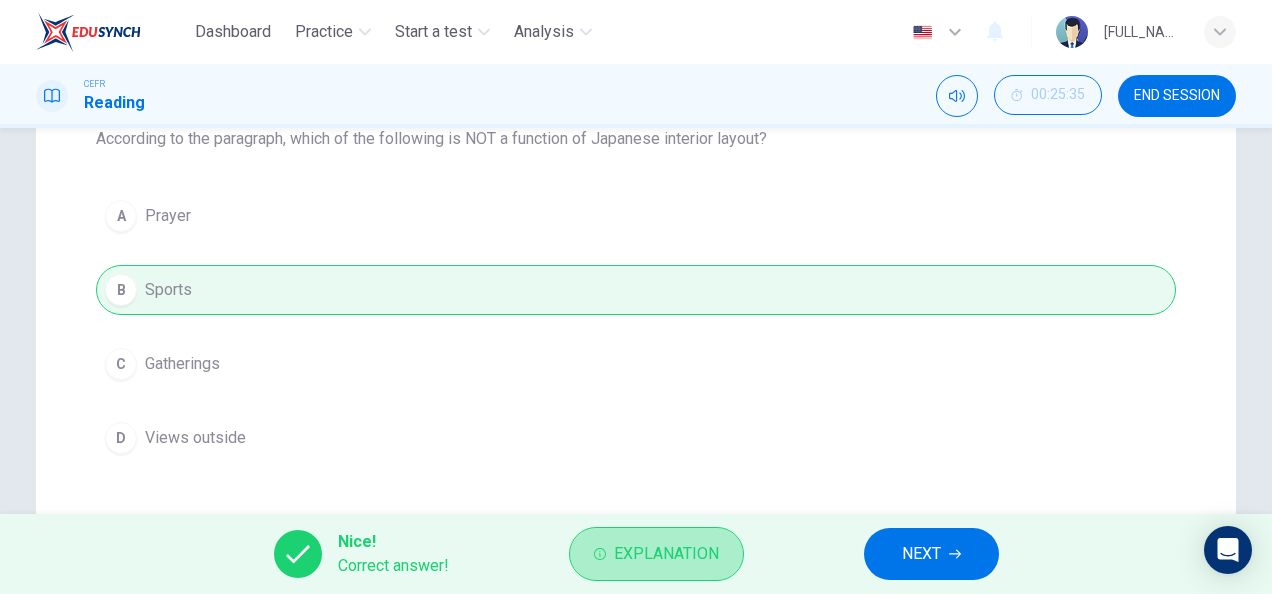click on "Explanation" at bounding box center (666, 554) 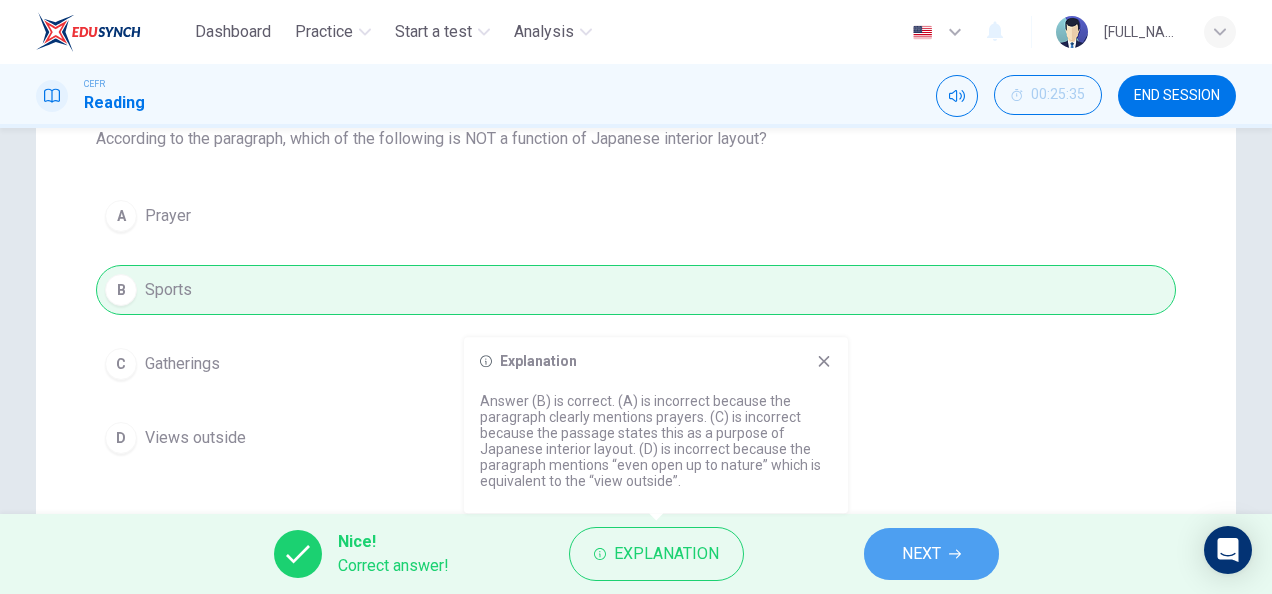 click on "NEXT" at bounding box center [921, 554] 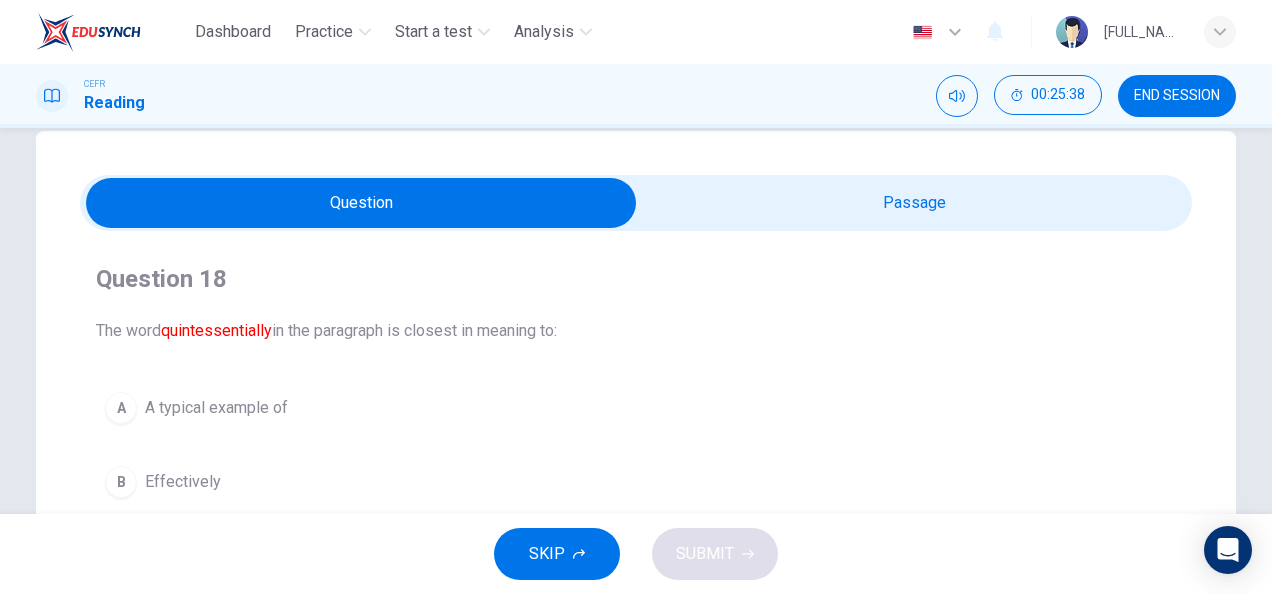 scroll, scrollTop: 38, scrollLeft: 0, axis: vertical 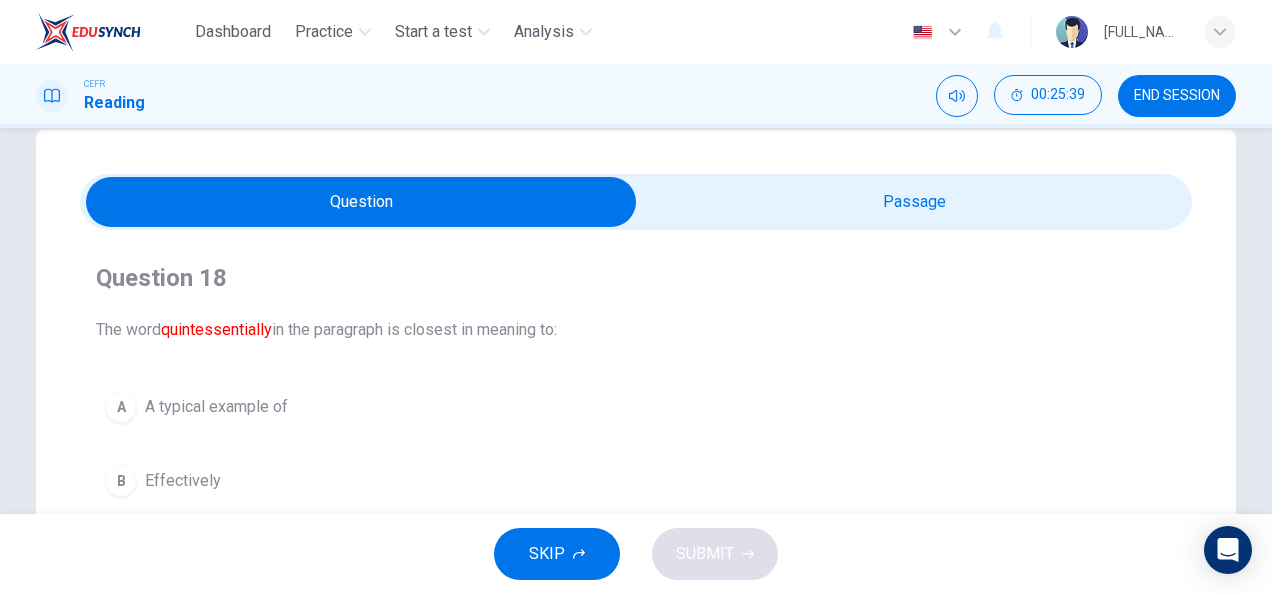 click at bounding box center (361, 202) 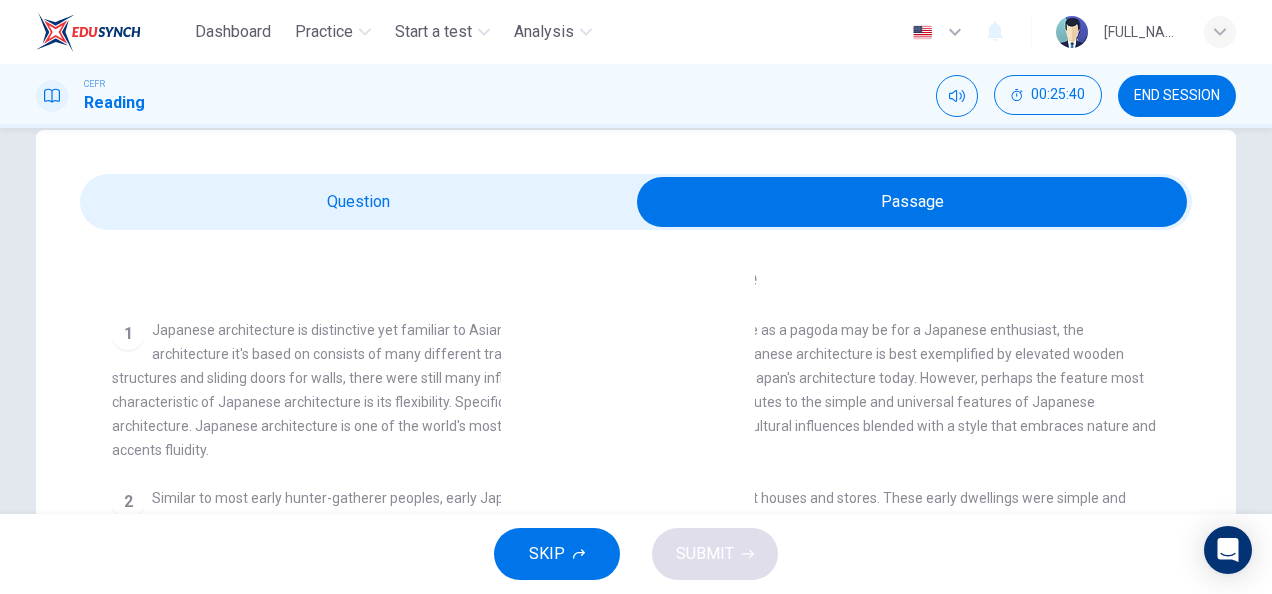 scroll, scrollTop: 168, scrollLeft: 0, axis: vertical 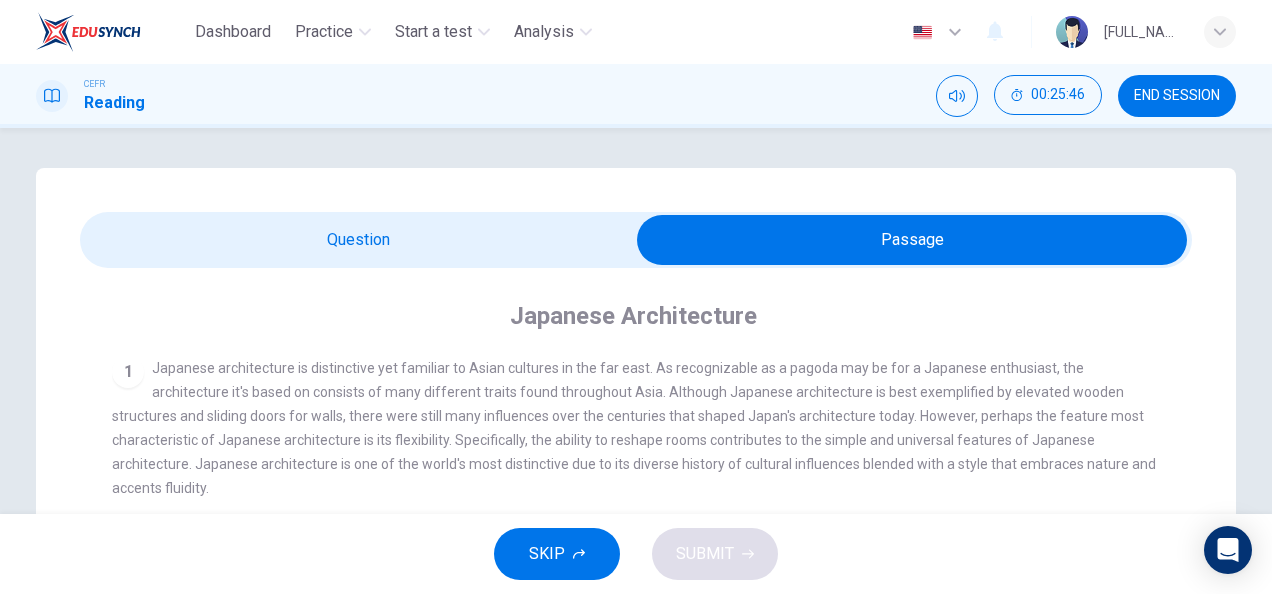 click at bounding box center [912, 240] 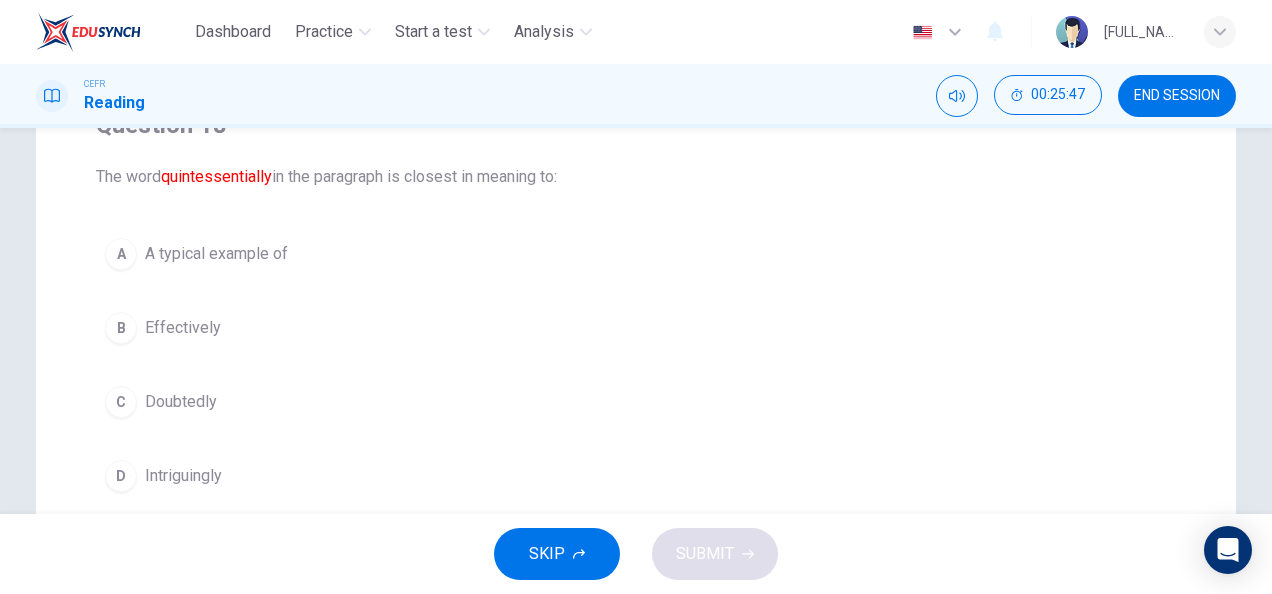 scroll, scrollTop: 191, scrollLeft: 0, axis: vertical 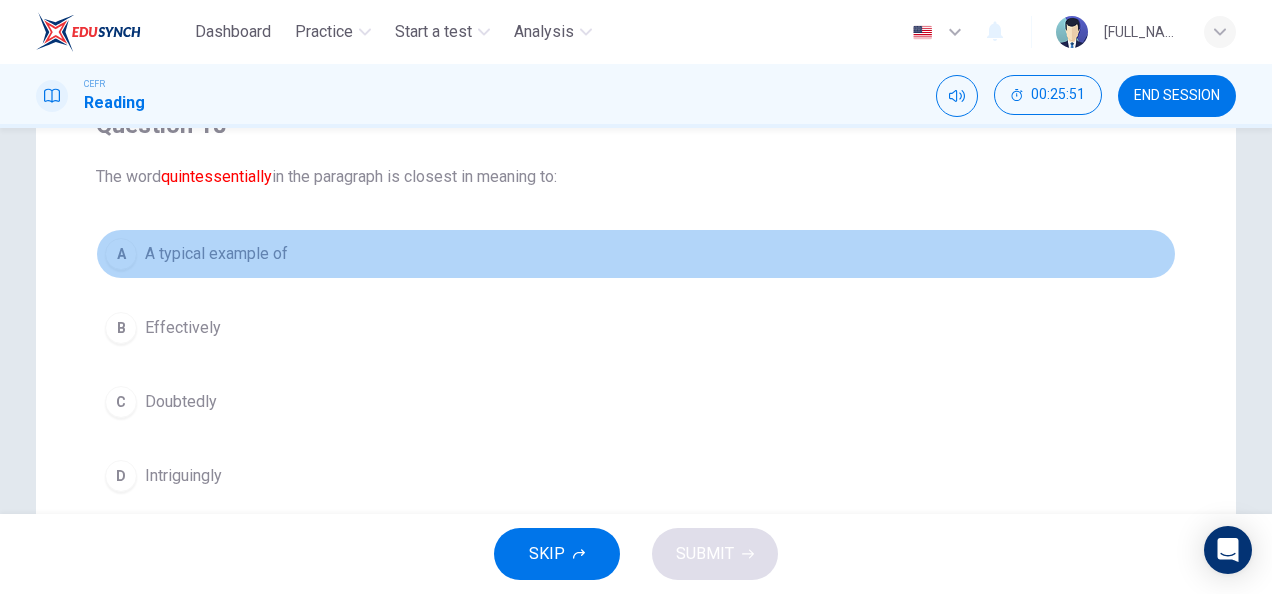 click on "A A typical example of" at bounding box center [636, 254] 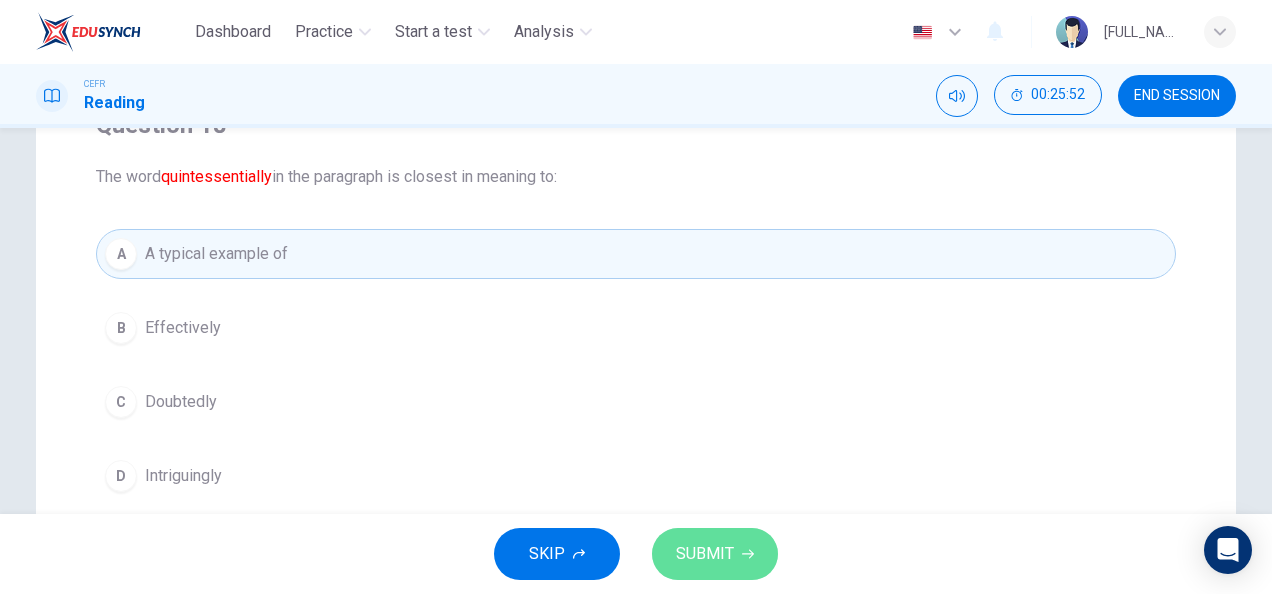 click on "SUBMIT" at bounding box center [705, 554] 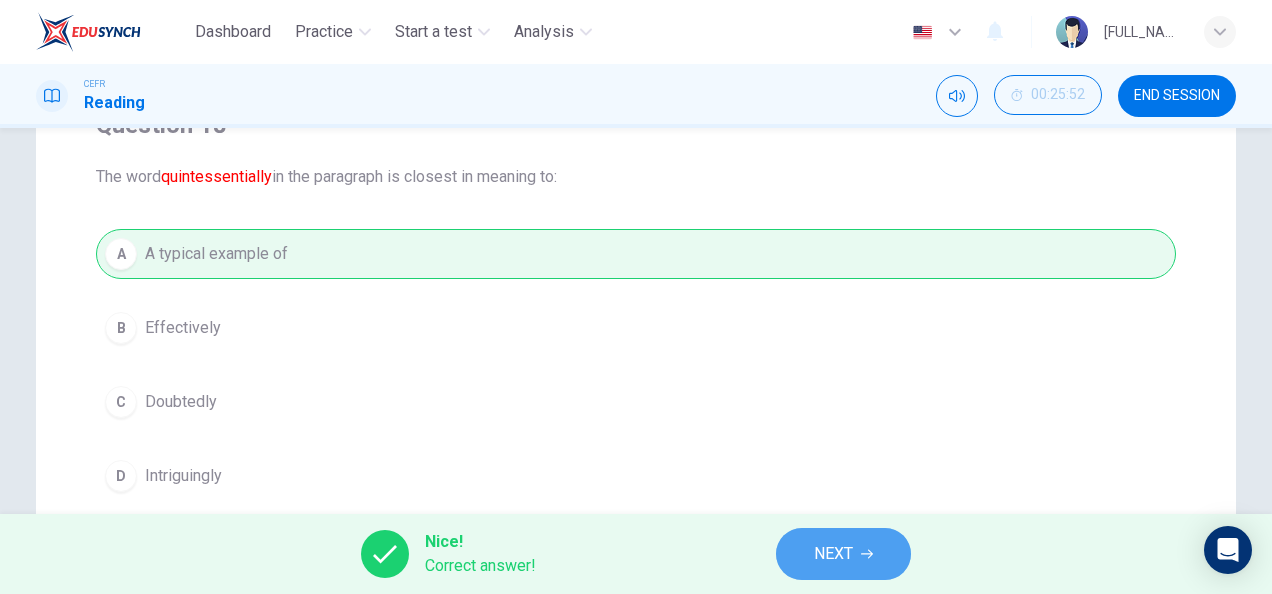 click on "NEXT" at bounding box center [843, 554] 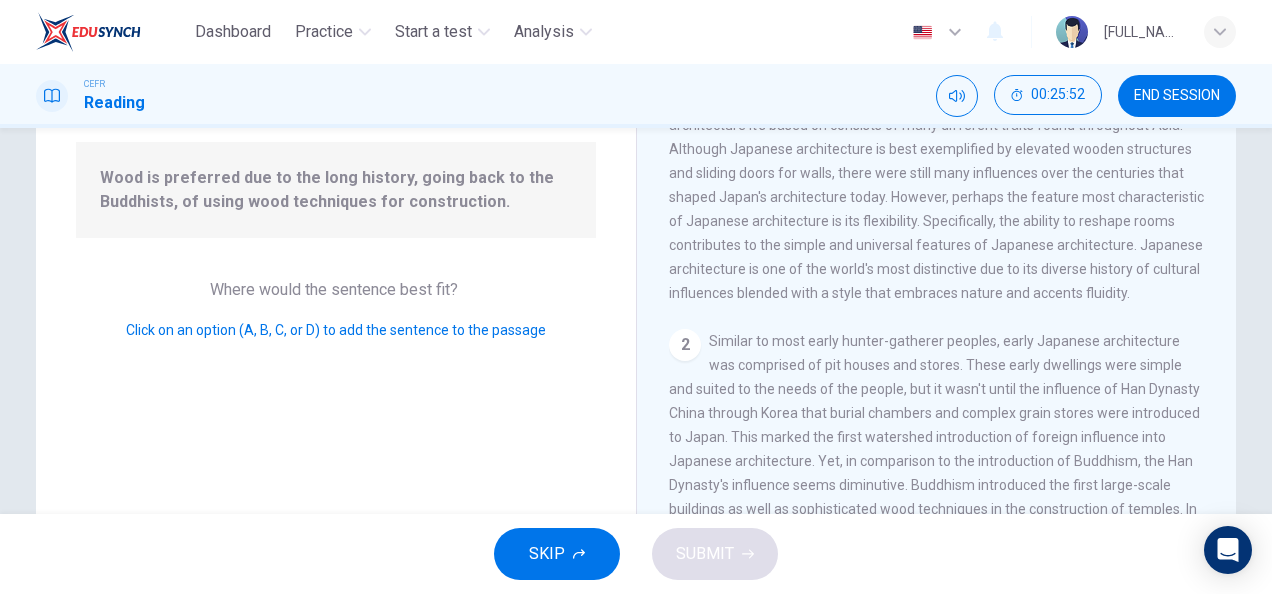 scroll, scrollTop: 416, scrollLeft: 0, axis: vertical 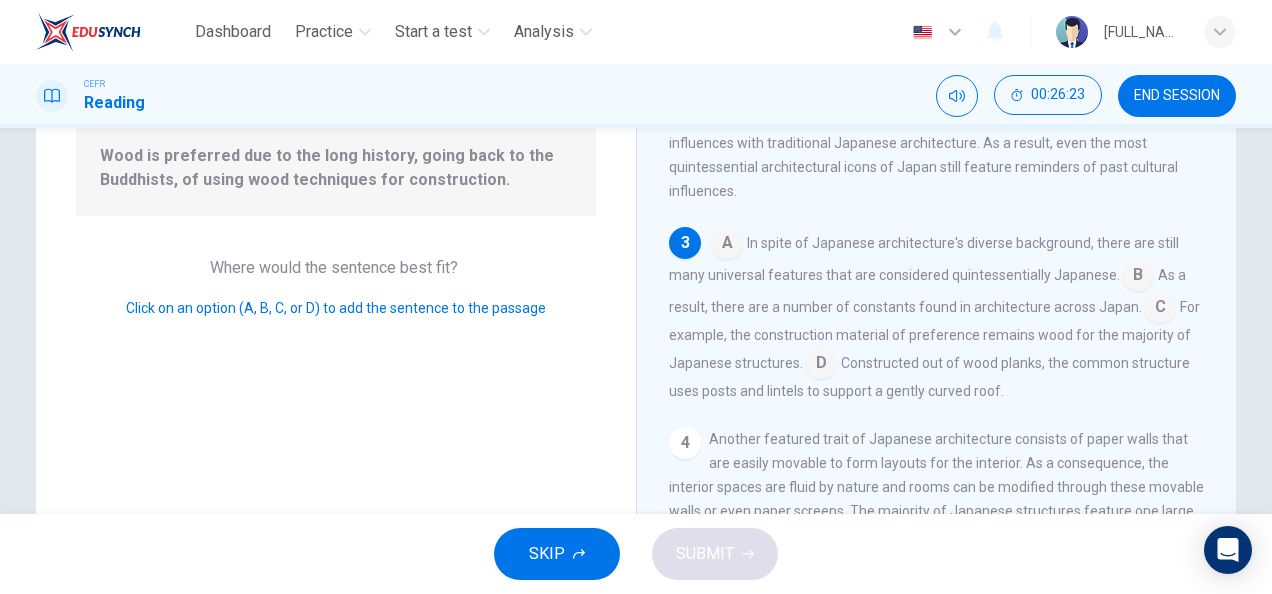 click at bounding box center [727, 245] 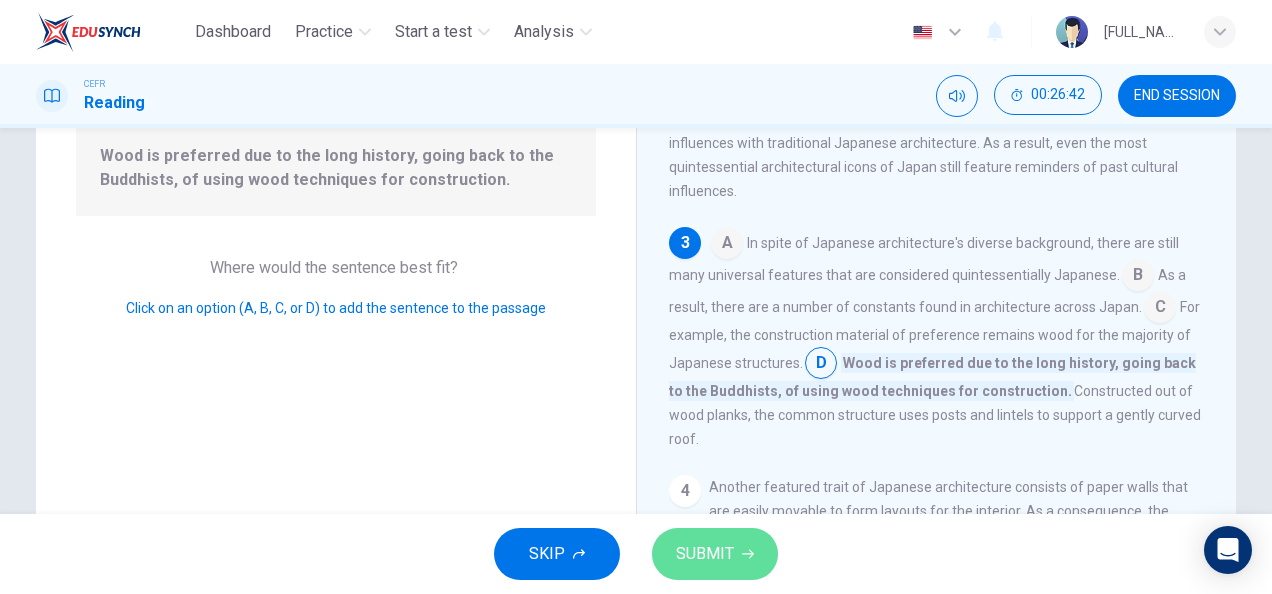 click on "SUBMIT" at bounding box center [715, 554] 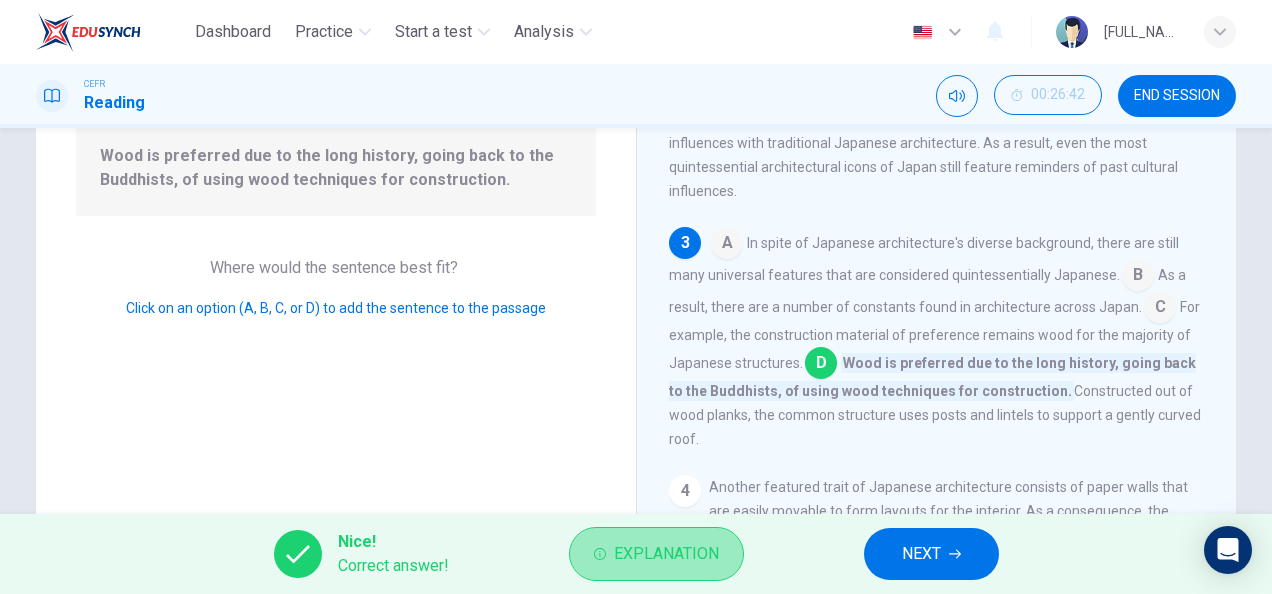 click on "Explanation" at bounding box center (666, 554) 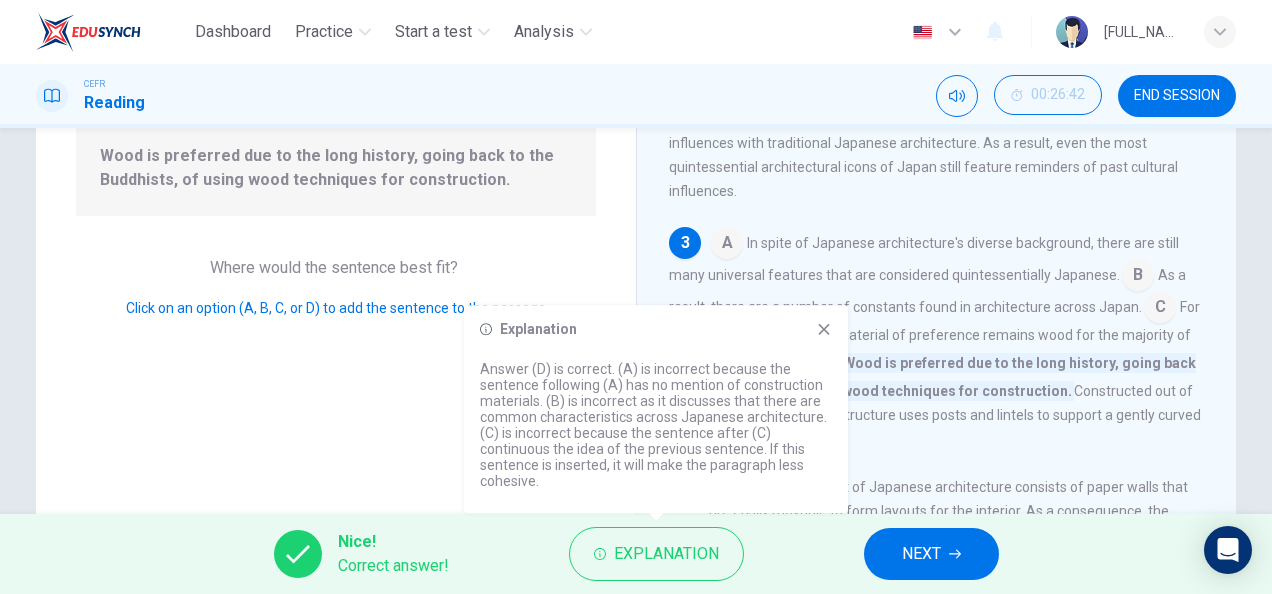 click on "Wood is preferred due to the long history, going back to the Buddhists, of using wood techniques for construction." at bounding box center [932, 377] 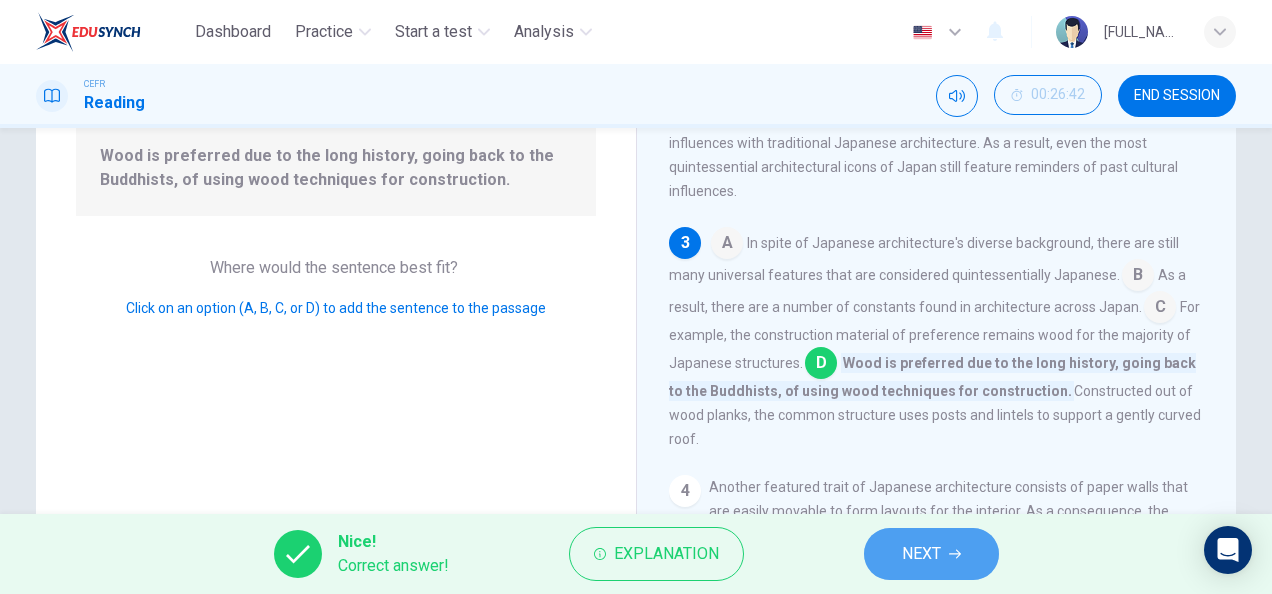 click on "NEXT" at bounding box center (921, 554) 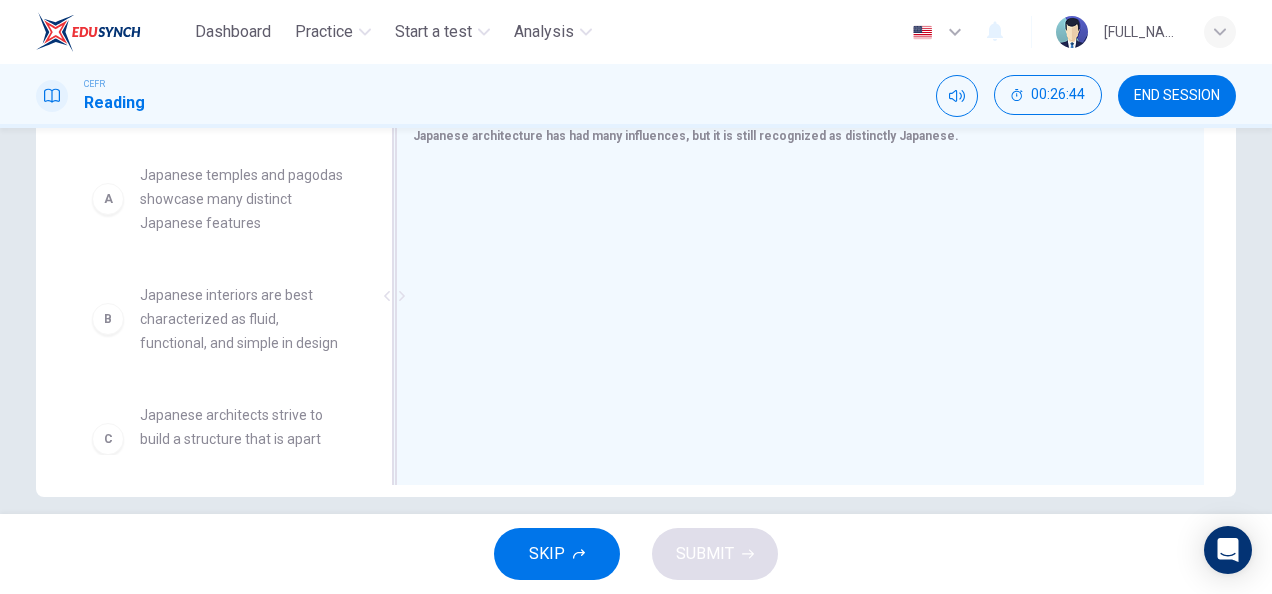 scroll, scrollTop: 389, scrollLeft: 0, axis: vertical 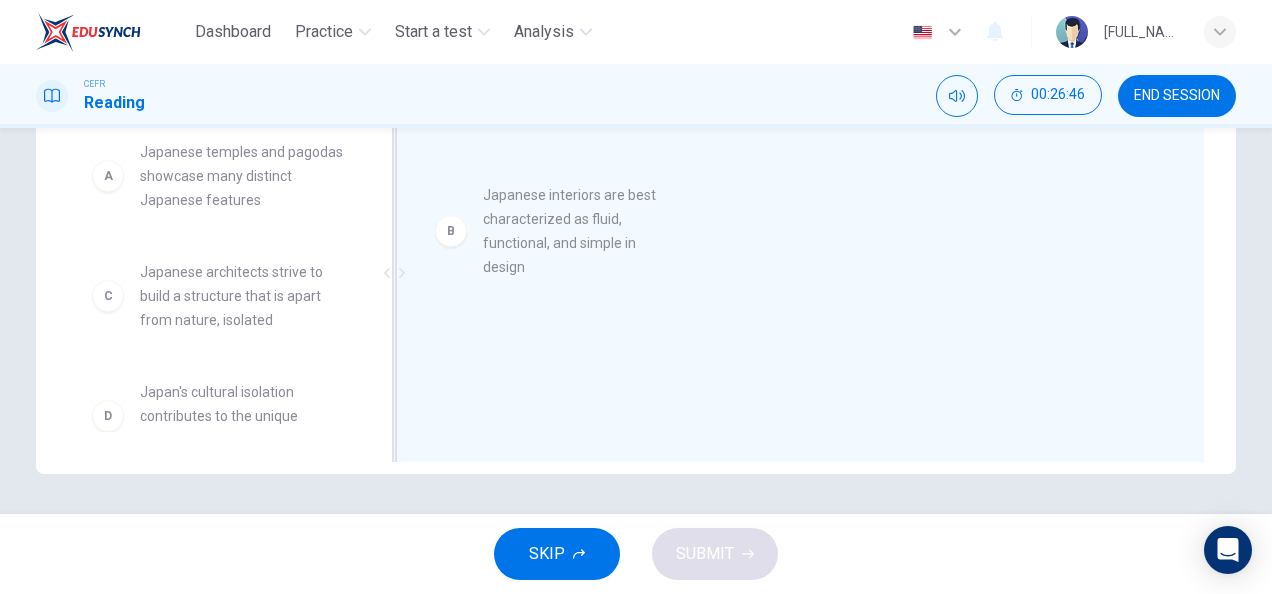 drag, startPoint x: 246, startPoint y: 298, endPoint x: 601, endPoint y: 222, distance: 363.04407 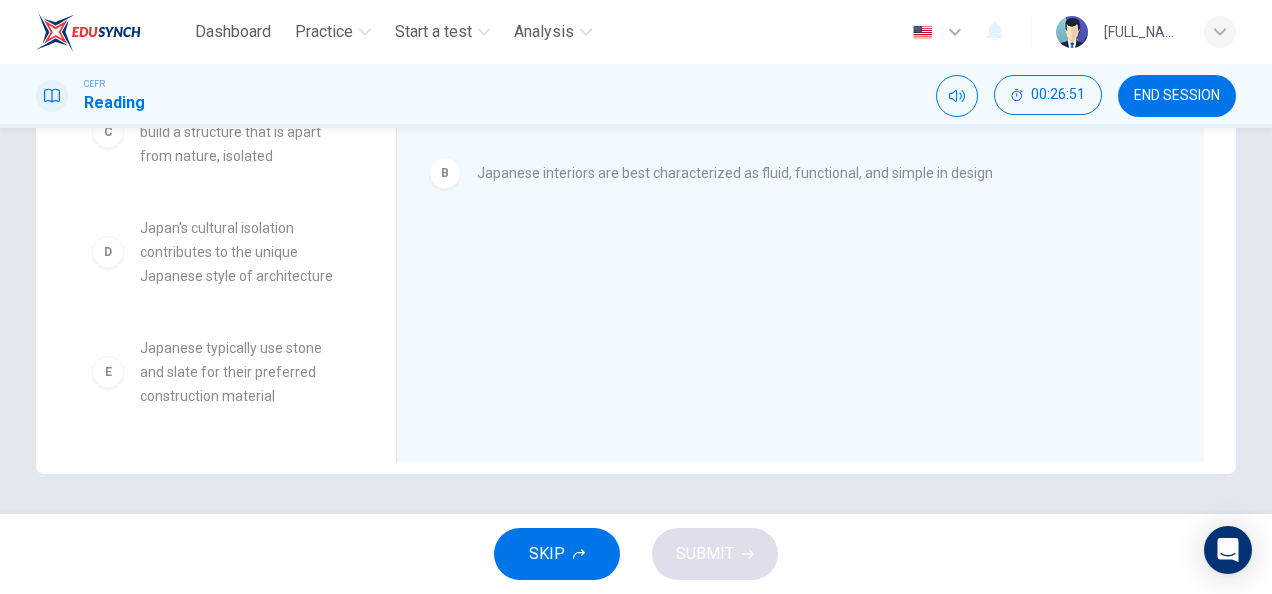 scroll, scrollTop: 166, scrollLeft: 0, axis: vertical 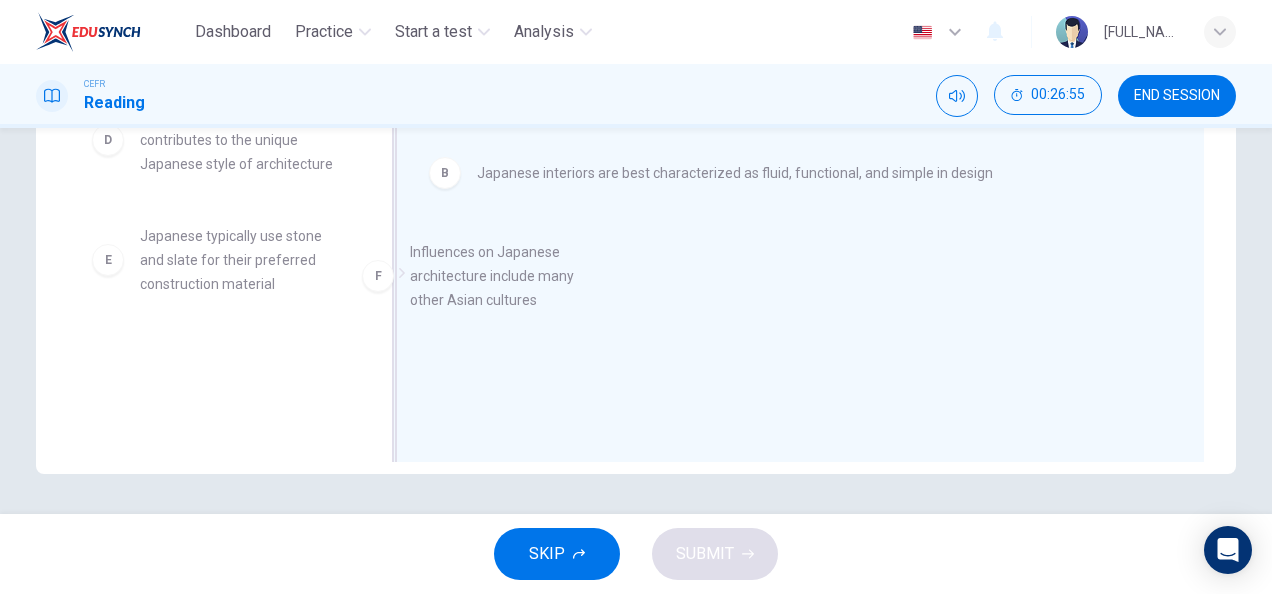 drag, startPoint x: 290, startPoint y: 401, endPoint x: 583, endPoint y: 290, distance: 313.32092 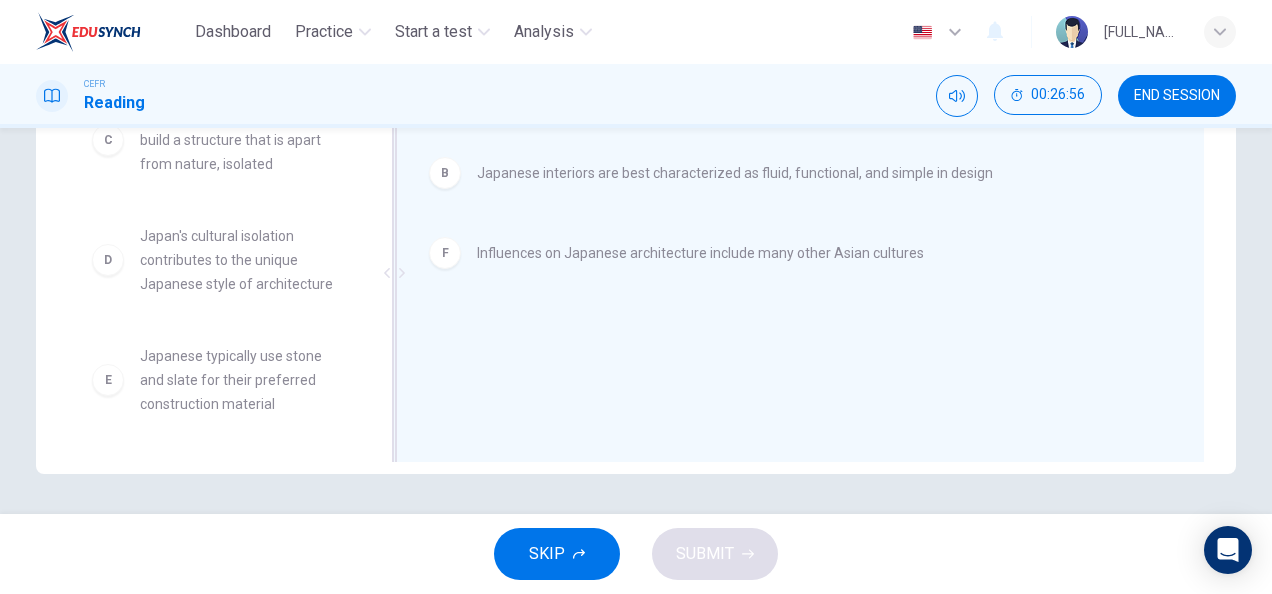 scroll, scrollTop: 156, scrollLeft: 0, axis: vertical 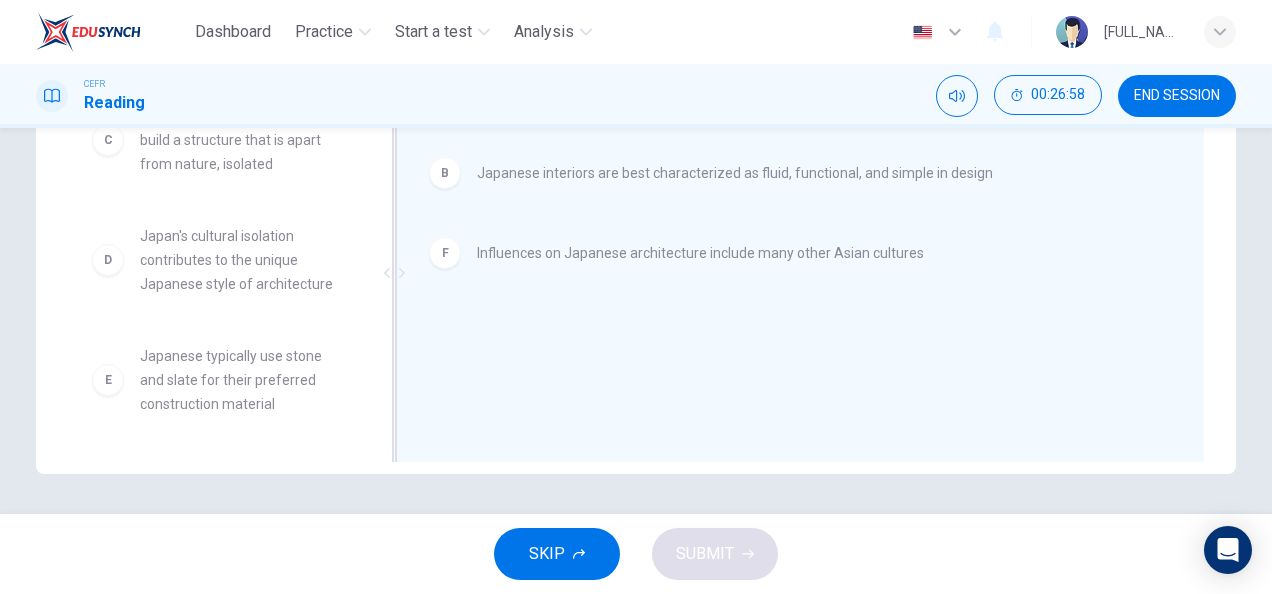 drag, startPoint x: 376, startPoint y: 322, endPoint x: 376, endPoint y: 308, distance: 14 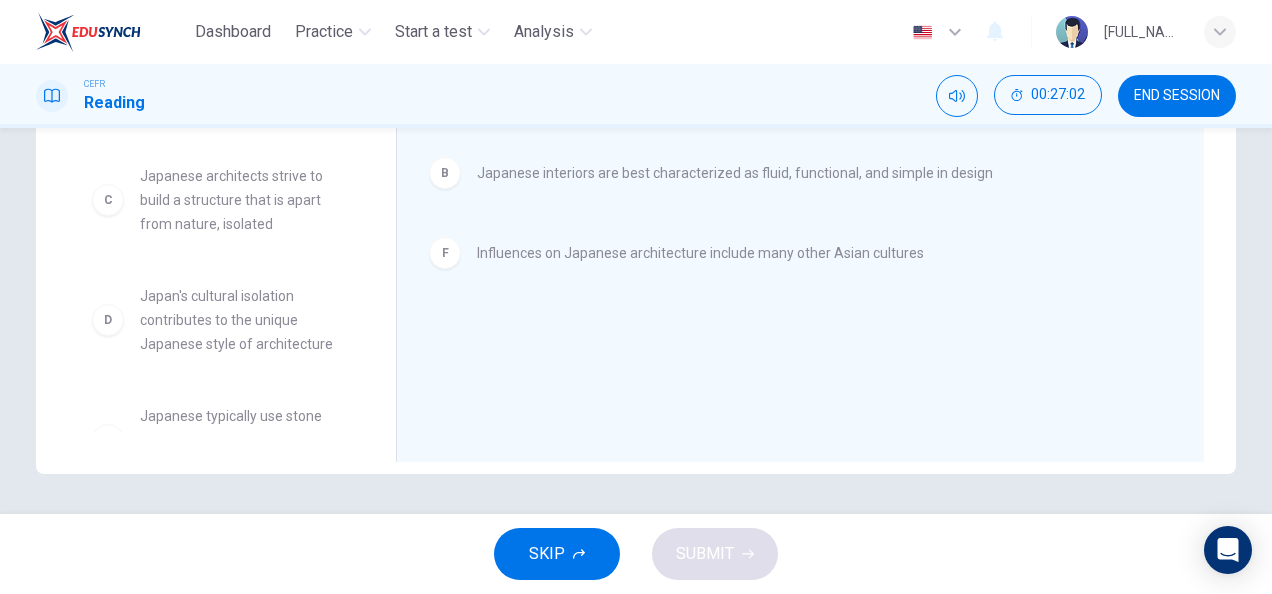 scroll, scrollTop: 0, scrollLeft: 0, axis: both 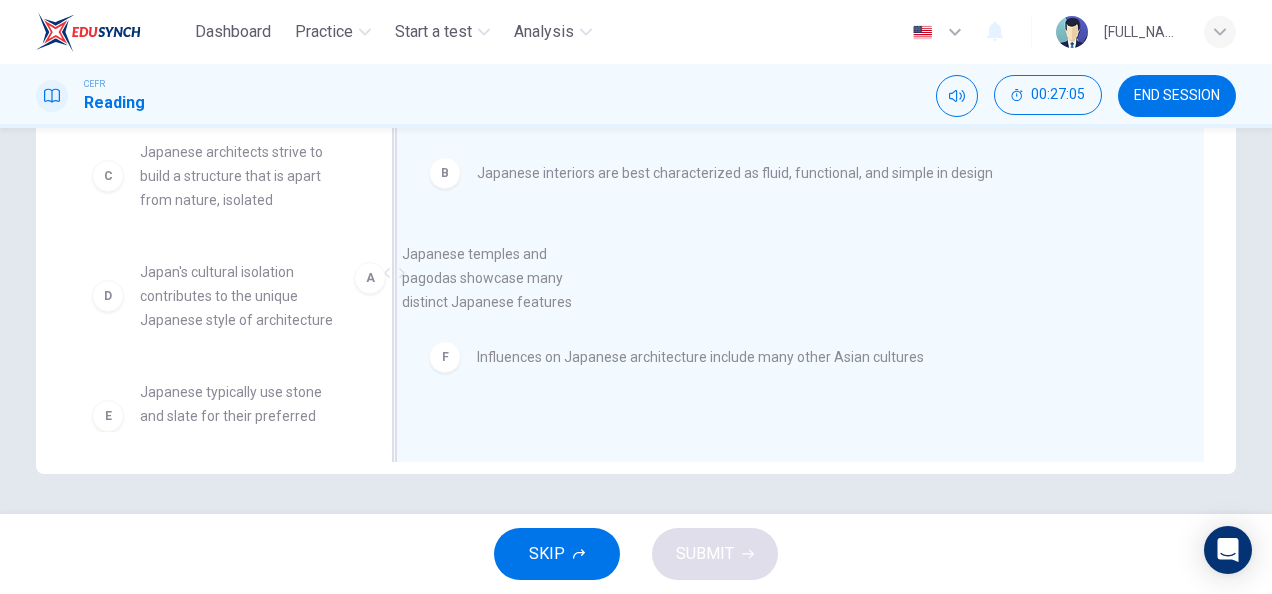 drag, startPoint x: 260, startPoint y: 188, endPoint x: 625, endPoint y: 307, distance: 383.90884 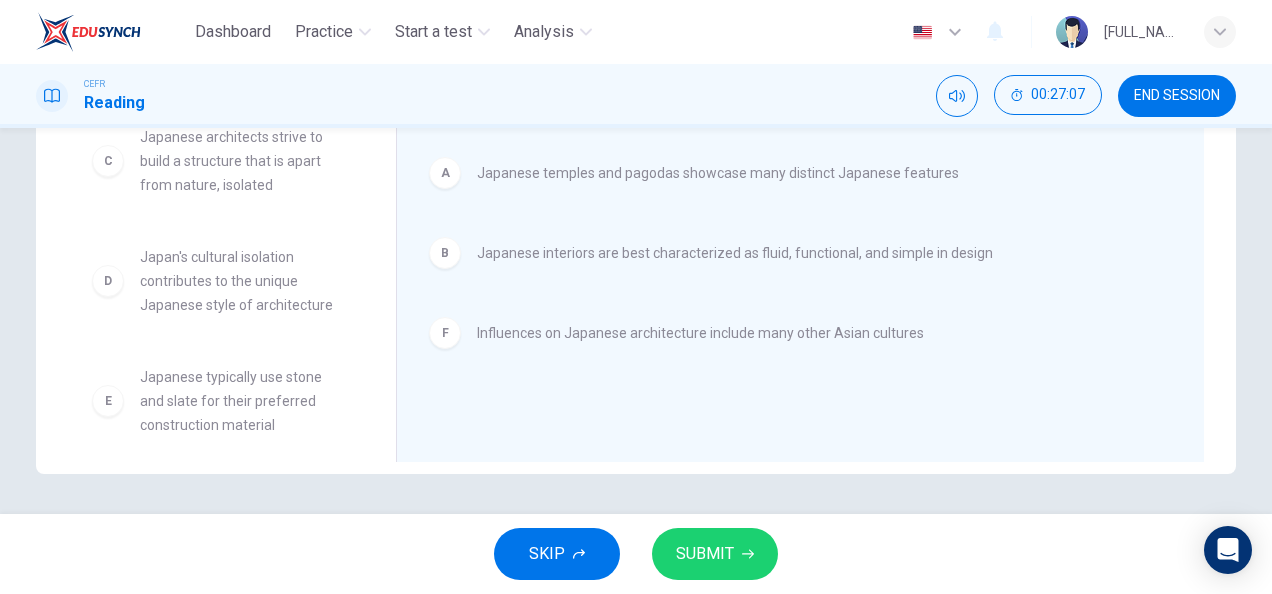 scroll, scrollTop: 36, scrollLeft: 0, axis: vertical 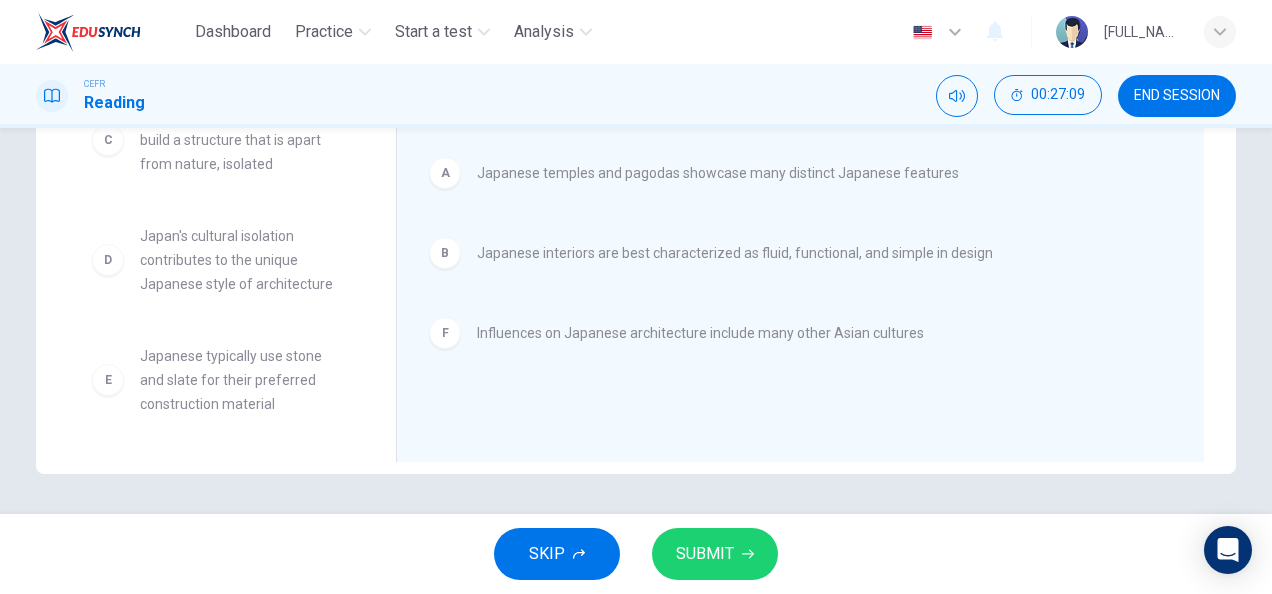 click on "SUBMIT" at bounding box center (705, 554) 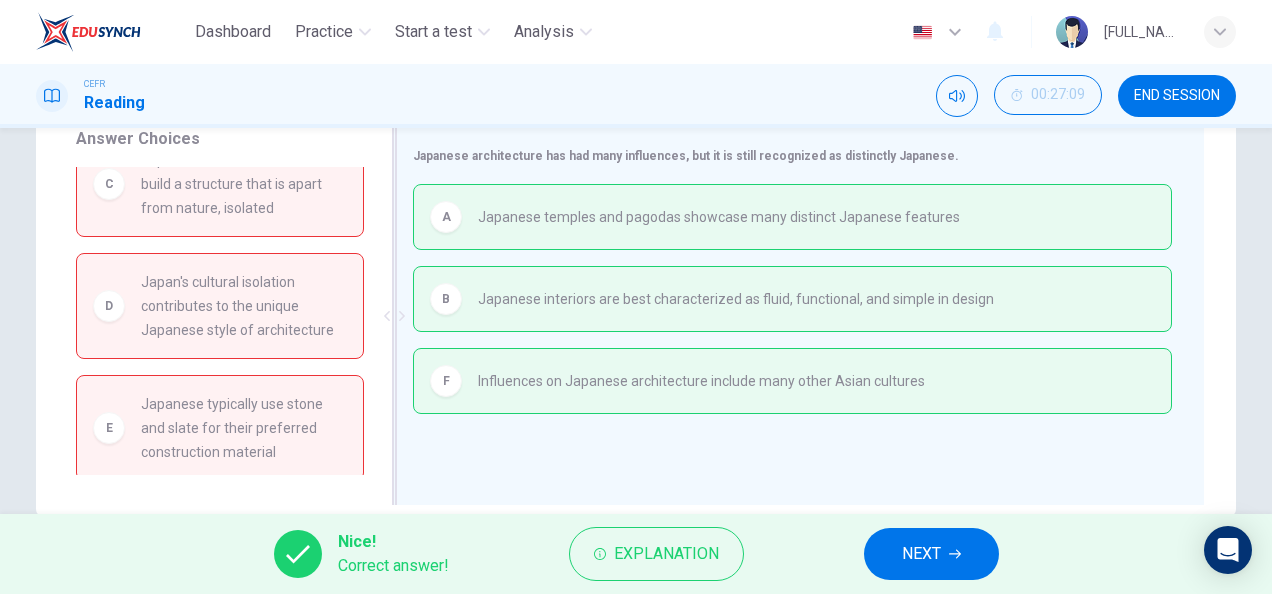 scroll, scrollTop: 345, scrollLeft: 0, axis: vertical 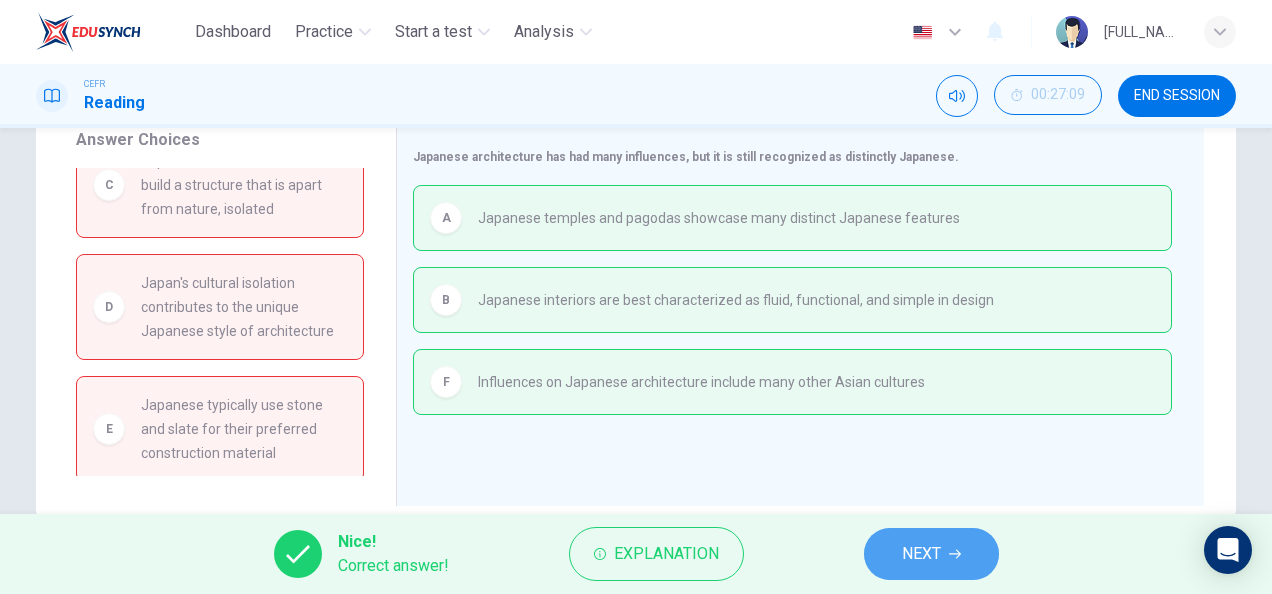 click on "NEXT" at bounding box center (931, 554) 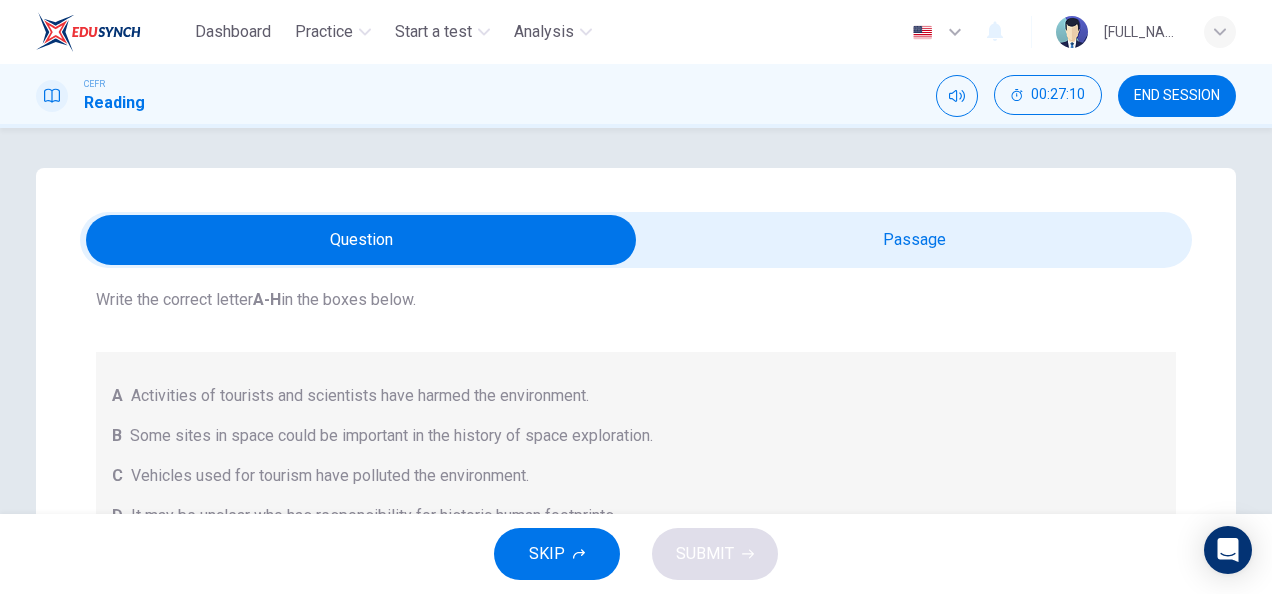 scroll, scrollTop: 116, scrollLeft: 0, axis: vertical 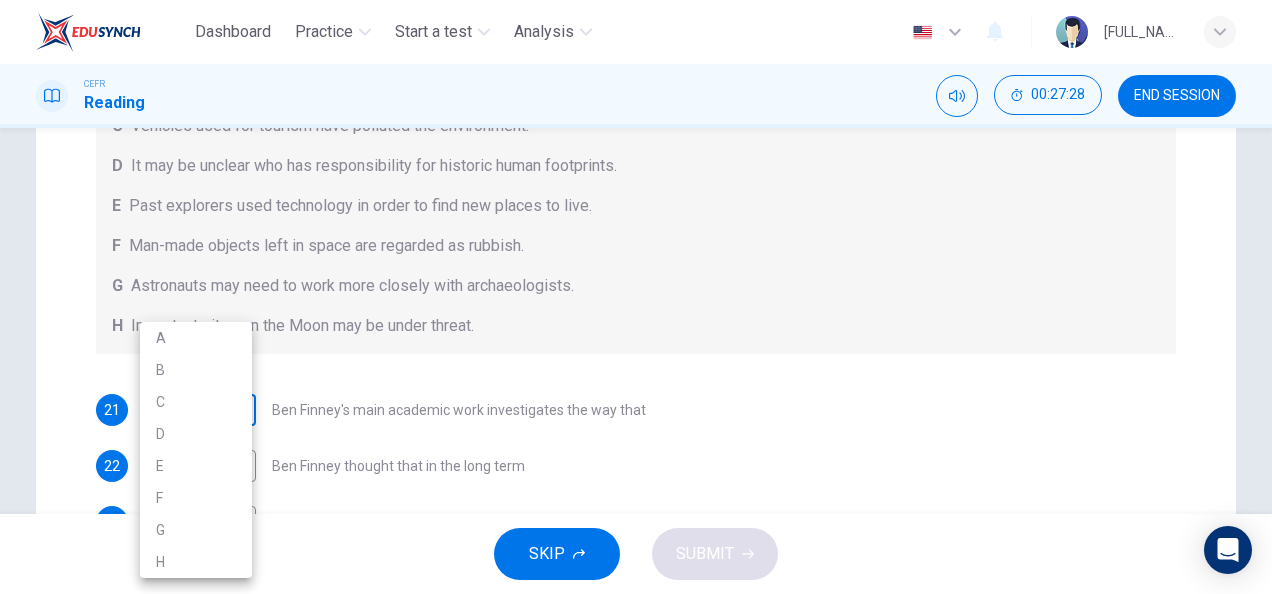 click on "Dashboard Practice Start a test Analysis English en ​ [FIRST] [LAST] CEFR Reading 00:27:28 END SESSION Question Passage Questions 21 - 26 Complete each sentence with the correct ending  A-H  from the box below.
Write the correct letter  A-H  in the boxes below. A Activities of tourists and scientists have harmed the environment. B Some sites in space could be important in the history of space exploration. C Vehicles used for tourism have polluted the environment. D It may be unclear who has responsibility for historic human footprints. E Past explorers used technology in order to find new places to live. F Man-made objects left in space are regarded as rubbish. G Astronauts may need to work more closely with archaeologists. H Important sites on the Moon may be under threat. 21 ​ ​ Ben Finney's main academic work investigates the way that 22 ​ ​ Ben Finney thought that in the long term 23 ​ ​ Commercial pressures mean that in the immediate future 24 ​ ​ 25 ​ ​ 26 ​ ​ A B C" at bounding box center (636, 297) 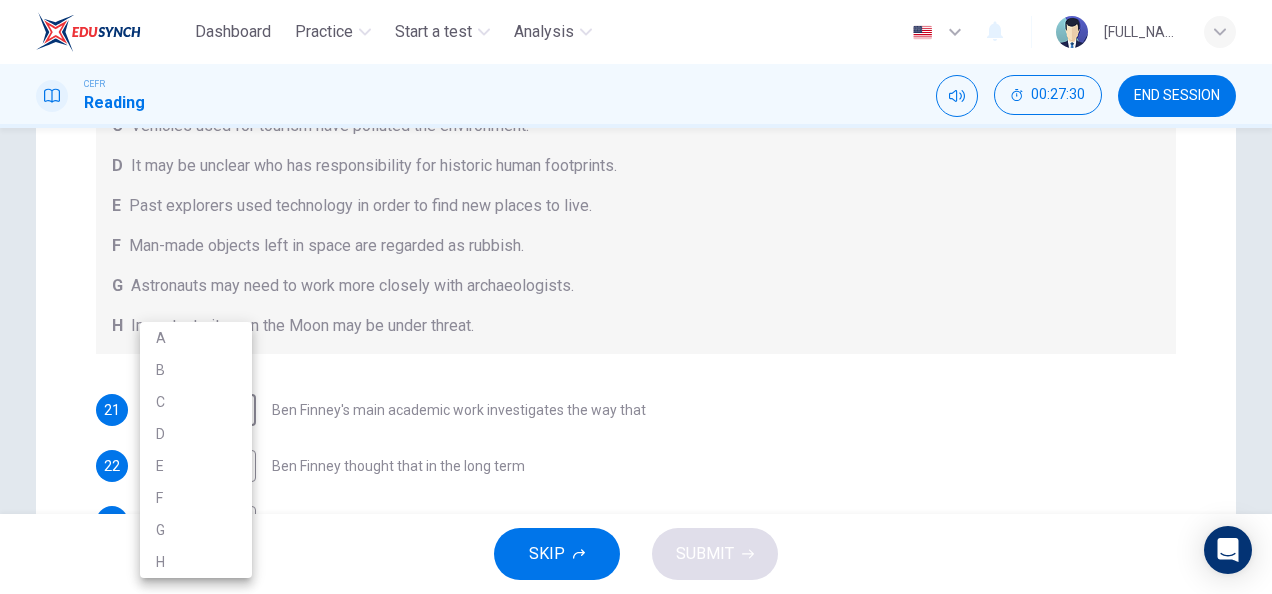 click at bounding box center [636, 297] 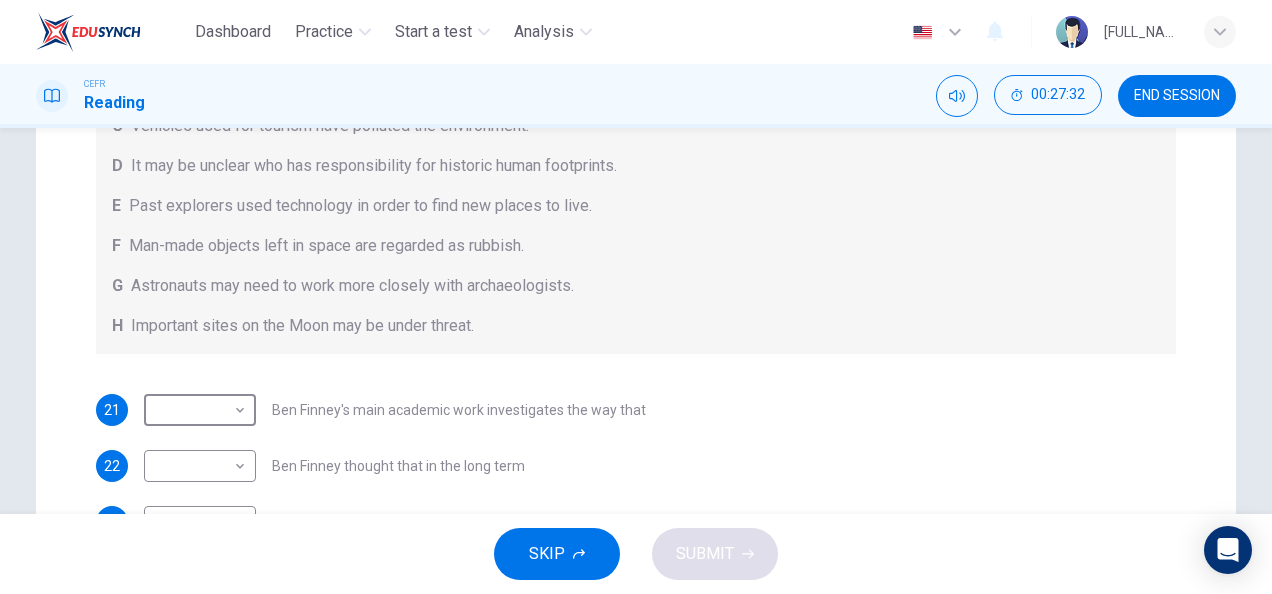 scroll, scrollTop: 0, scrollLeft: 0, axis: both 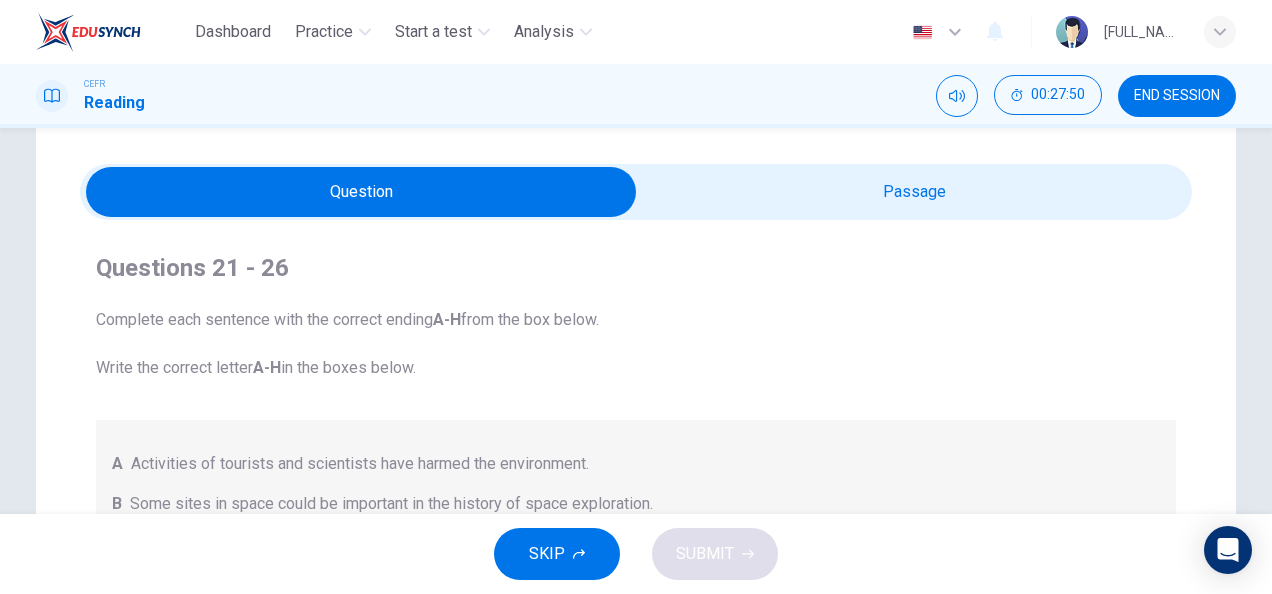 click at bounding box center (361, 192) 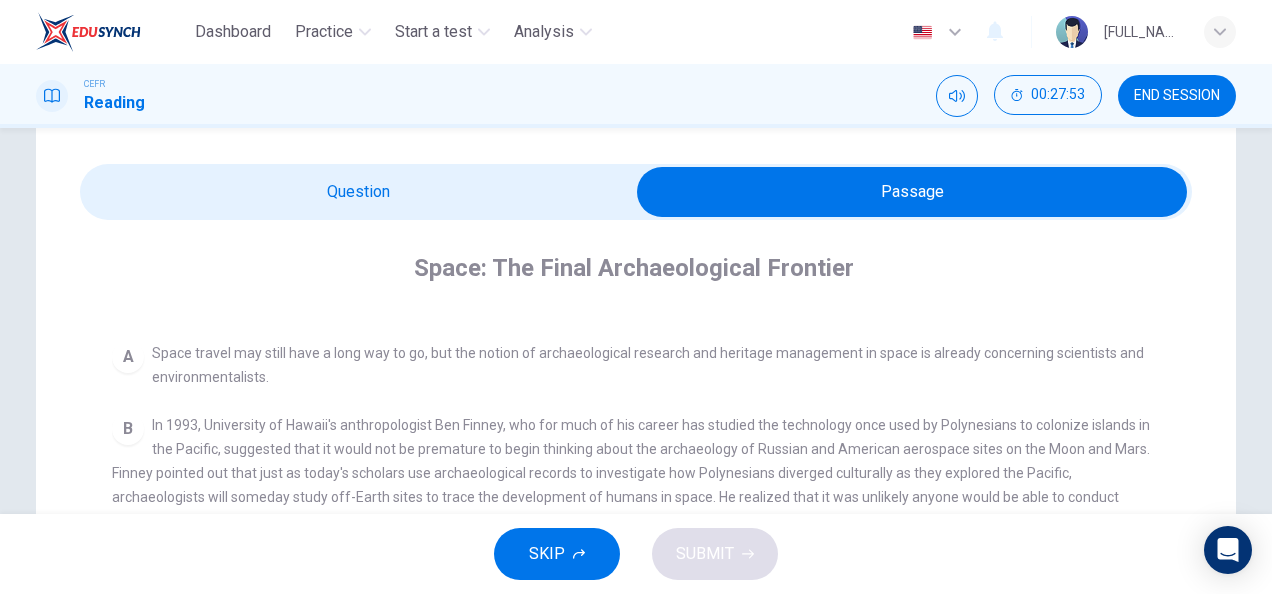 scroll, scrollTop: 353, scrollLeft: 0, axis: vertical 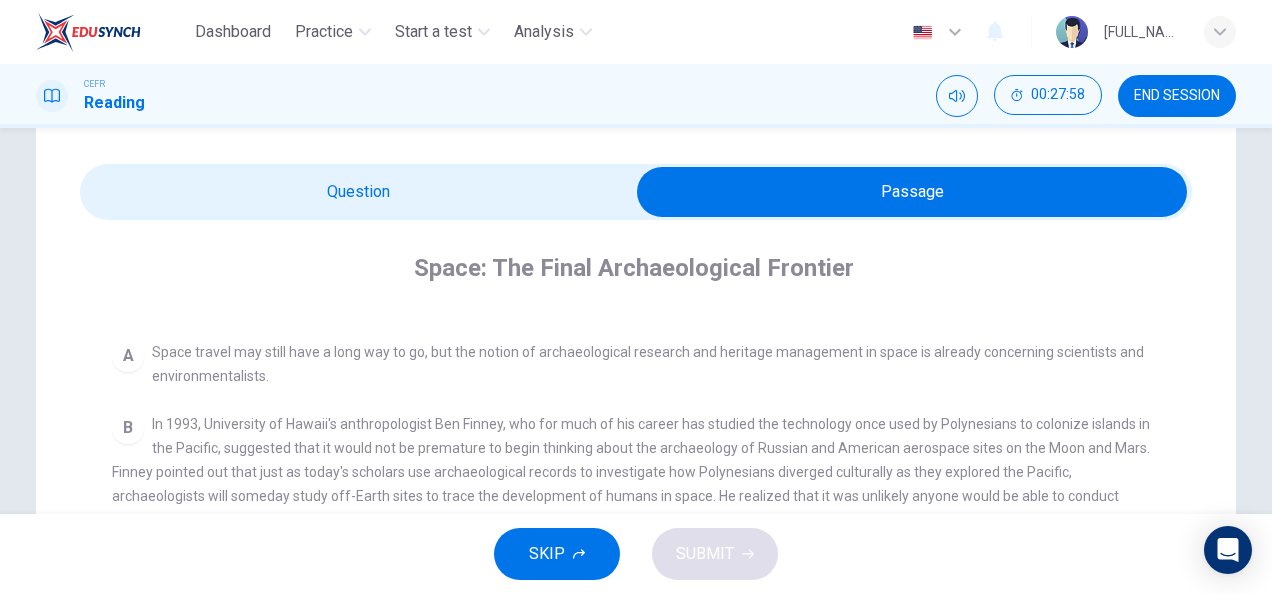 click at bounding box center [912, 192] 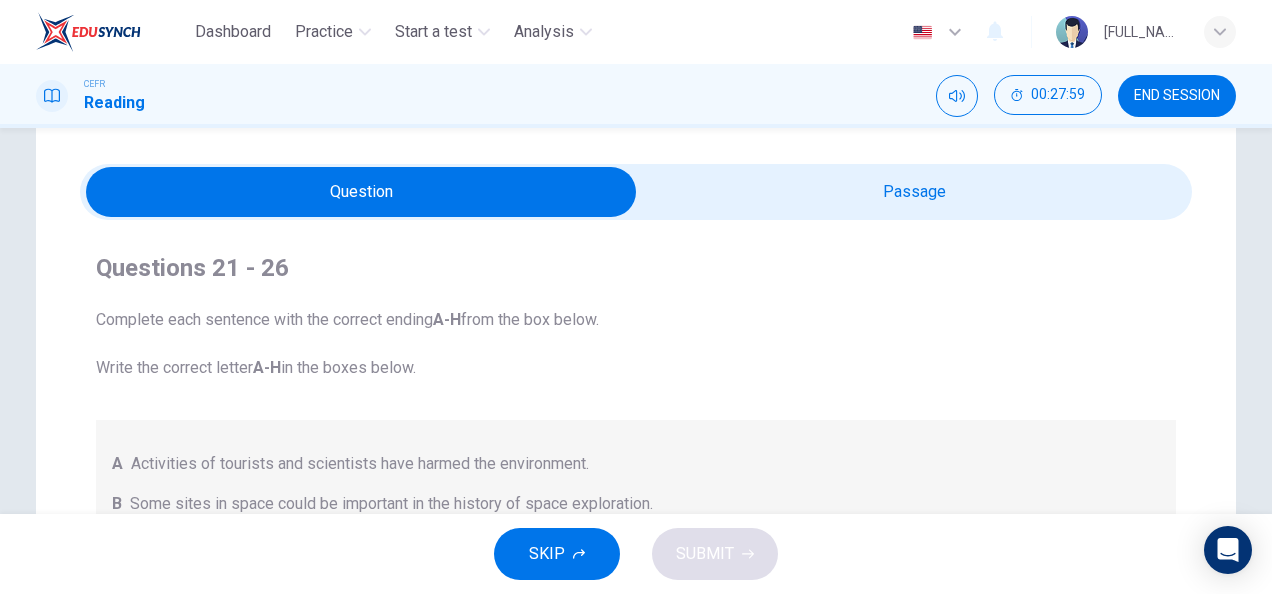 scroll, scrollTop: 116, scrollLeft: 0, axis: vertical 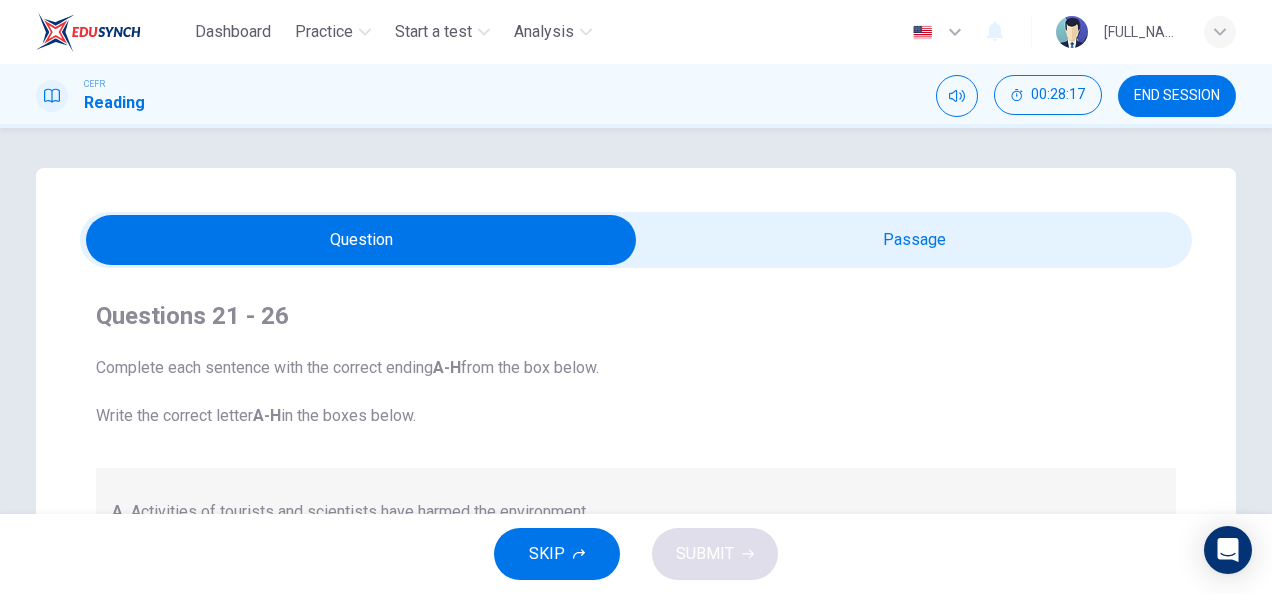 click at bounding box center (361, 240) 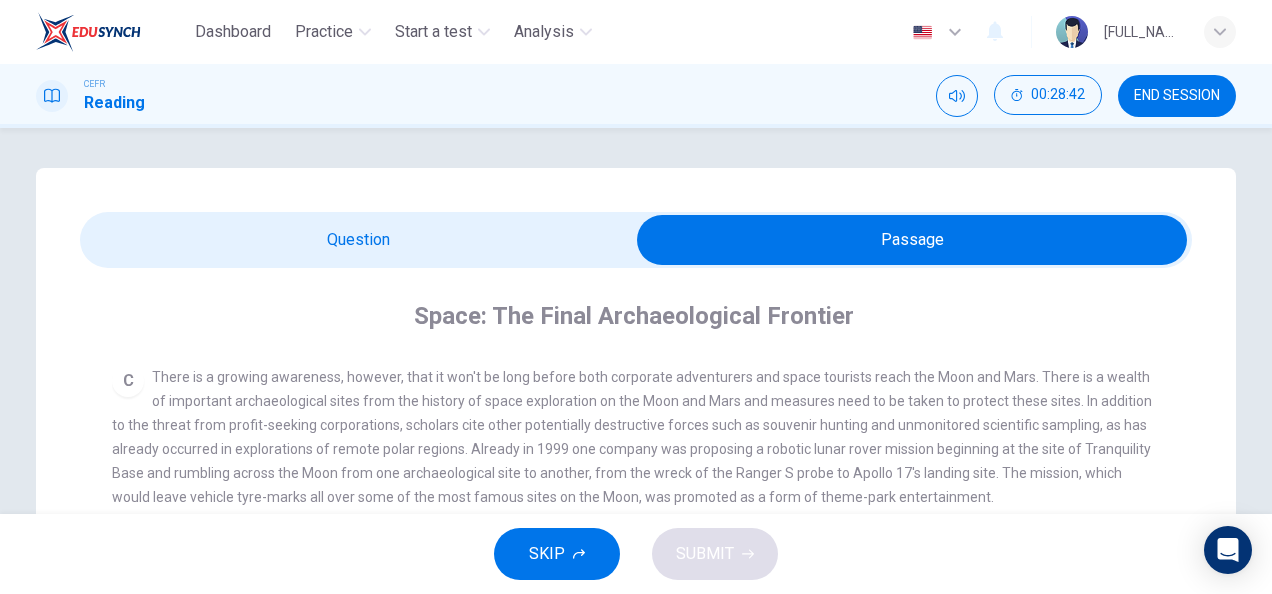 scroll, scrollTop: 593, scrollLeft: 0, axis: vertical 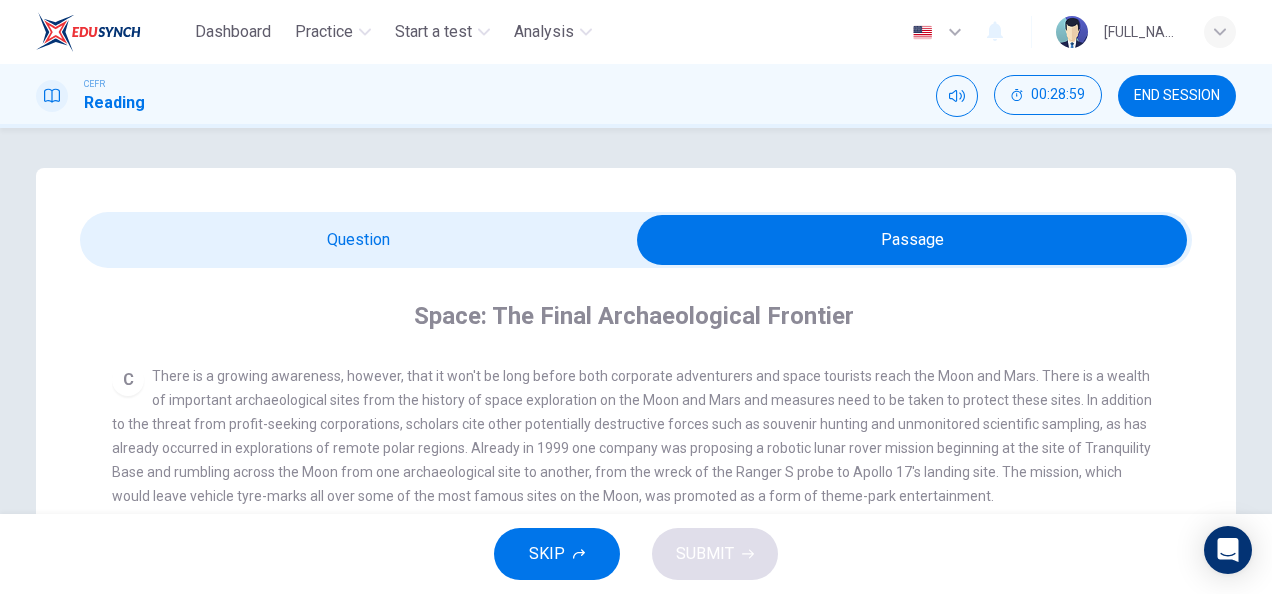 click at bounding box center [912, 240] 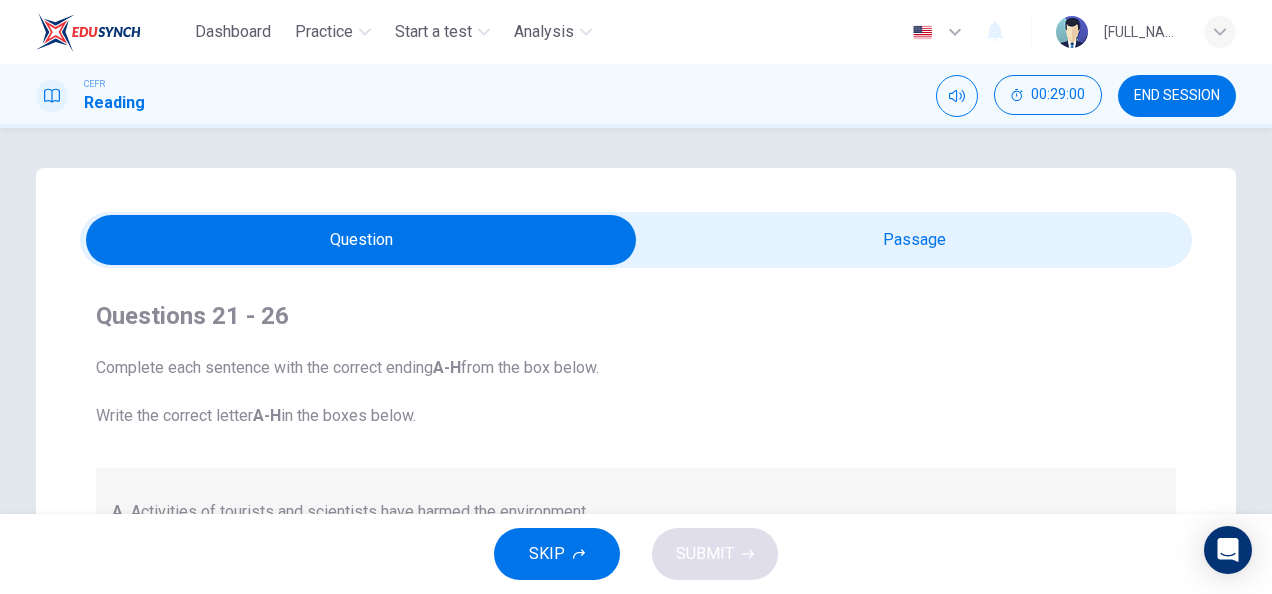 scroll, scrollTop: 116, scrollLeft: 0, axis: vertical 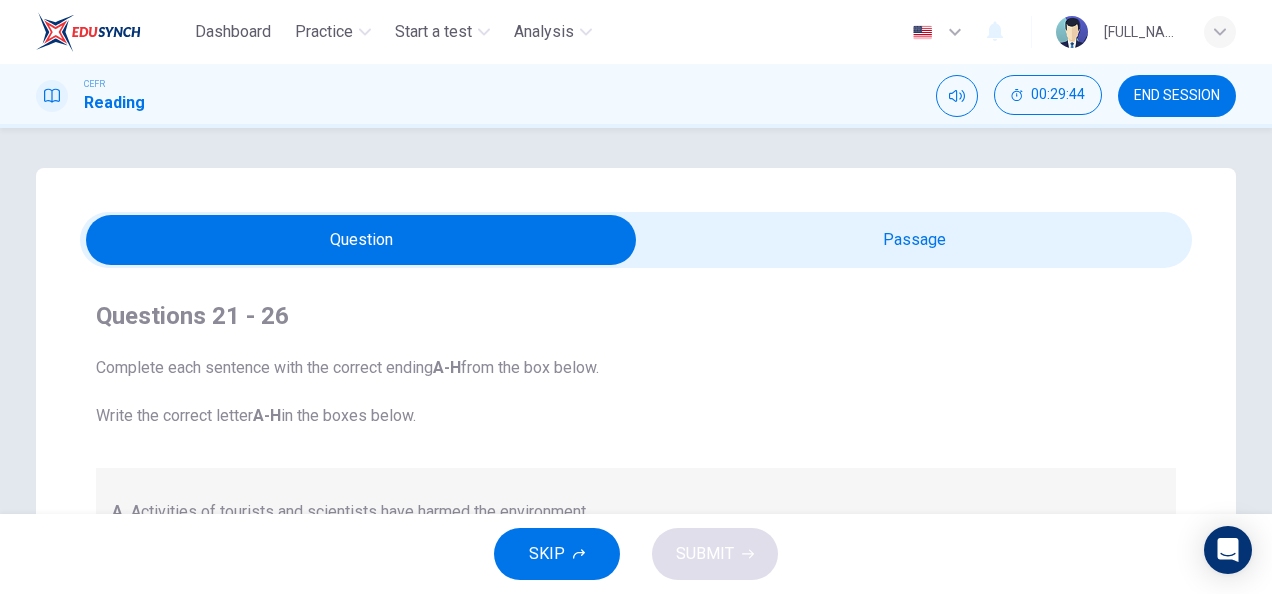 click at bounding box center [361, 240] 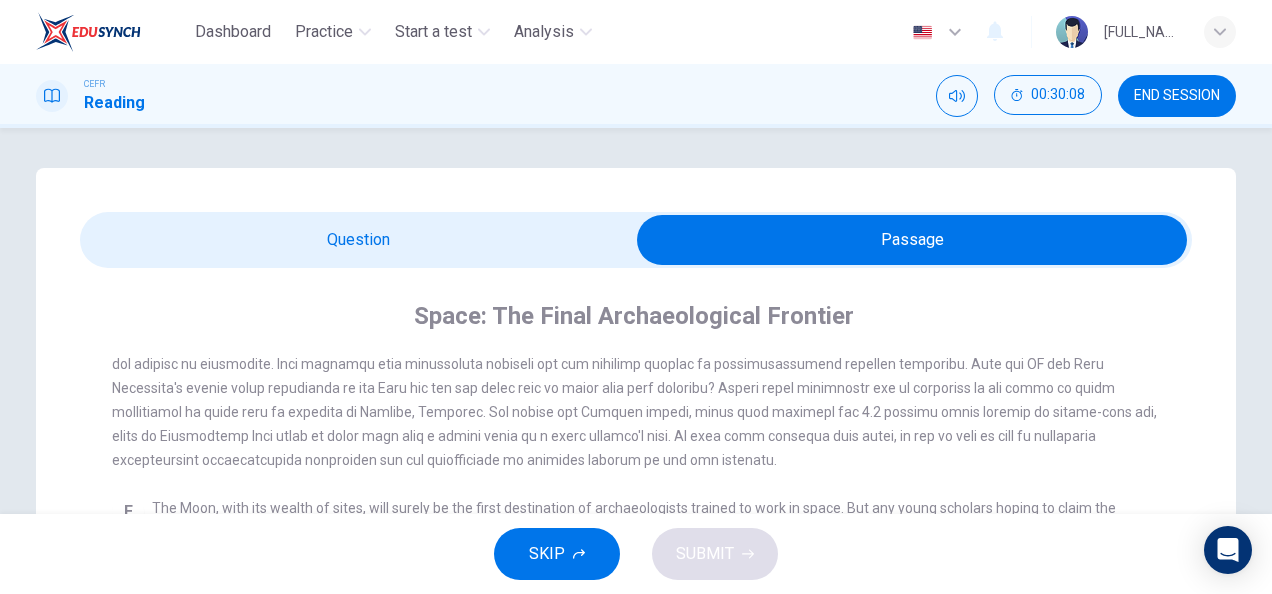 scroll, scrollTop: 871, scrollLeft: 0, axis: vertical 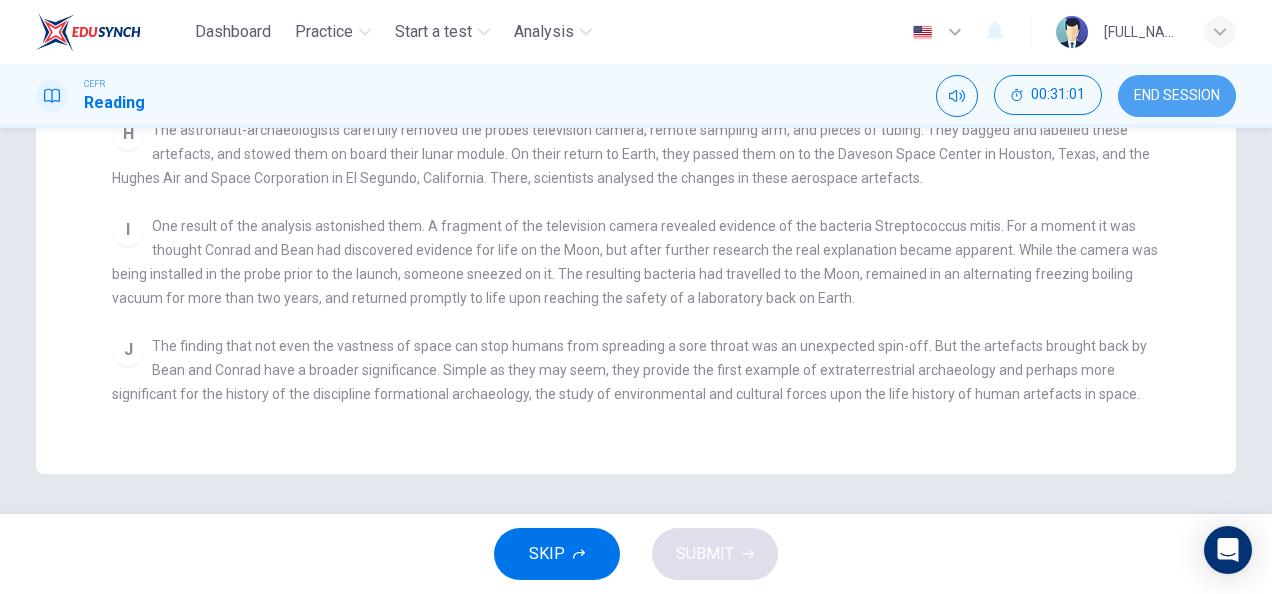 click on "END SESSION" at bounding box center (1177, 96) 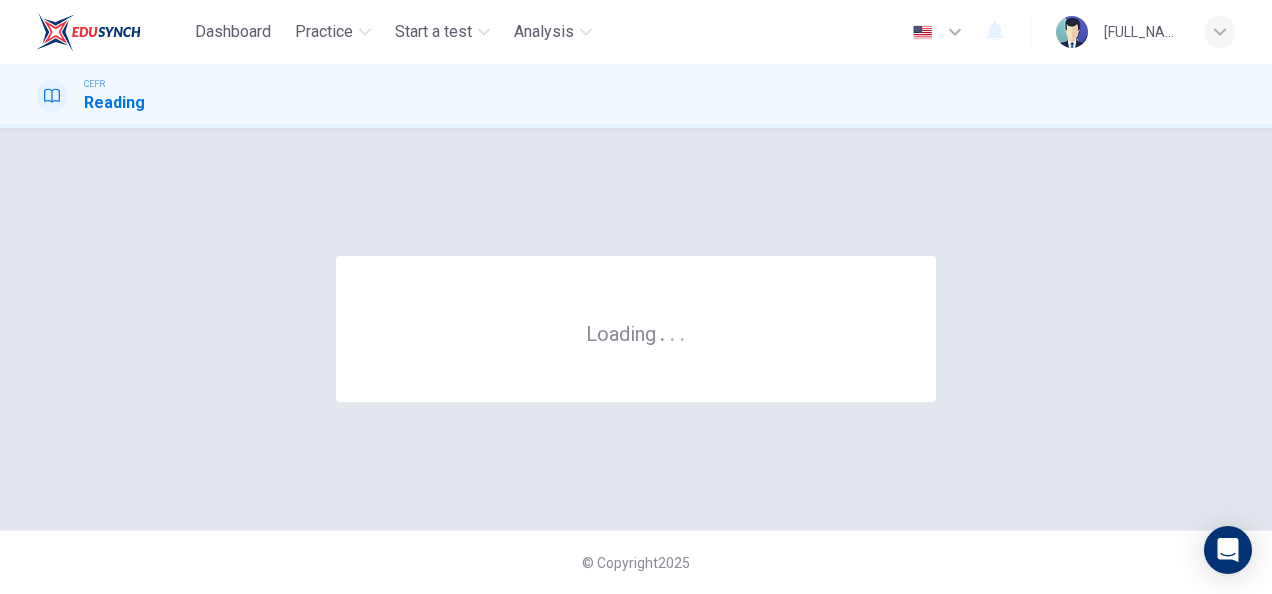 scroll, scrollTop: 0, scrollLeft: 0, axis: both 